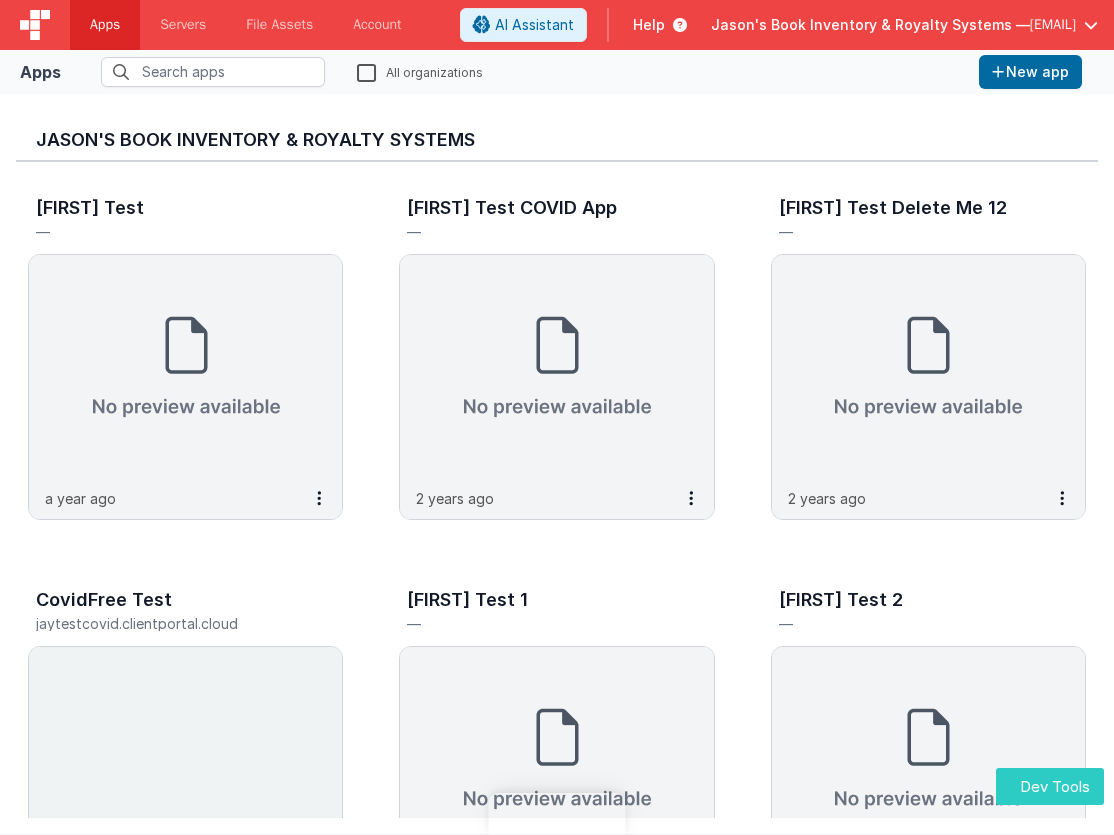 scroll, scrollTop: 0, scrollLeft: 0, axis: both 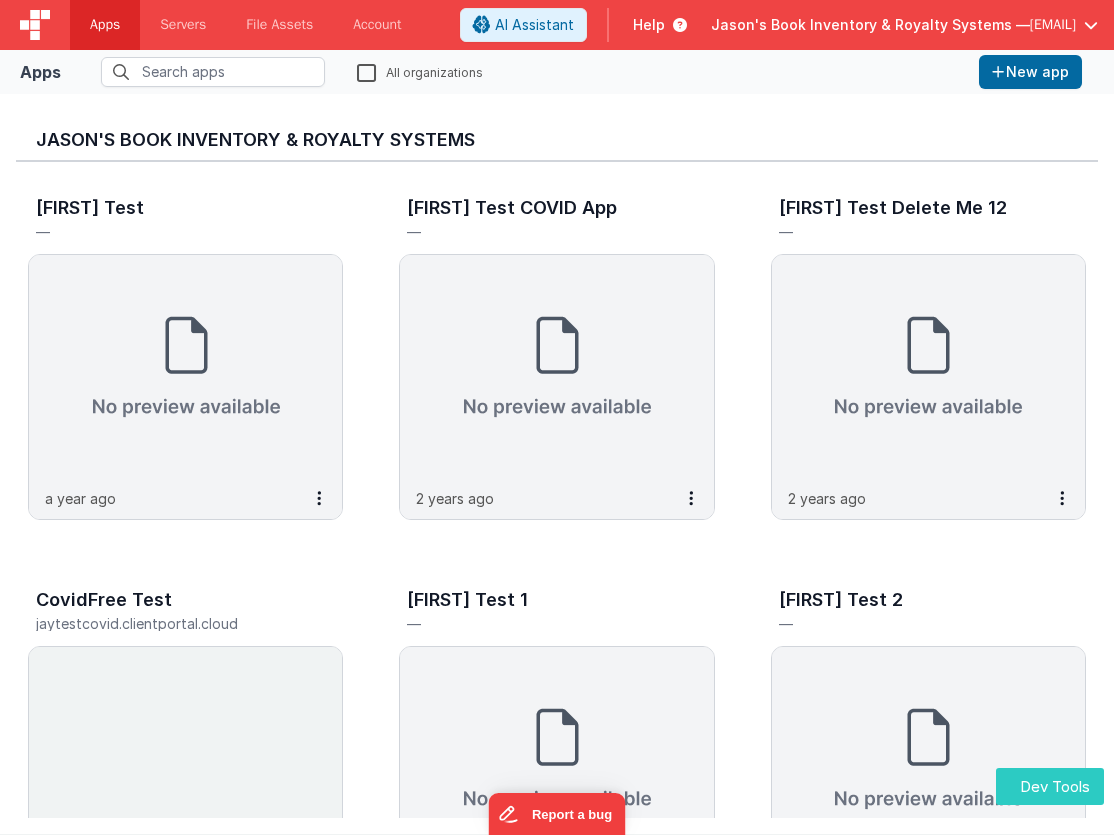 click on "Dev Tools" at bounding box center (1050, 786) 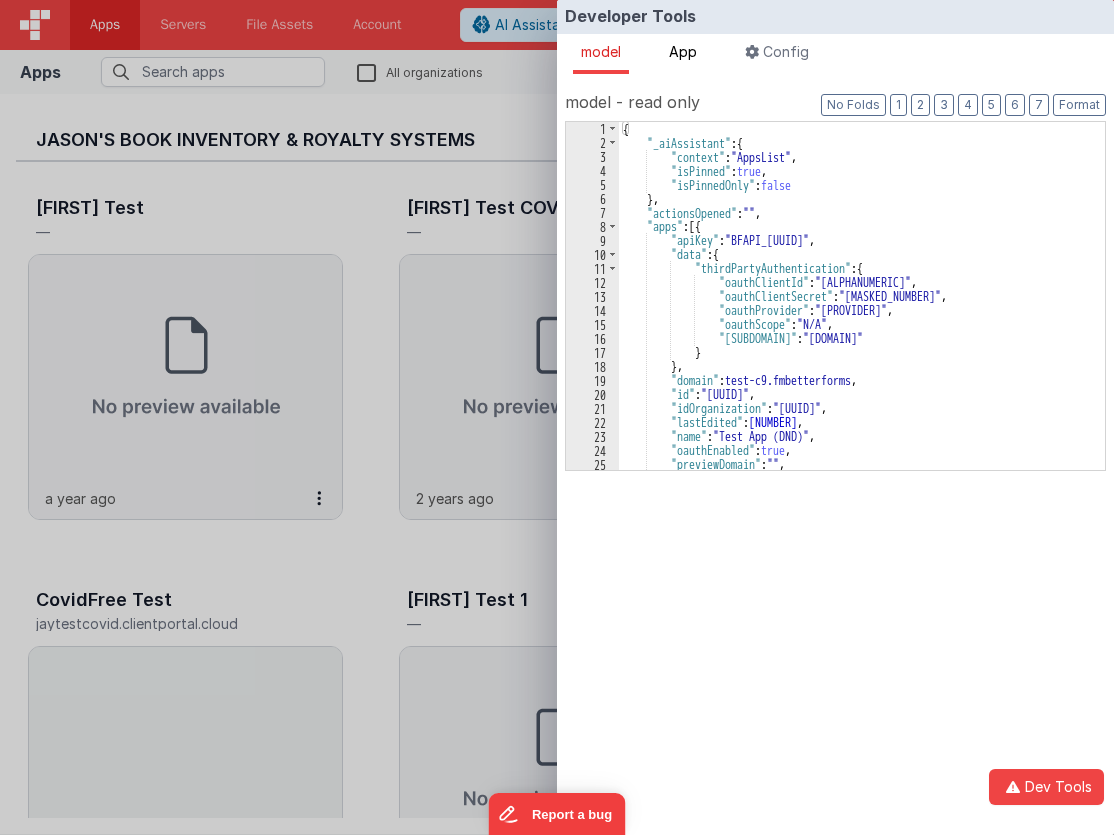 click on "App" at bounding box center [683, 51] 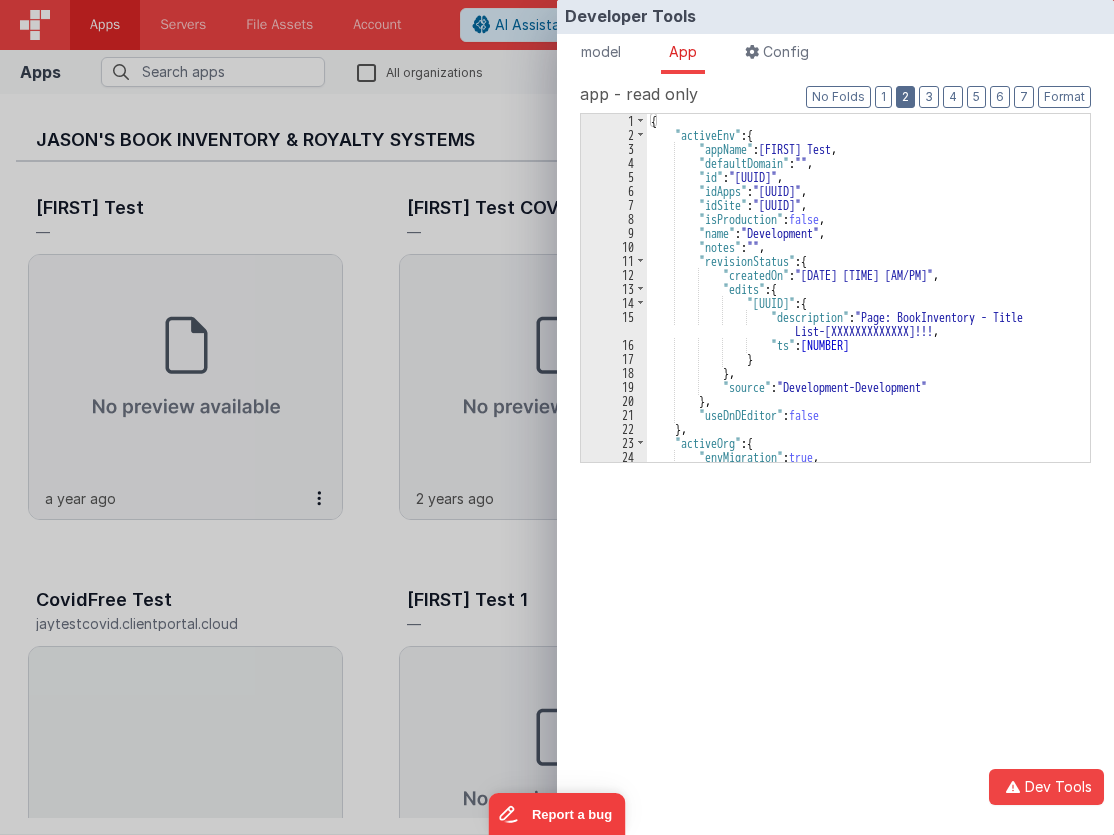 click on "2" at bounding box center [905, 97] 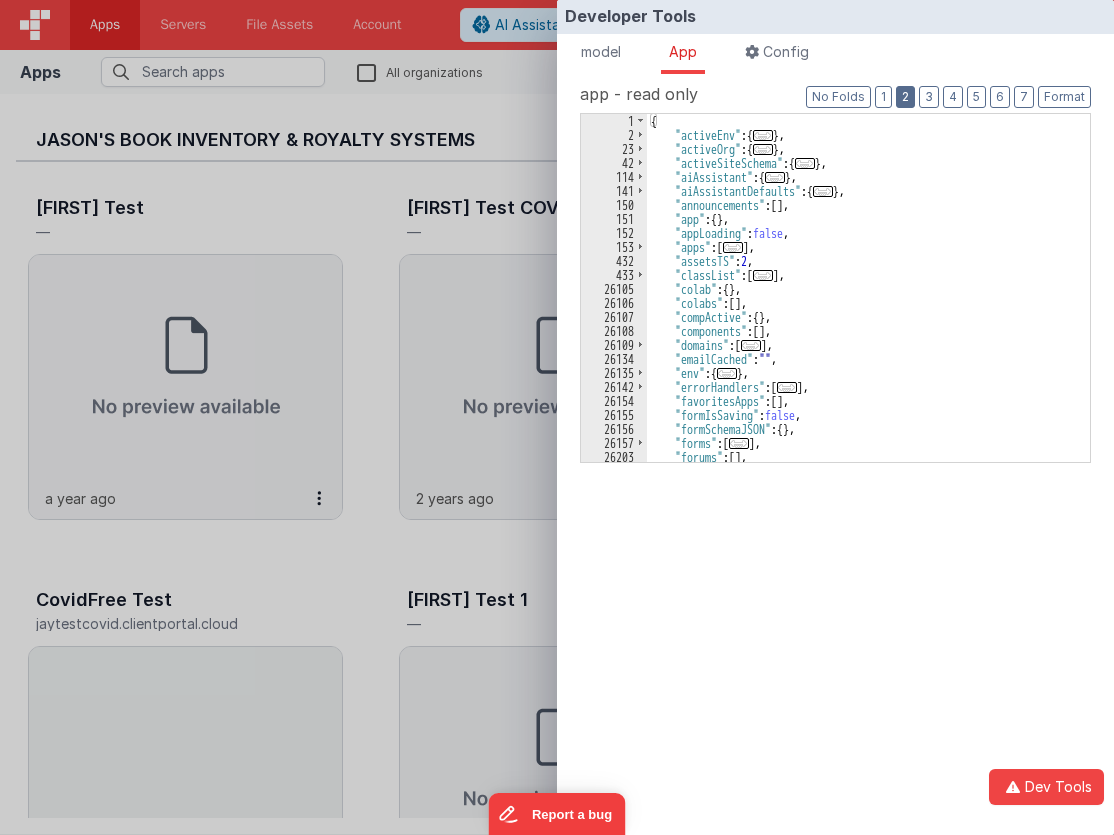 scroll, scrollTop: 120, scrollLeft: 0, axis: vertical 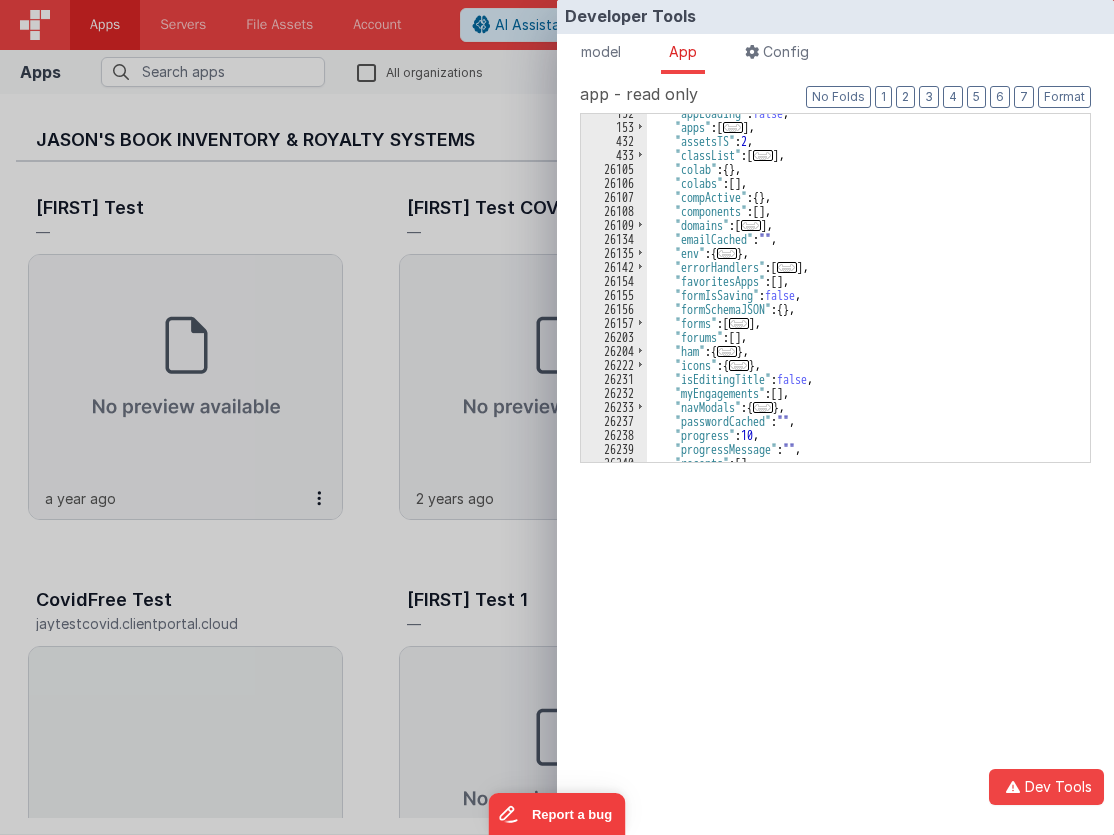 click on "..." at bounding box center (727, 351) 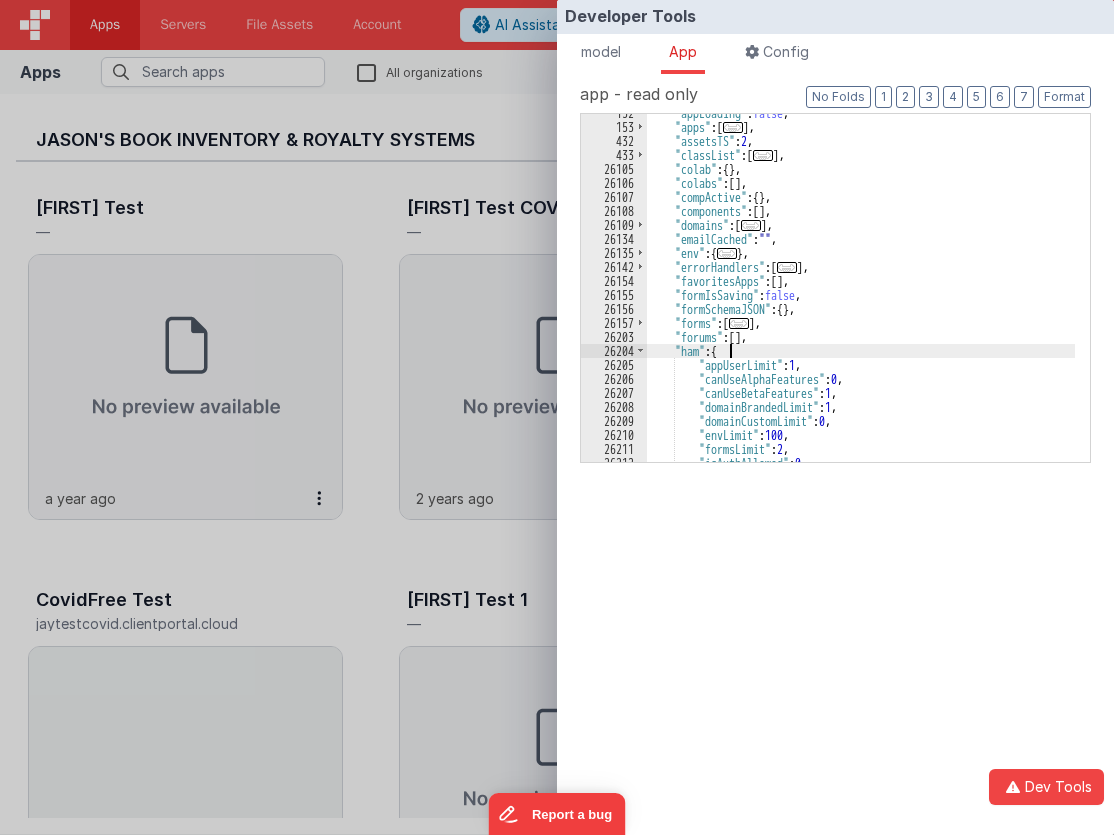 scroll, scrollTop: 240, scrollLeft: 0, axis: vertical 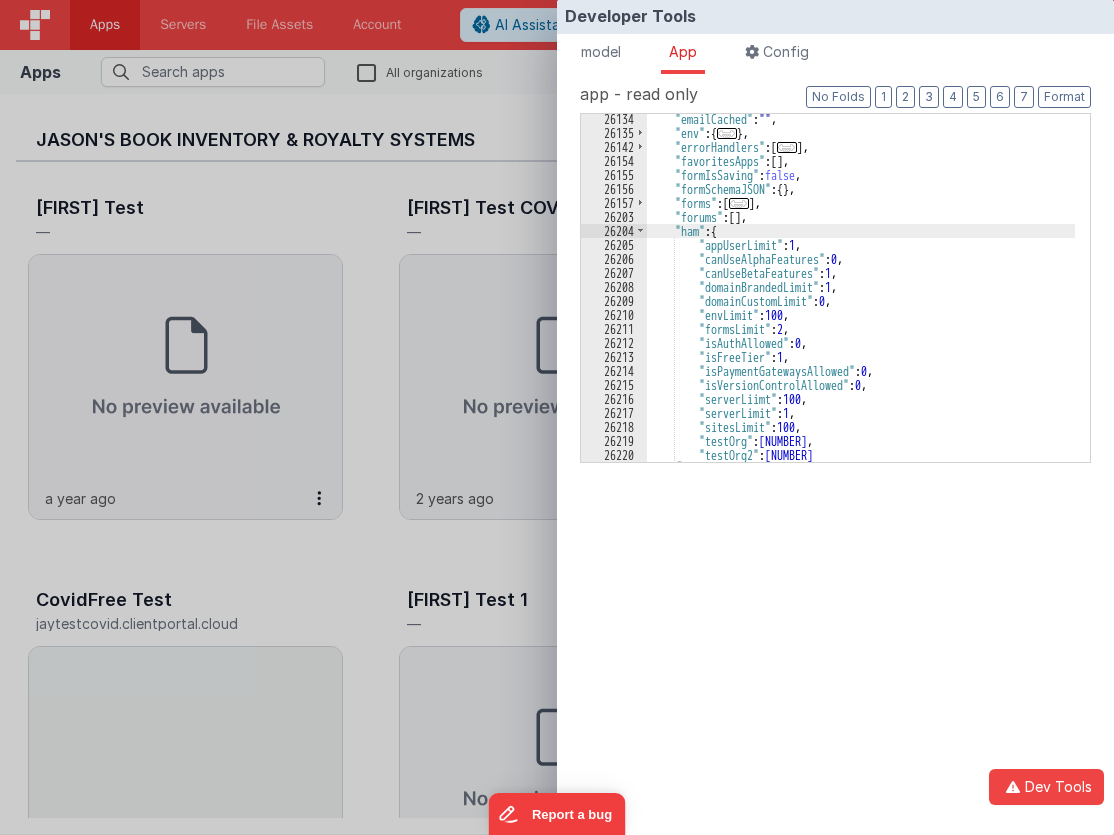 click on "Developer Tools
model
App
Params
Log (1)
Misc
Windows
Config
model - read only Format
7
6
5
4
3
2
1
No Folds
1 2 3 4 5 6 7 8 9 10 11 12 13 14 15 16 17 18 19 20 21 22 23 24 25 26 {      "_aiAssistant" :  {           "context" :  "AppsList" ,           "isPinned" :  true ,           "isPinnedOnly" :  false      } ,      "actionsOpened" :  "" ,      "apps" :  [{           "apiKey" :  "BFAPI_15DEA7A9-087D-DD48-8E18-20C699357A01" ,           "data" :  { :" at bounding box center (557, 417) 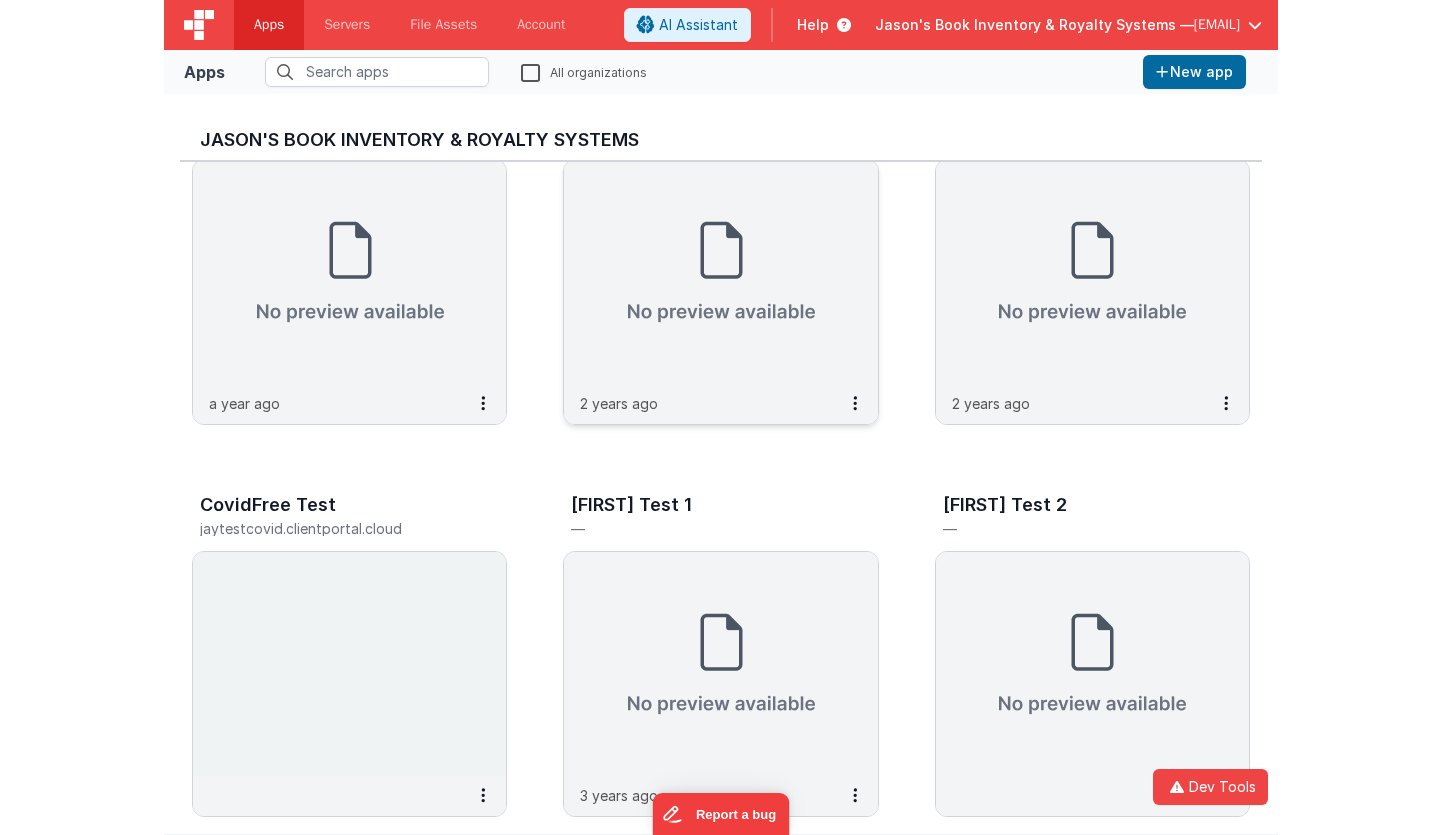 scroll, scrollTop: 100, scrollLeft: 0, axis: vertical 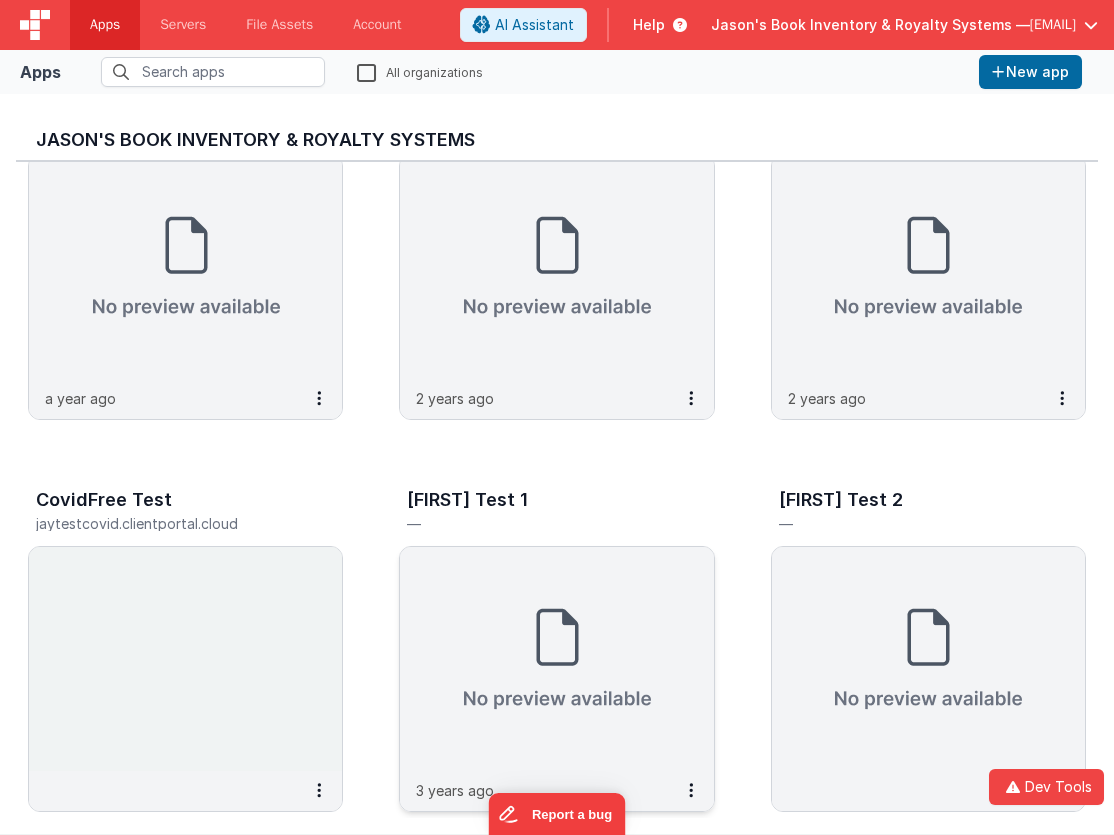 click at bounding box center (556, 659) 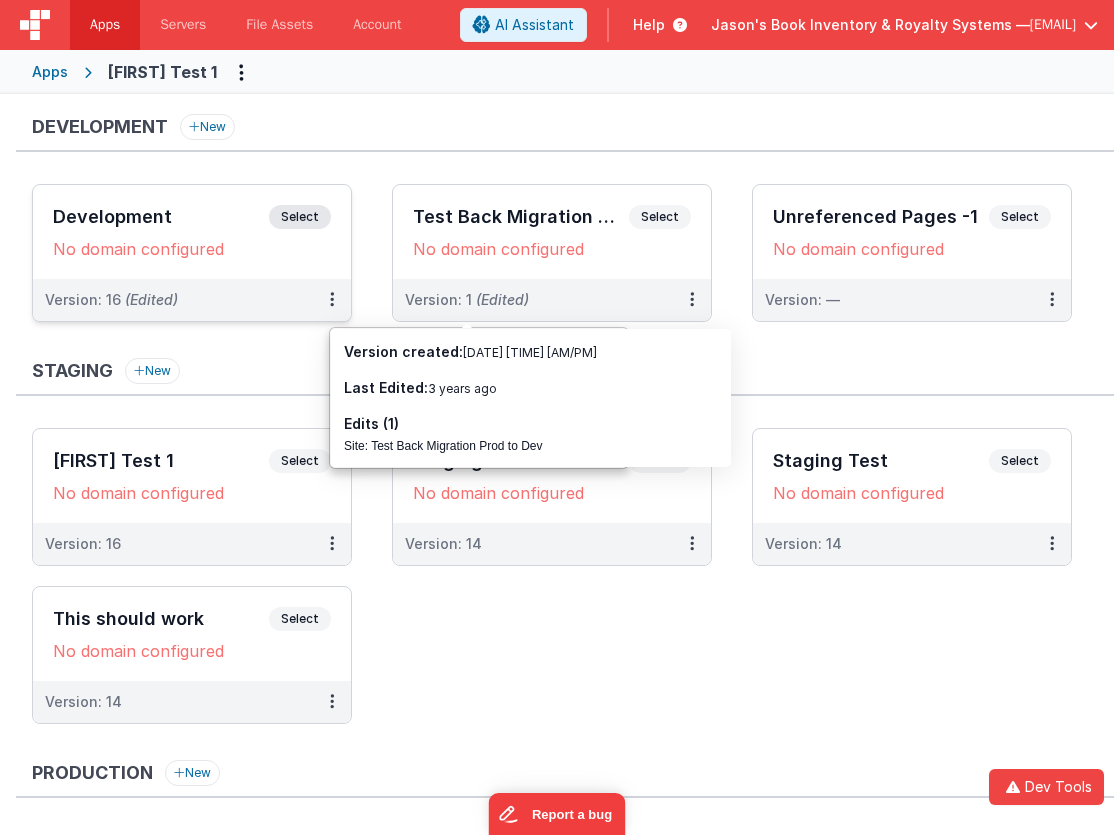click on "Development" at bounding box center [161, 217] 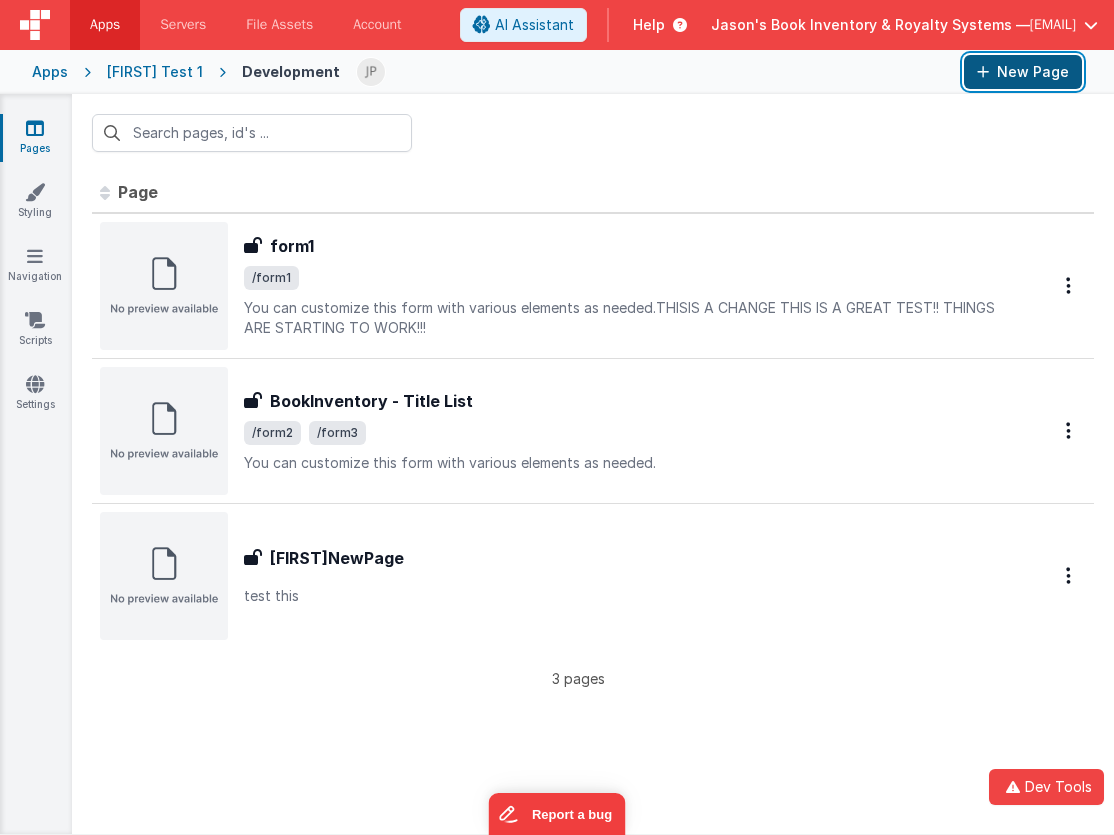 click on "New Page" at bounding box center (1023, 72) 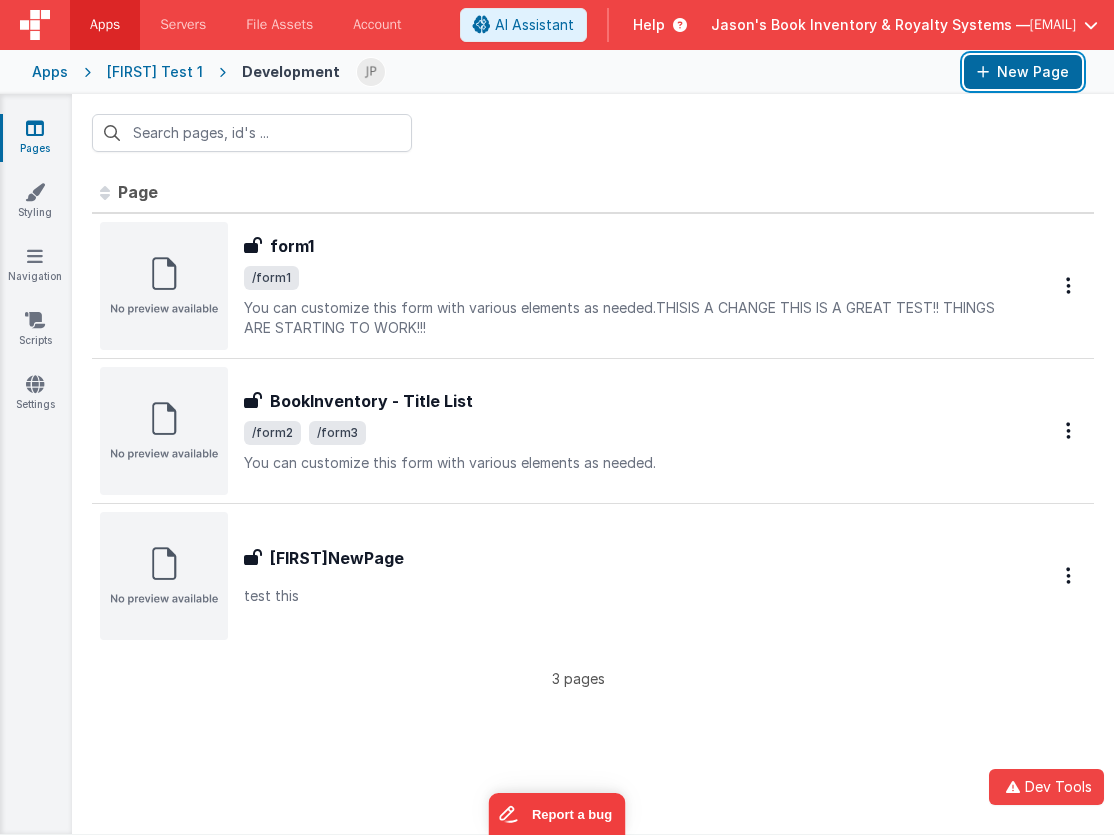 click on "New Page" at bounding box center (1023, 72) 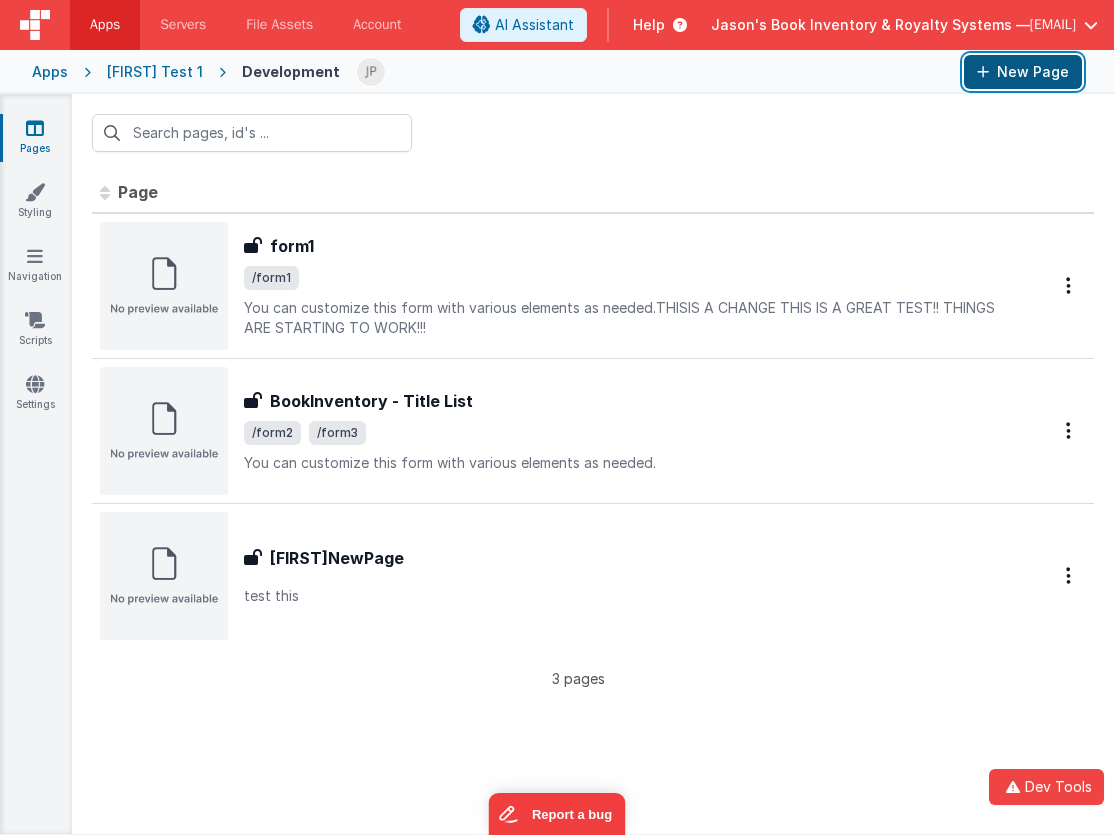 click on "New Page" at bounding box center [1023, 72] 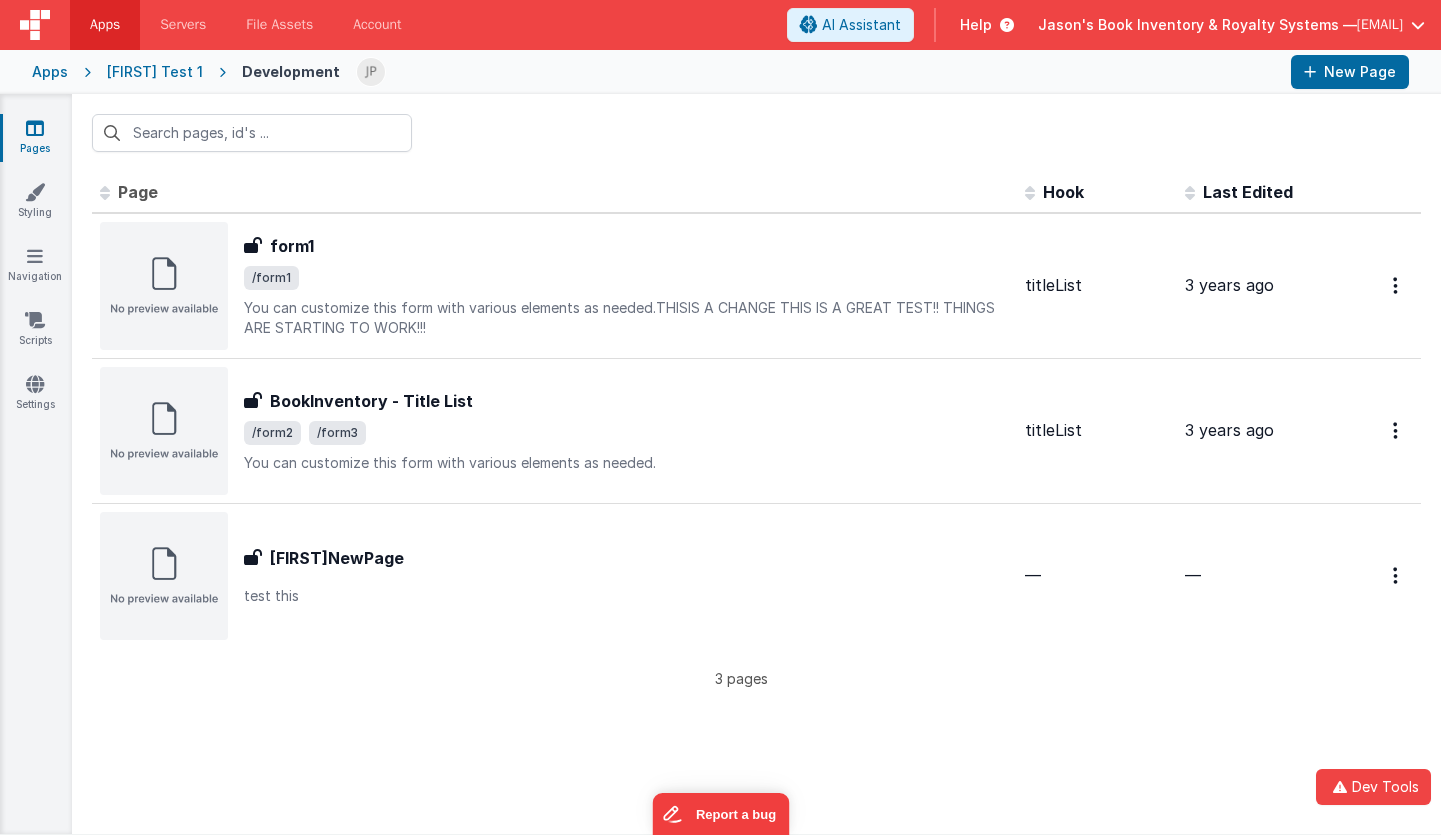 click at bounding box center [756, 133] 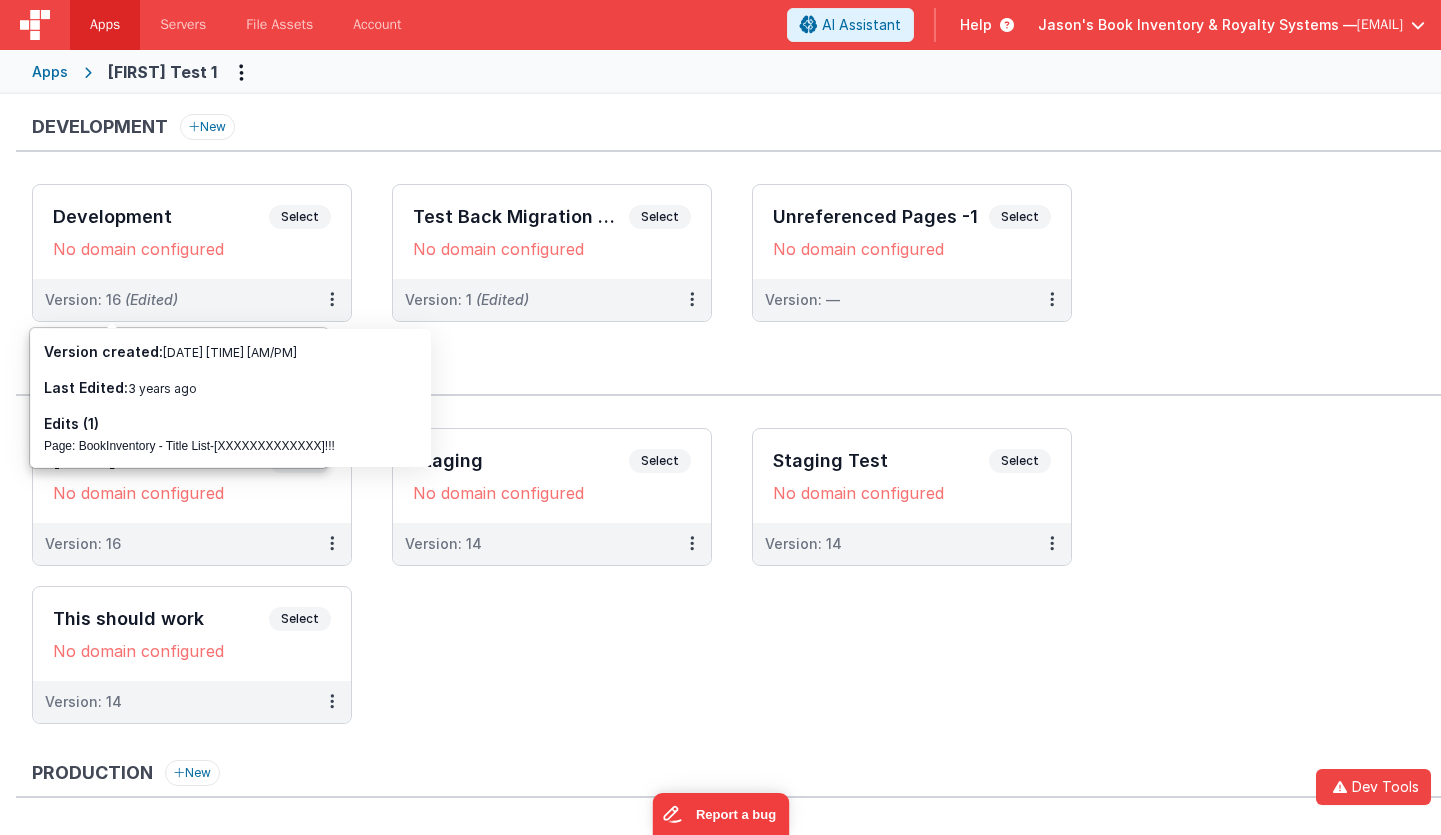 click on "Apps" at bounding box center [50, 72] 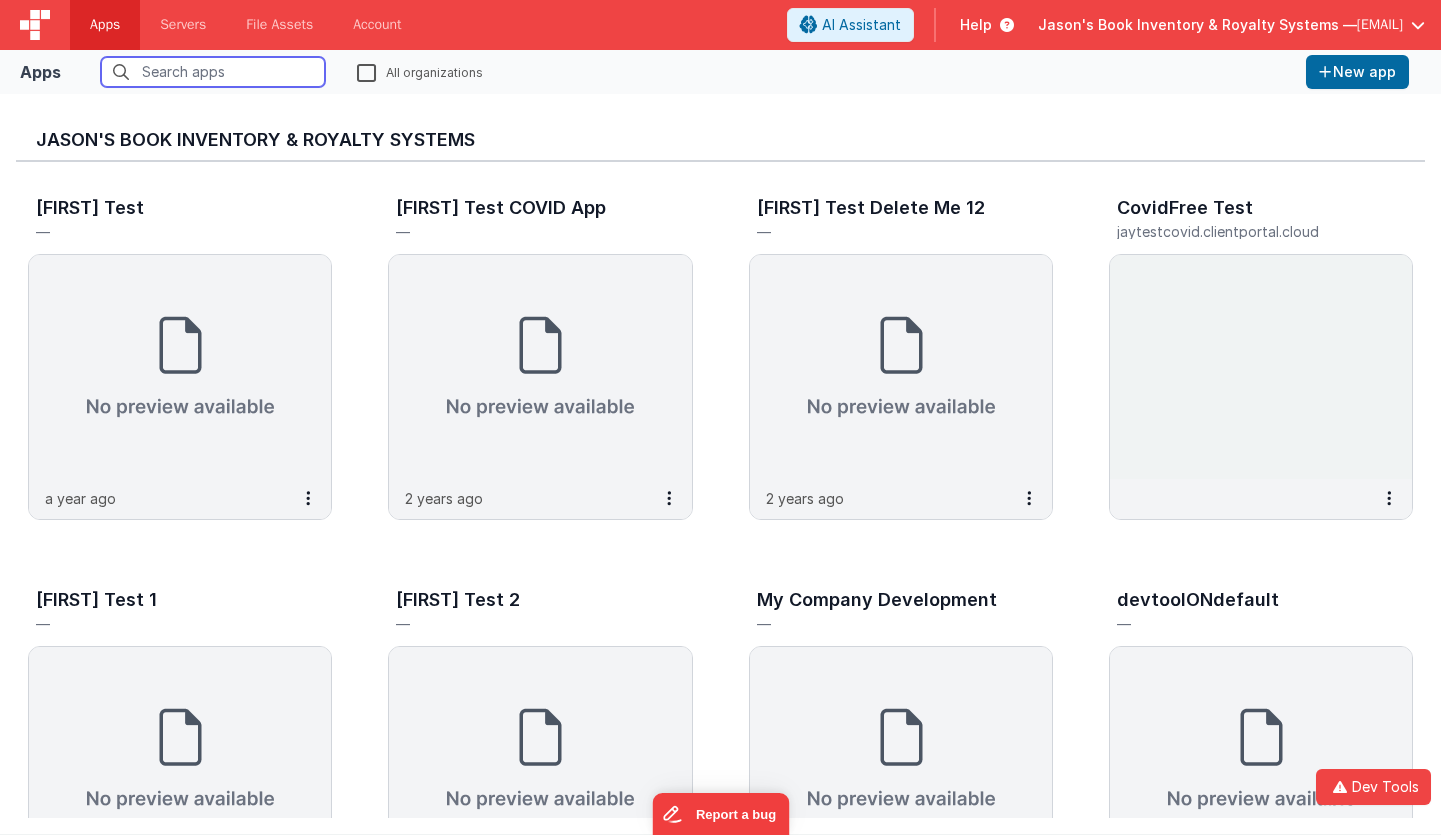 scroll, scrollTop: 140, scrollLeft: 0, axis: vertical 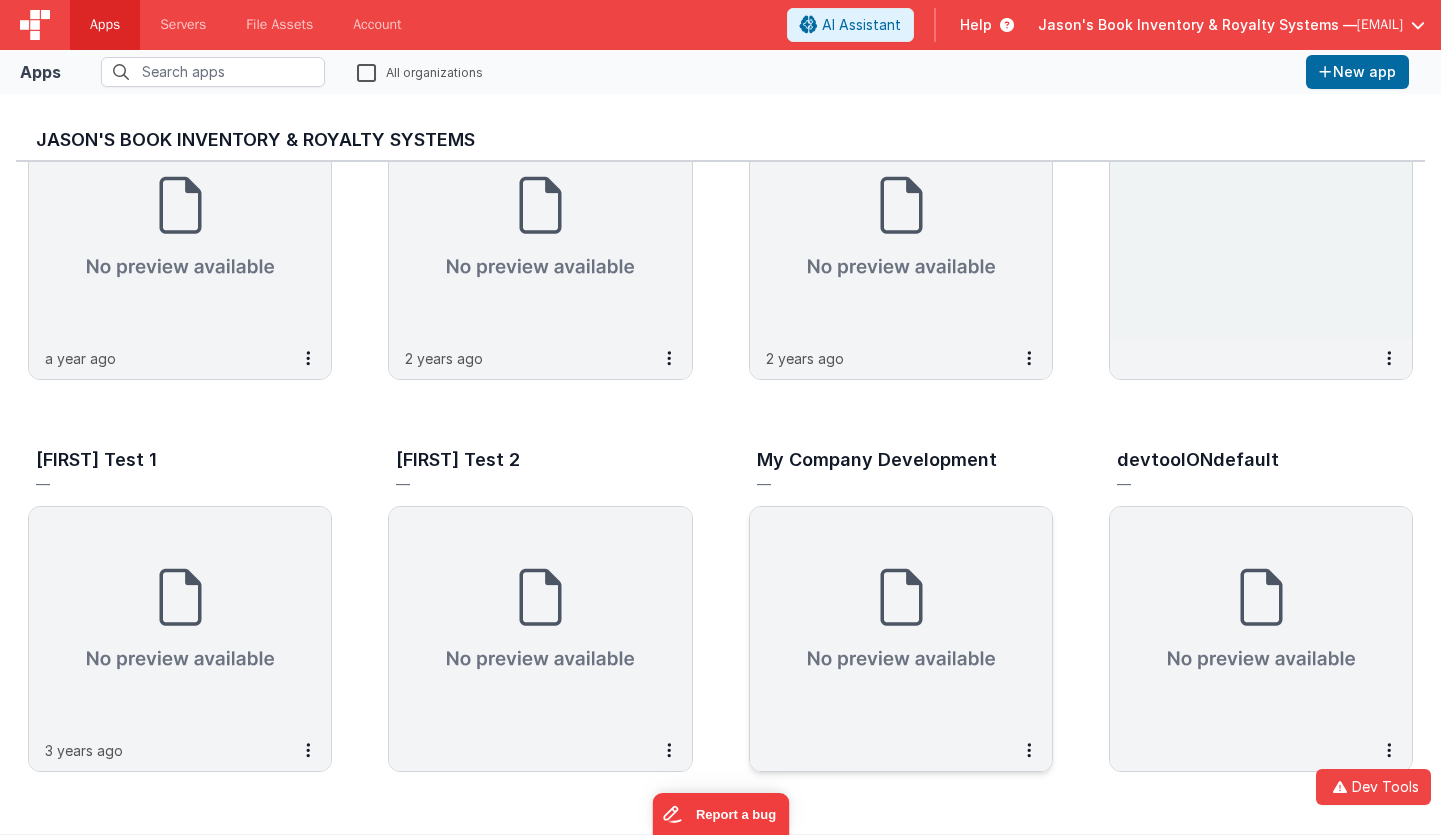 click at bounding box center (901, 619) 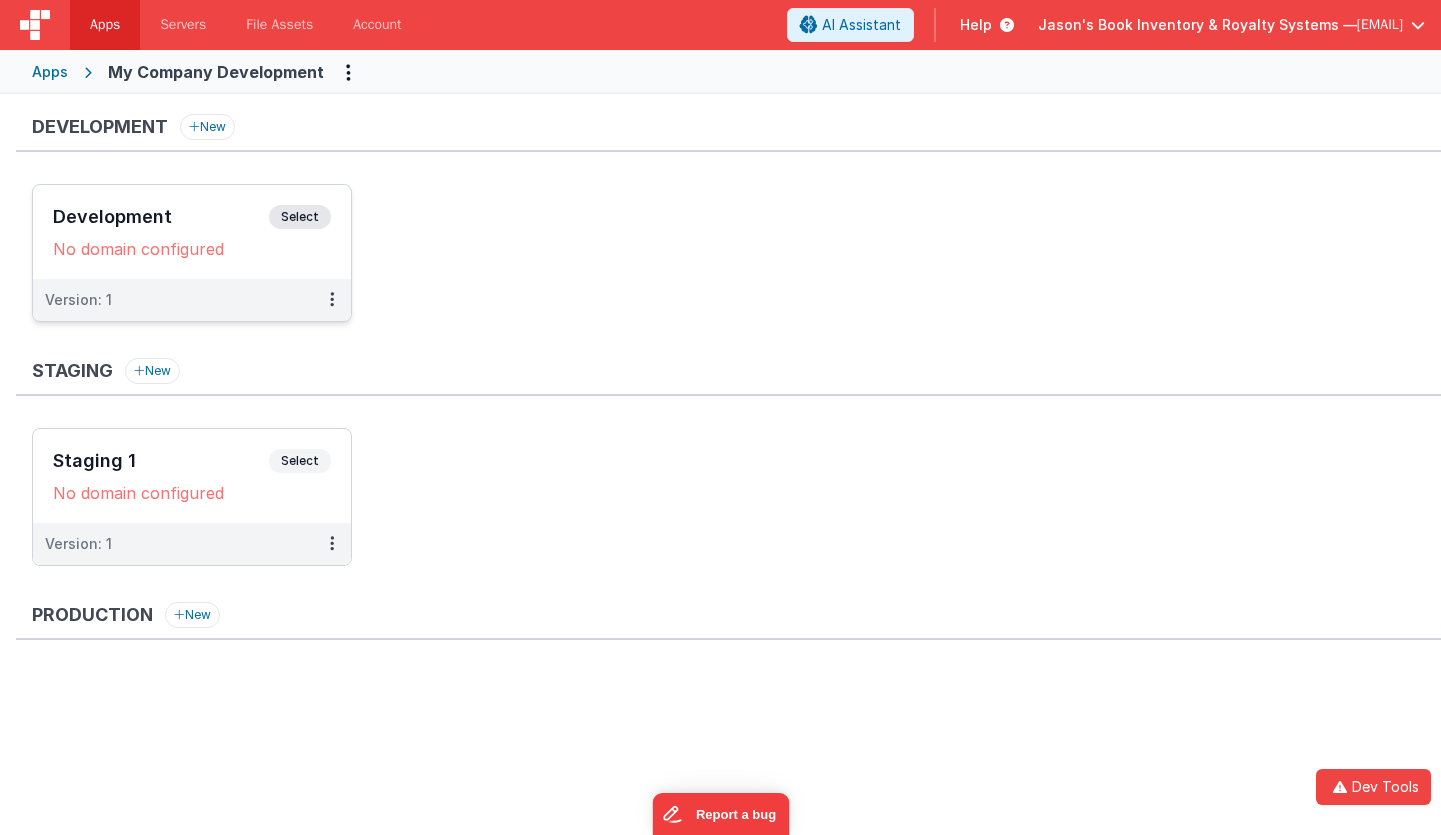 click on "Development
Select" at bounding box center [192, 222] 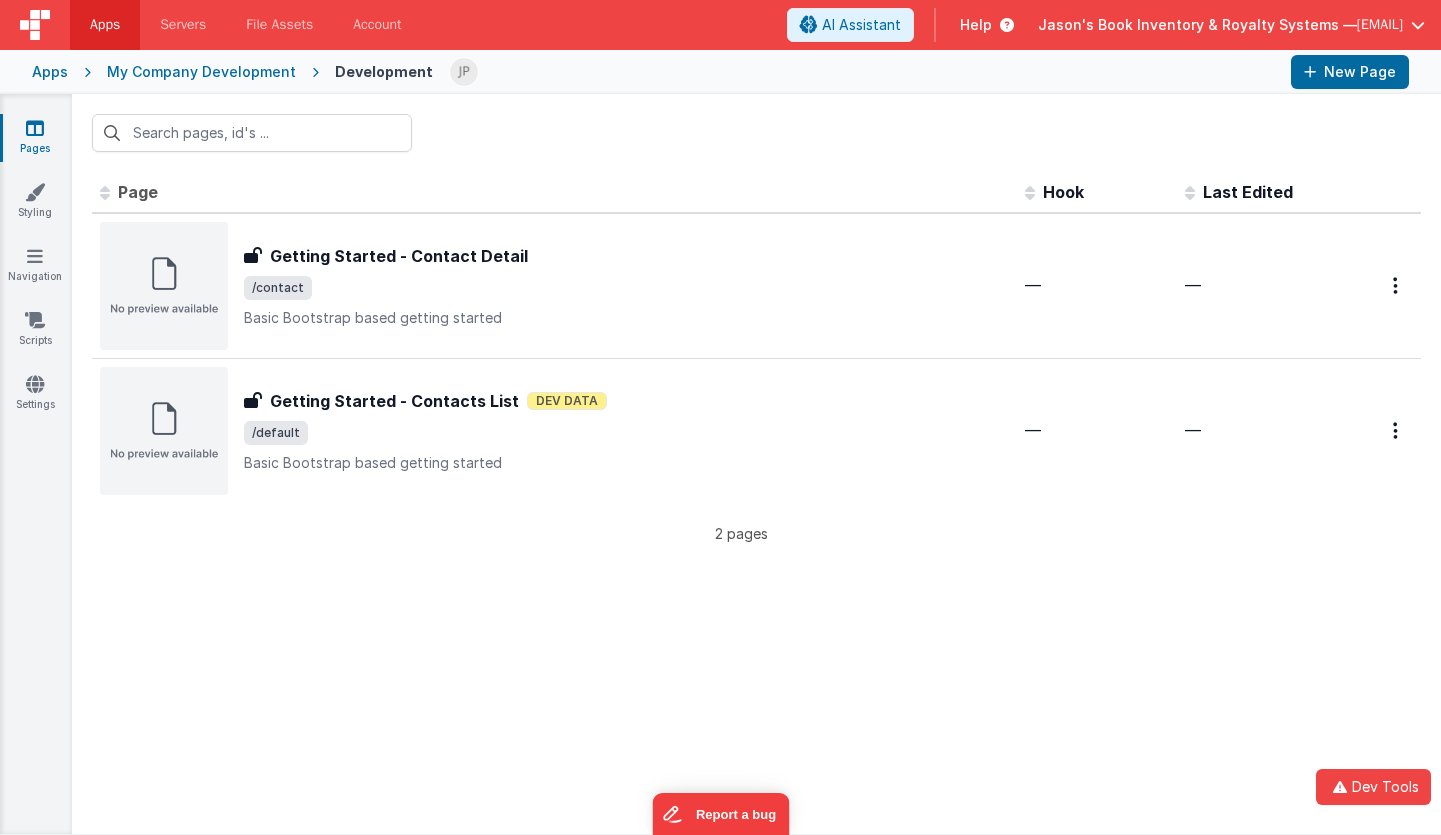 click on "Pages" at bounding box center (35, 138) 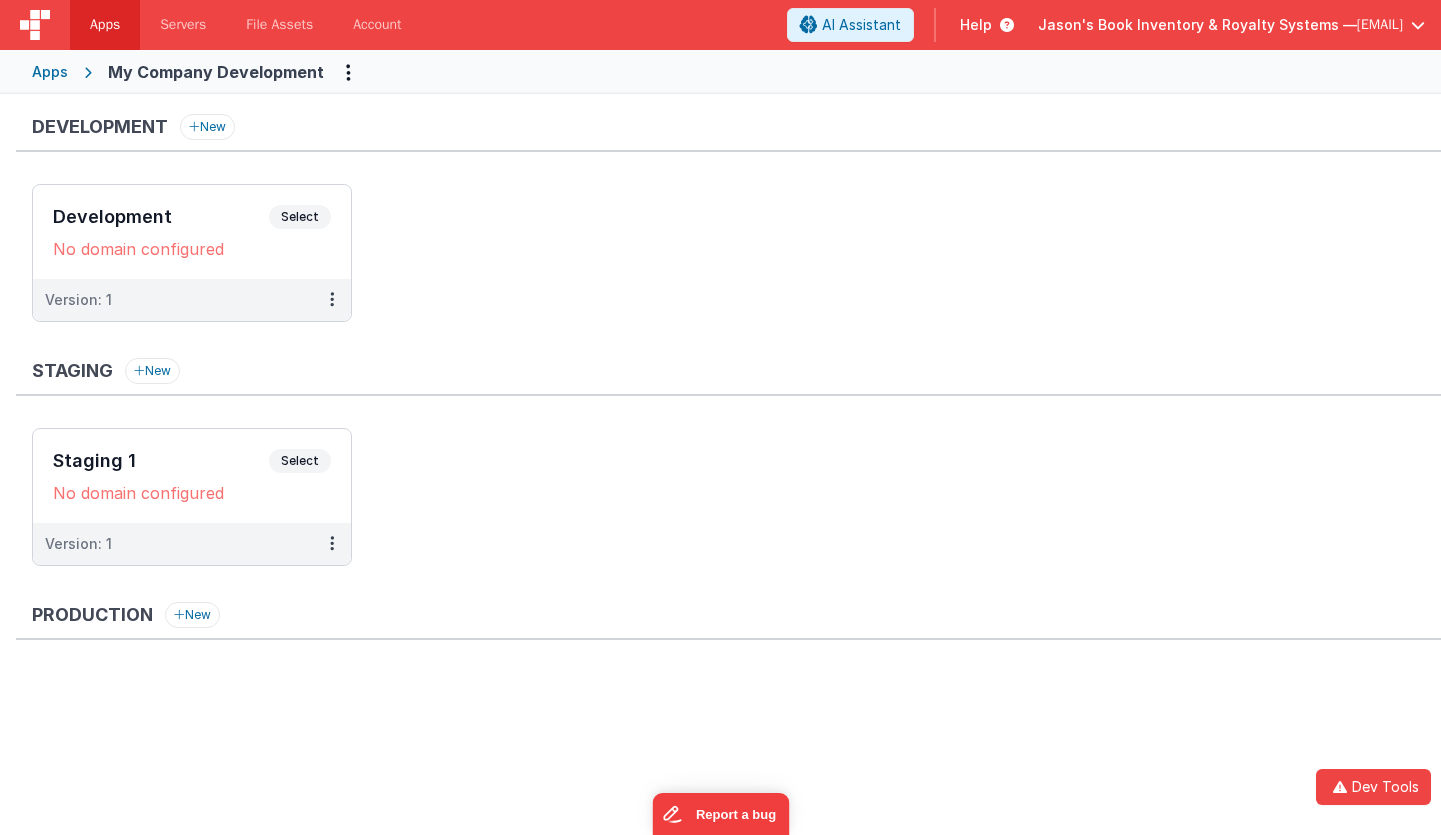 click on "Apps" at bounding box center [50, 72] 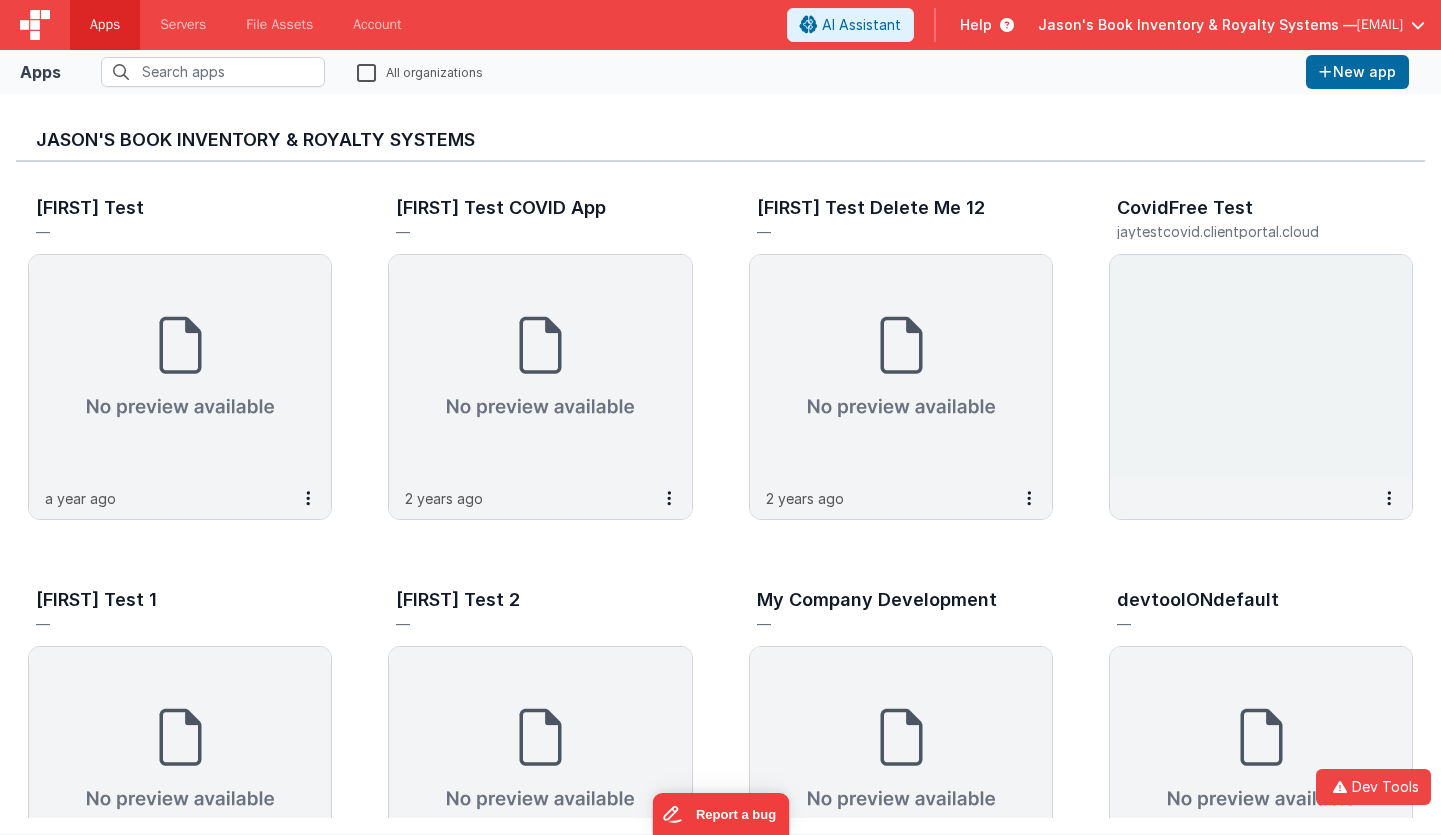 click on "Apps
All organizations
New app" at bounding box center [720, 72] 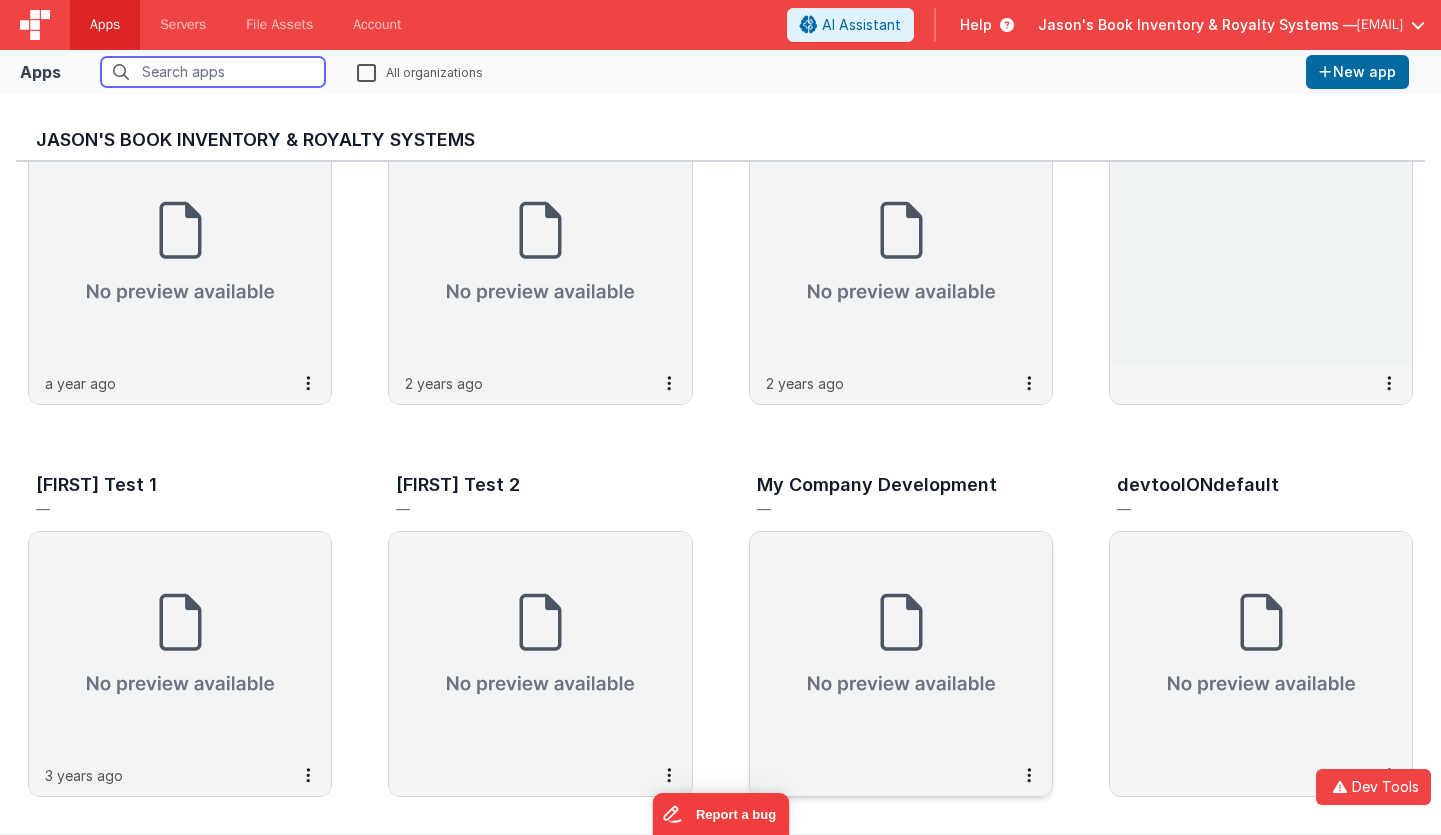 scroll, scrollTop: 140, scrollLeft: 0, axis: vertical 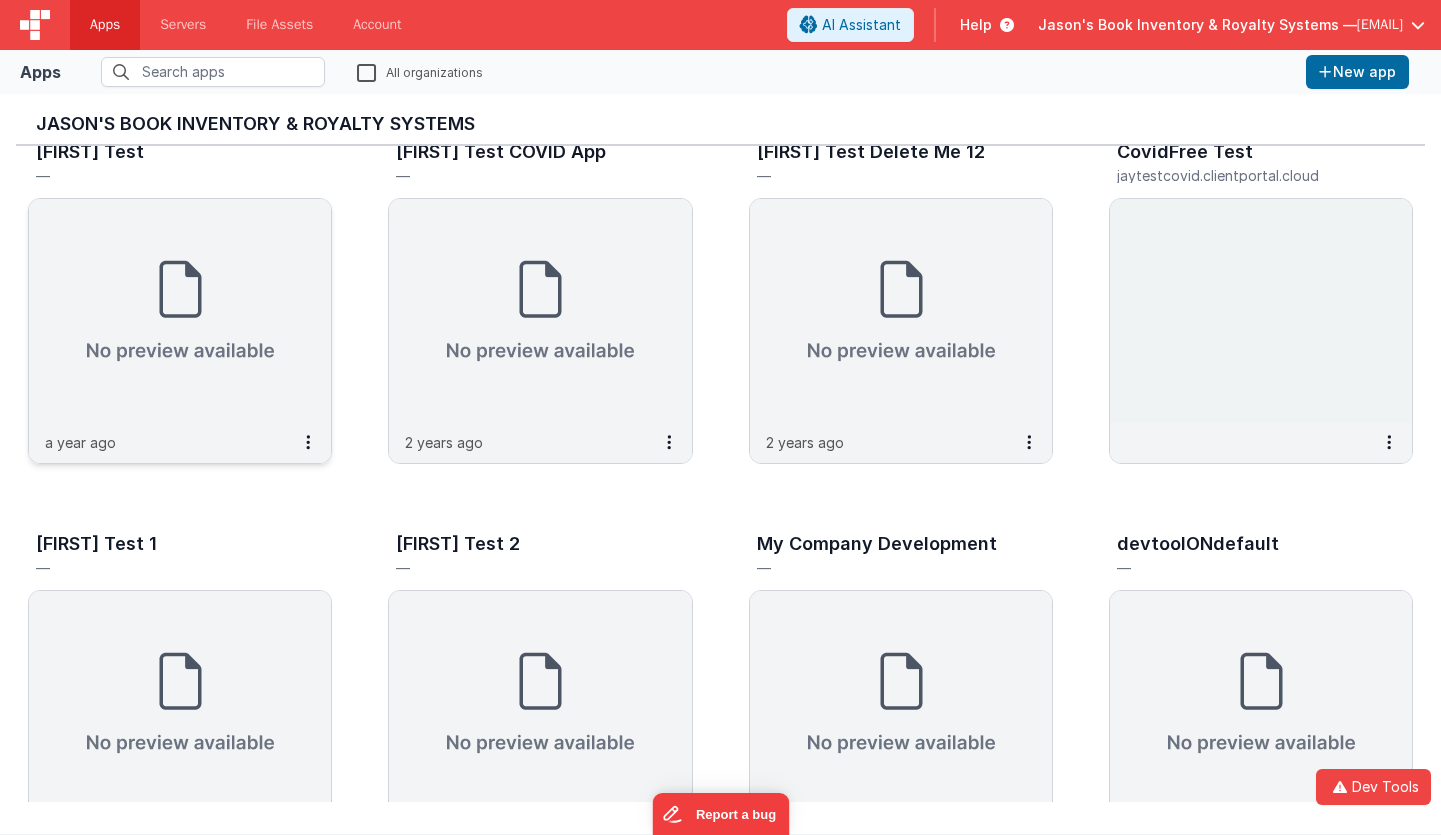 click at bounding box center (180, 311) 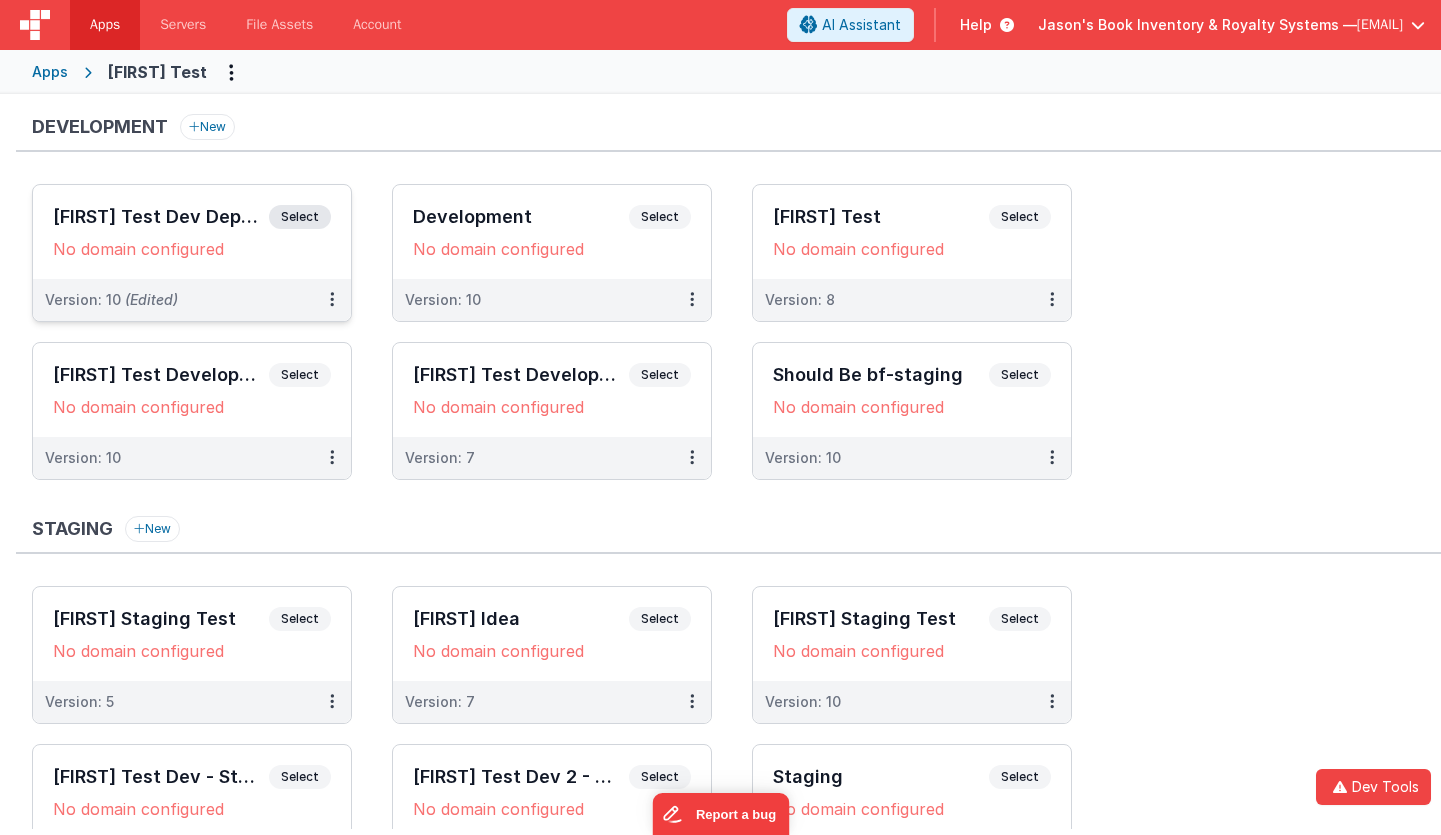 click on "No domain configured" at bounding box center (192, 249) 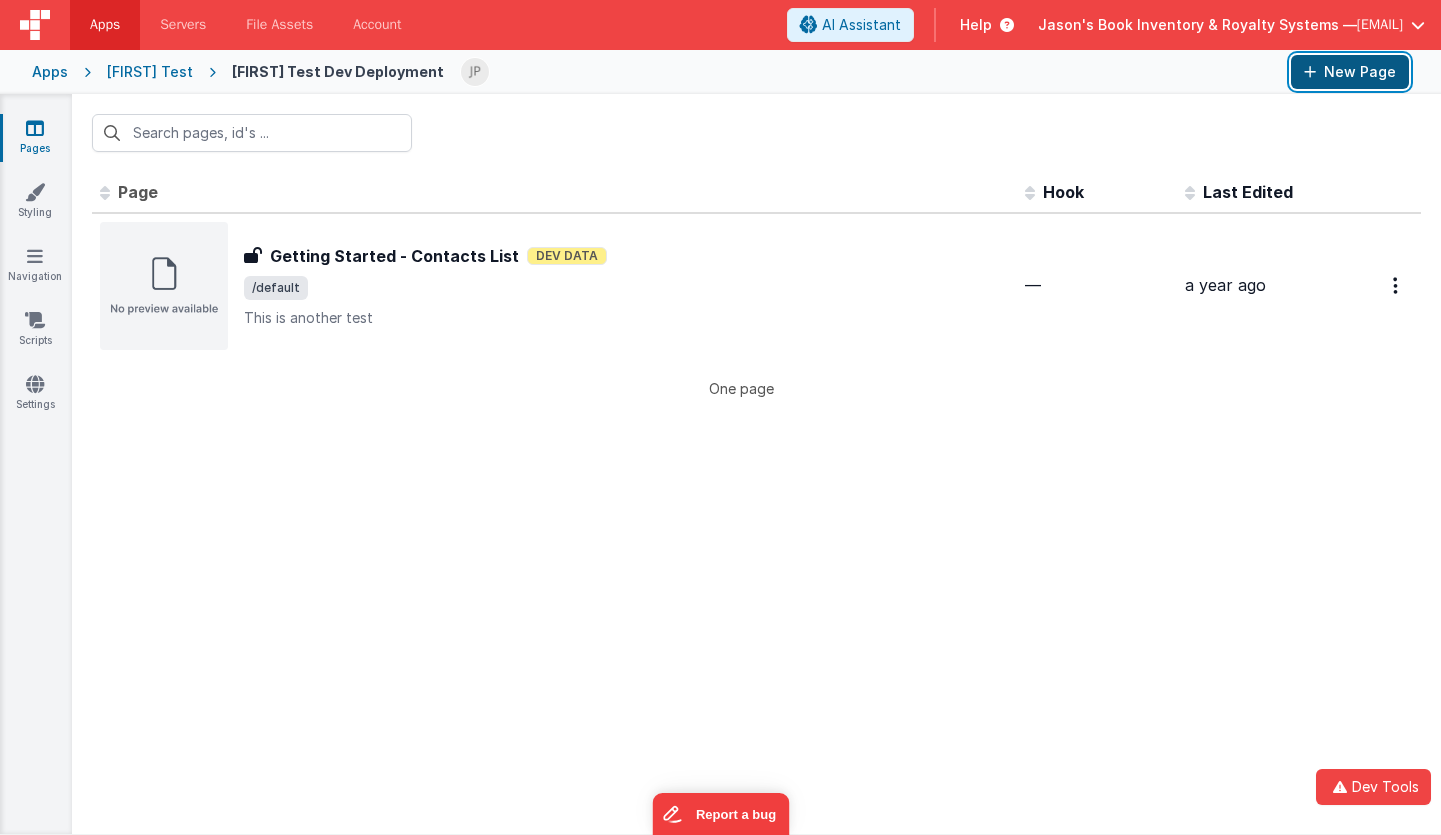 click on "New Page" at bounding box center (1350, 72) 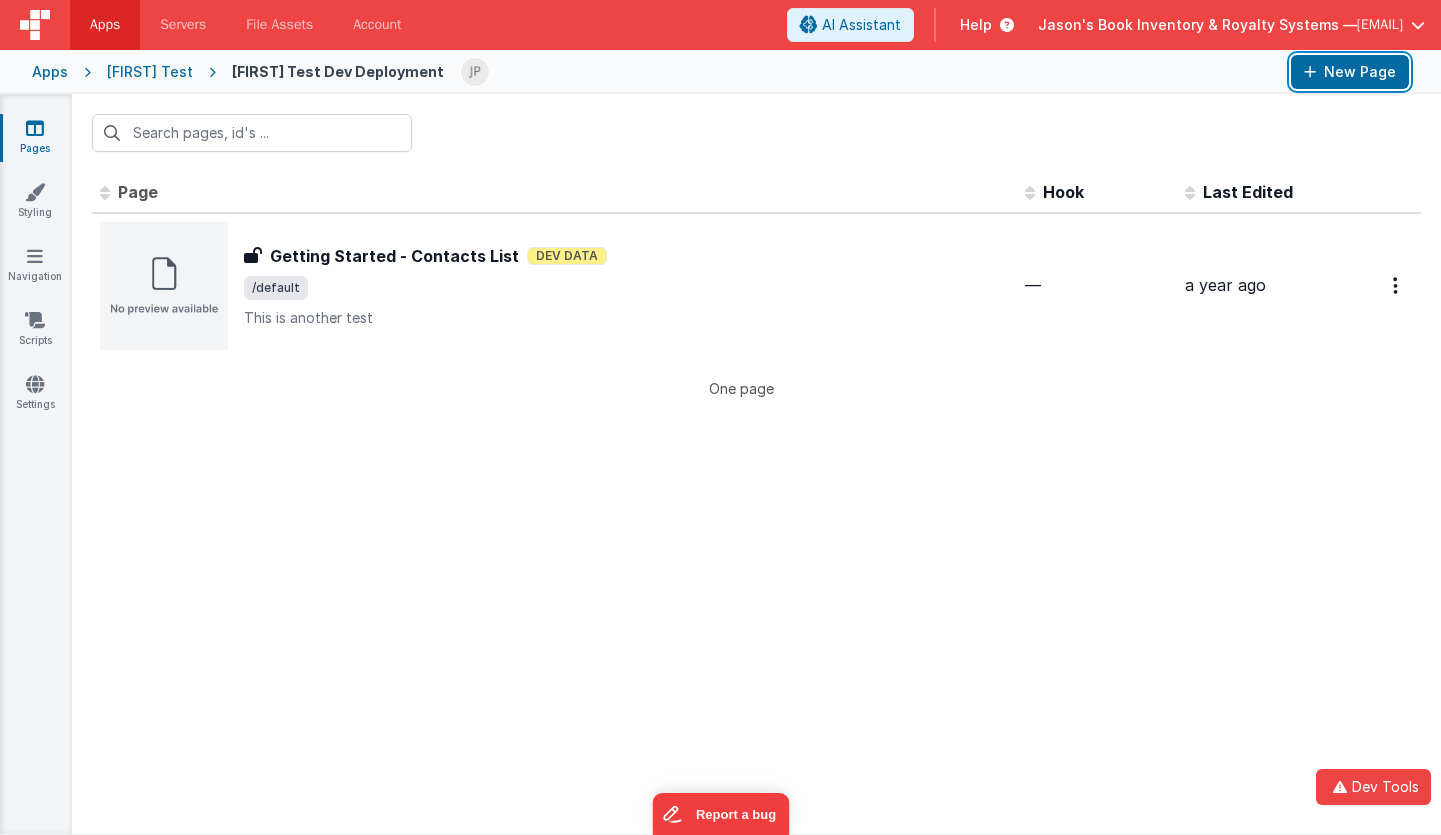 click on "New Page" at bounding box center [1350, 72] 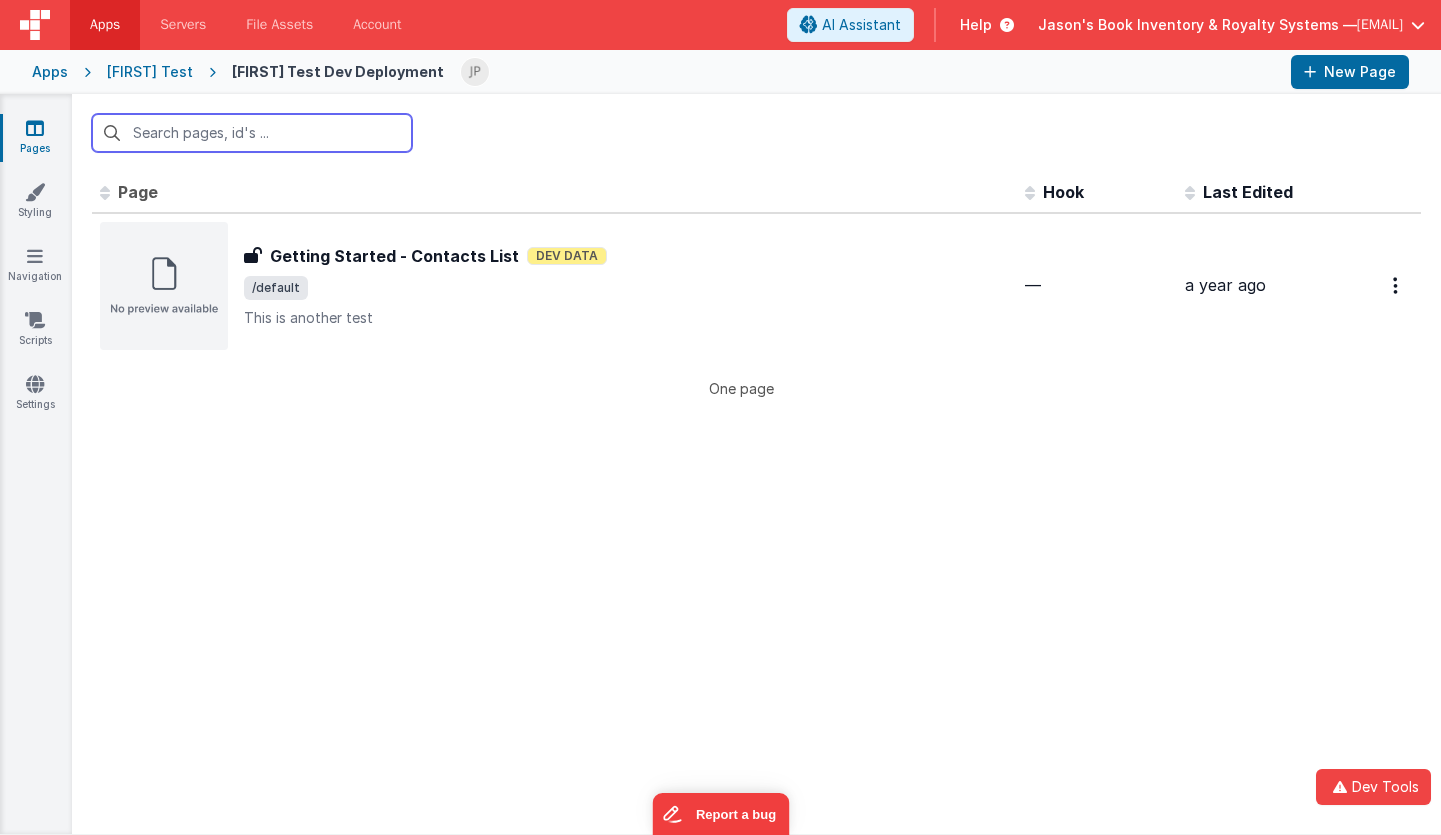 click on "New Page" at bounding box center [1350, 72] 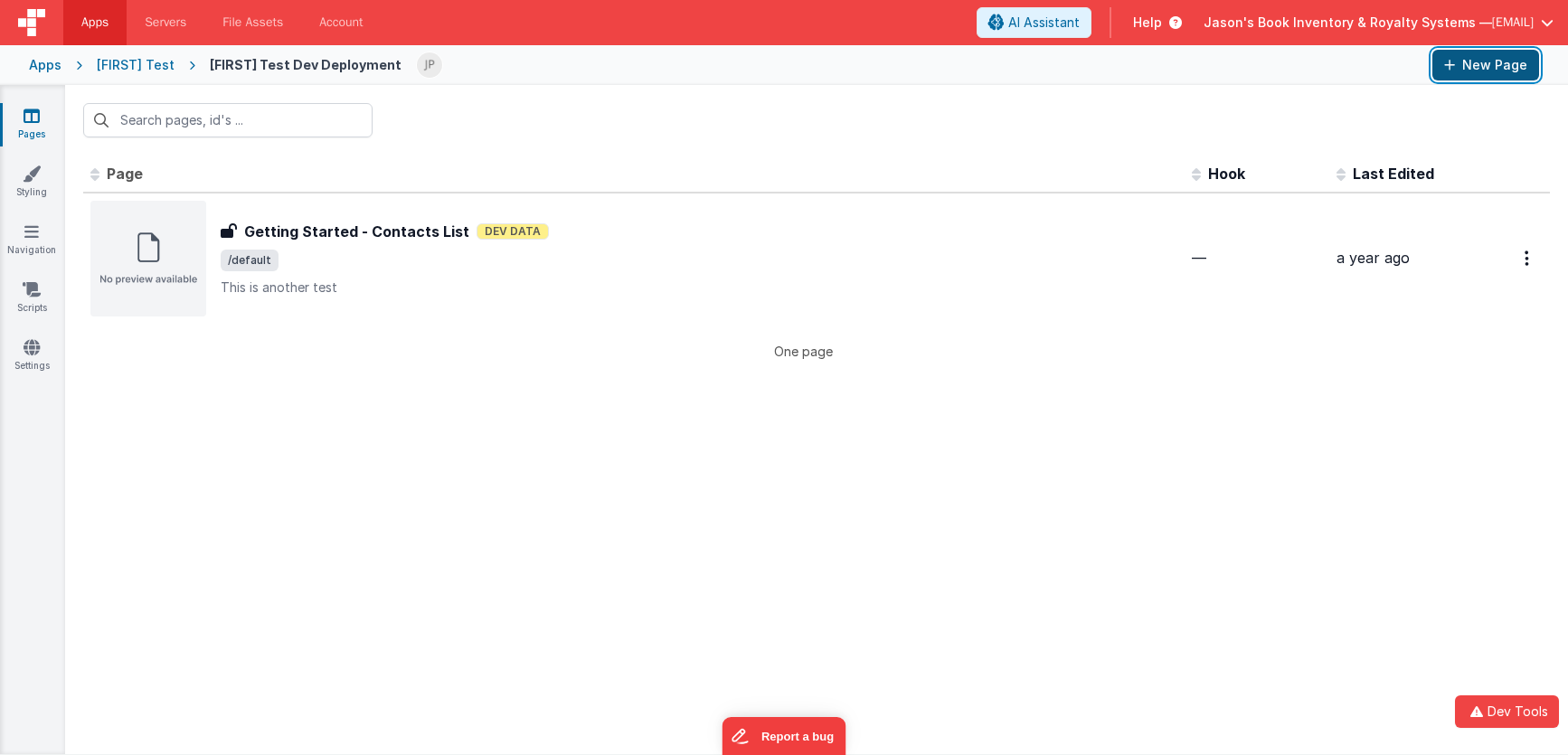 click on "New Page" at bounding box center (1486, 65) 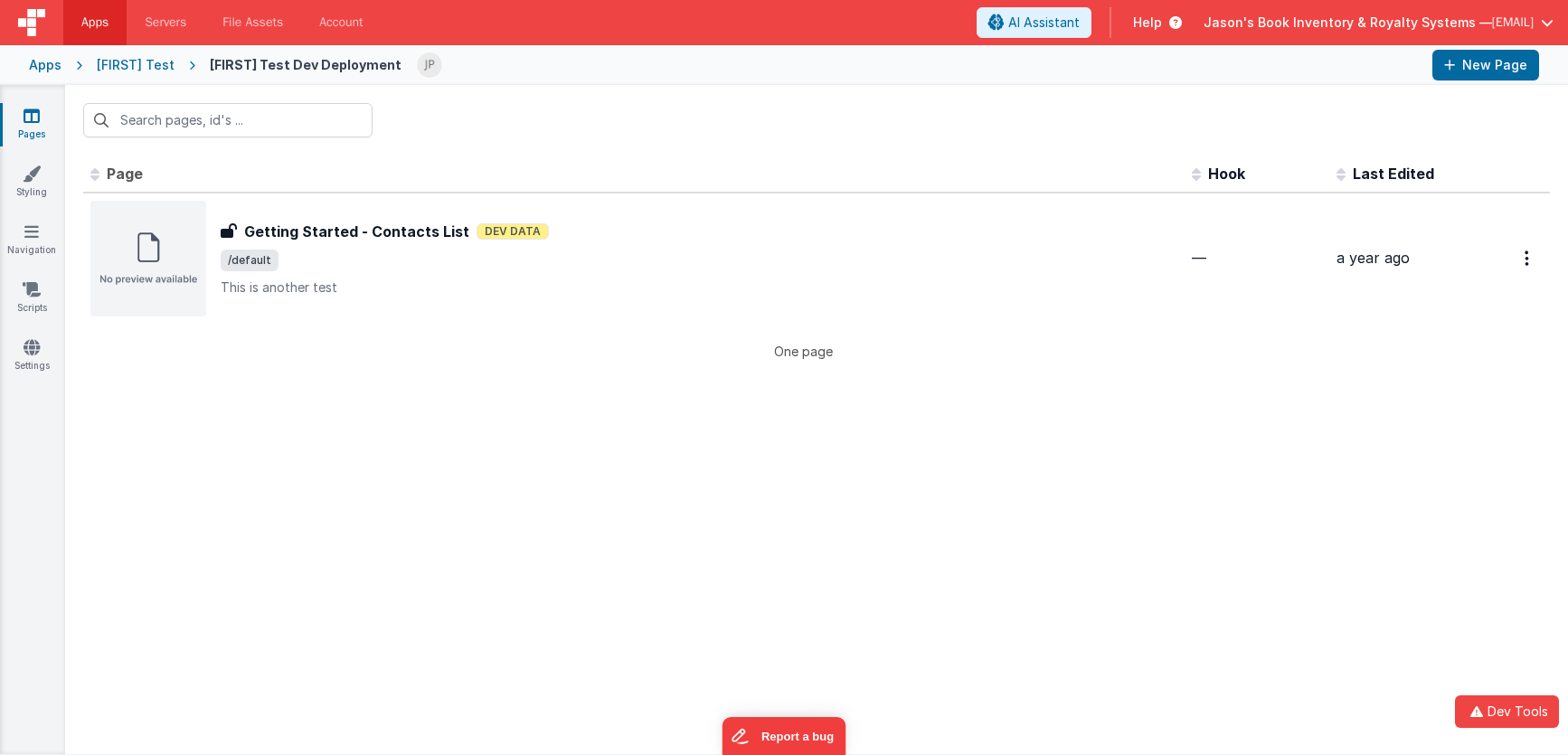 click on "Id Page Description Hook Last Edited FR_0F70D984-E6FA-BA4A-9BEE-33EB5063F8A9
Getting Started - Contacts List
Getting Started - Contacts List
Dev Data
/default   This is another test  This is another test
—
a year ago
<< < 1 > >> One page" at bounding box center [817, 455] 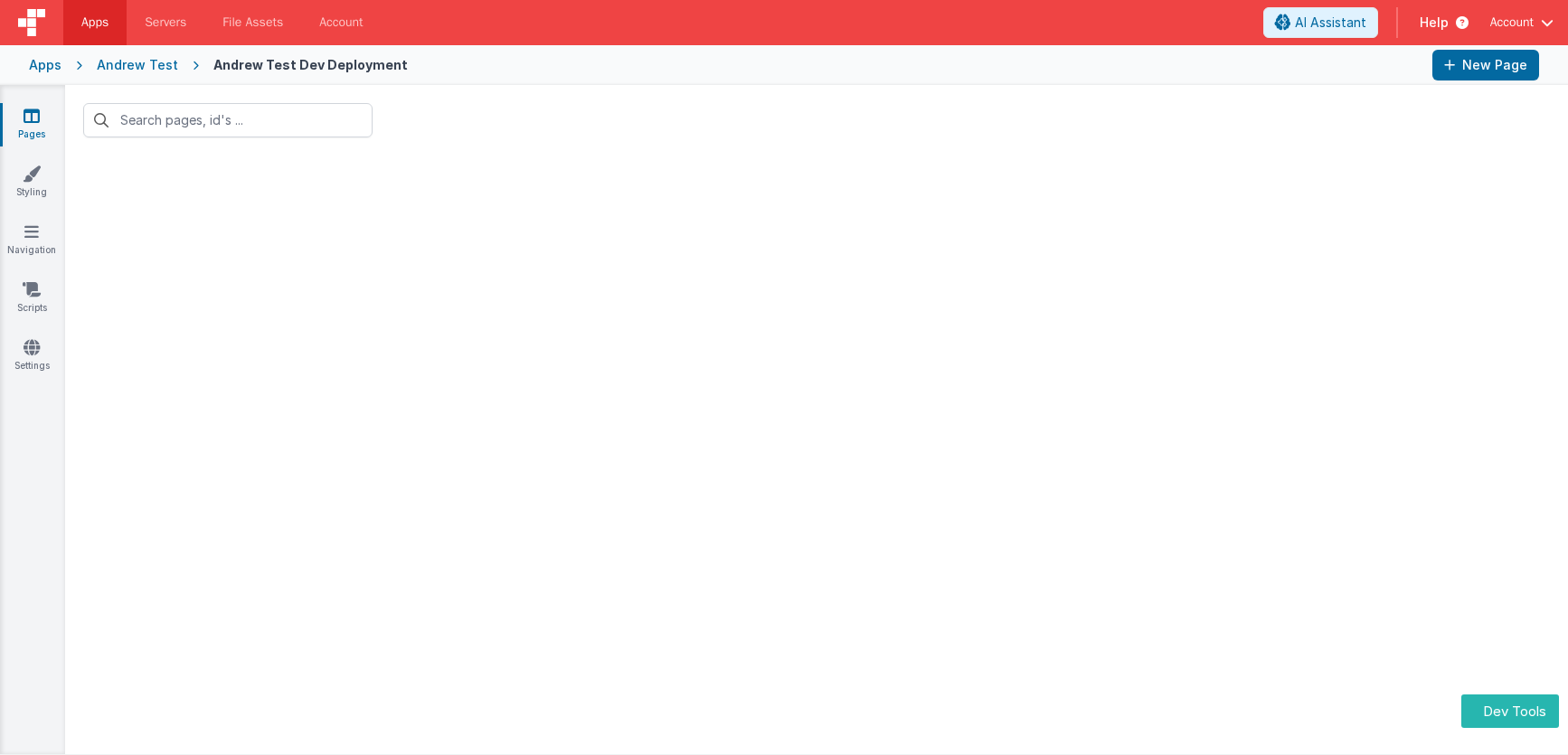 scroll, scrollTop: 0, scrollLeft: 0, axis: both 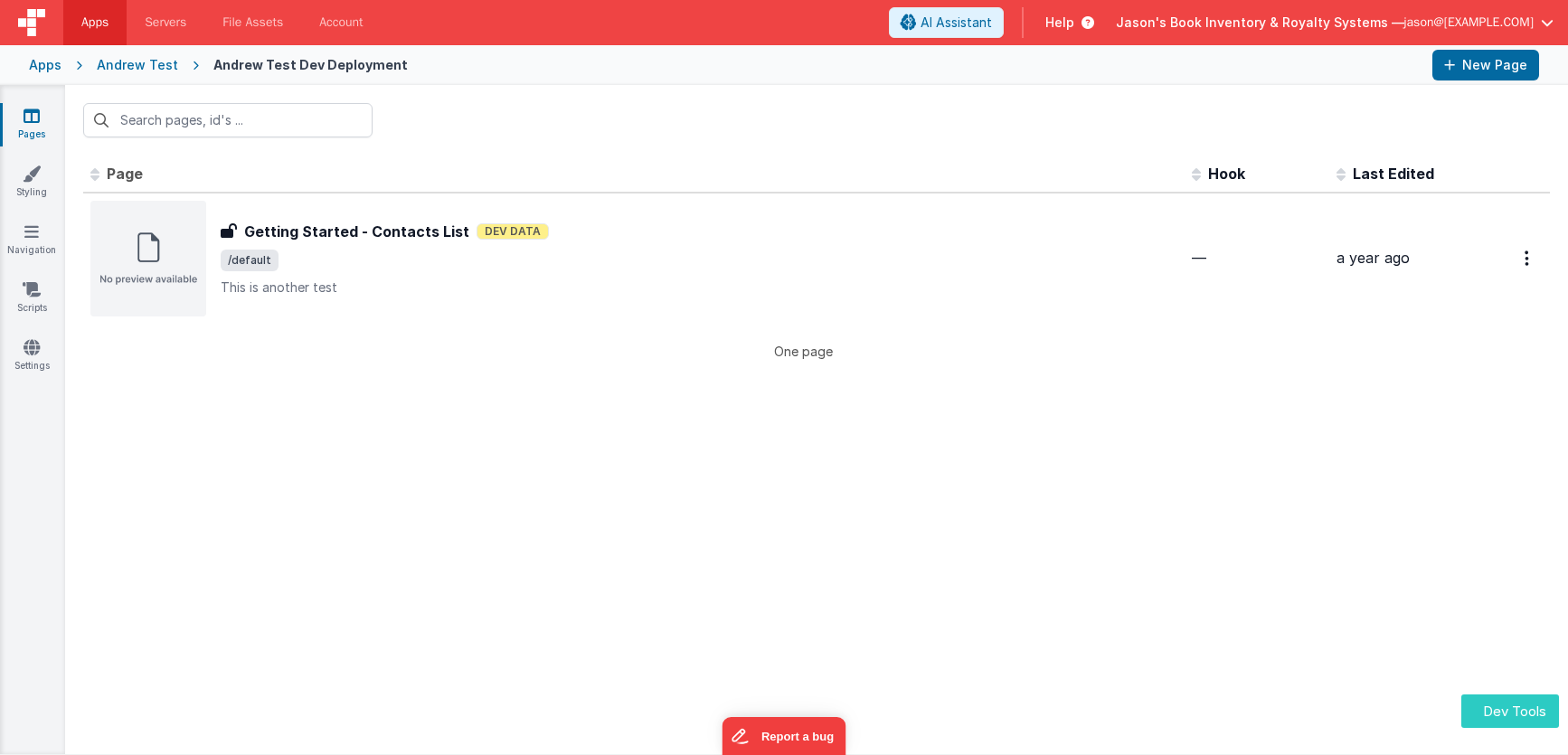 click on "Dev Tools" at bounding box center [1510, 711] 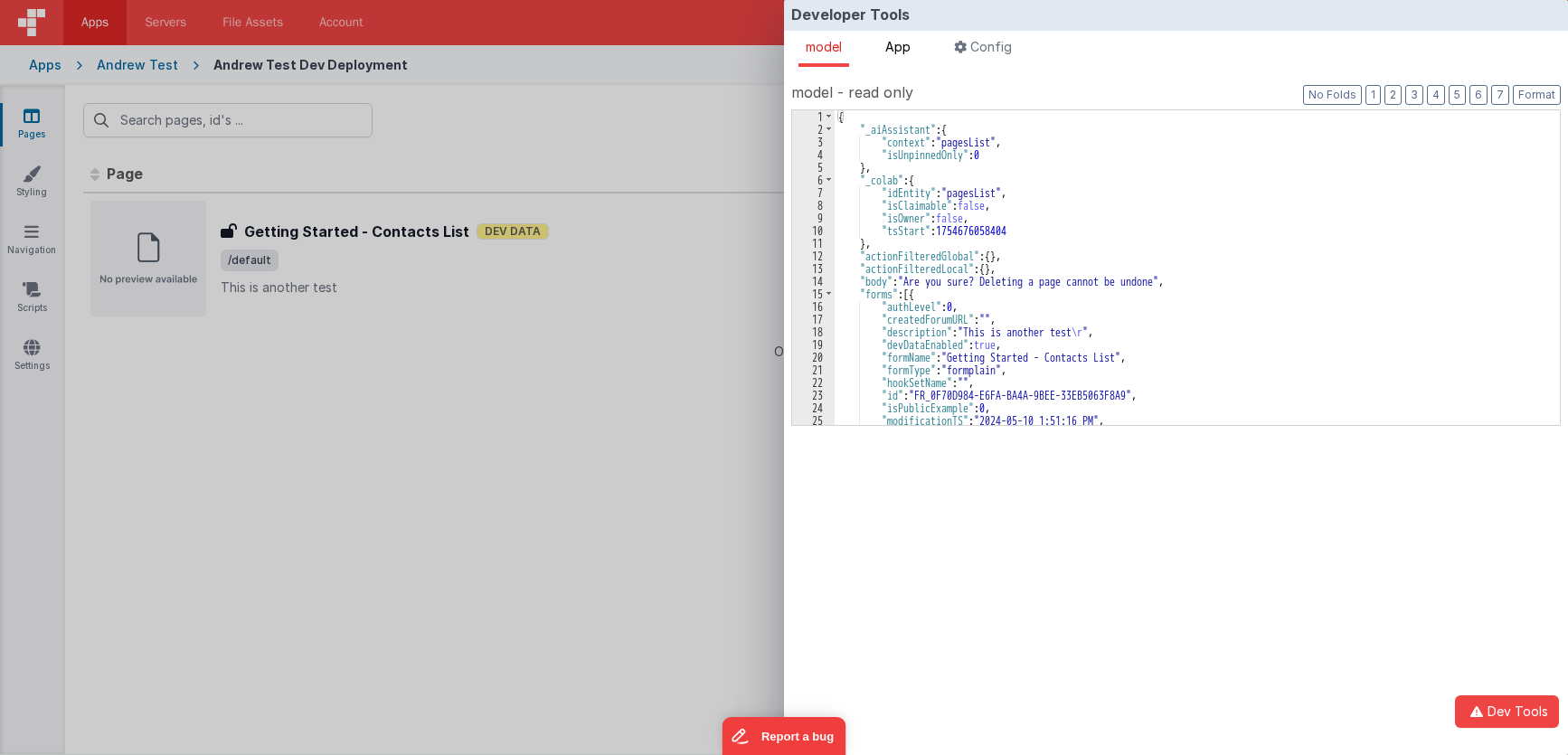click on "App" at bounding box center [898, 49] 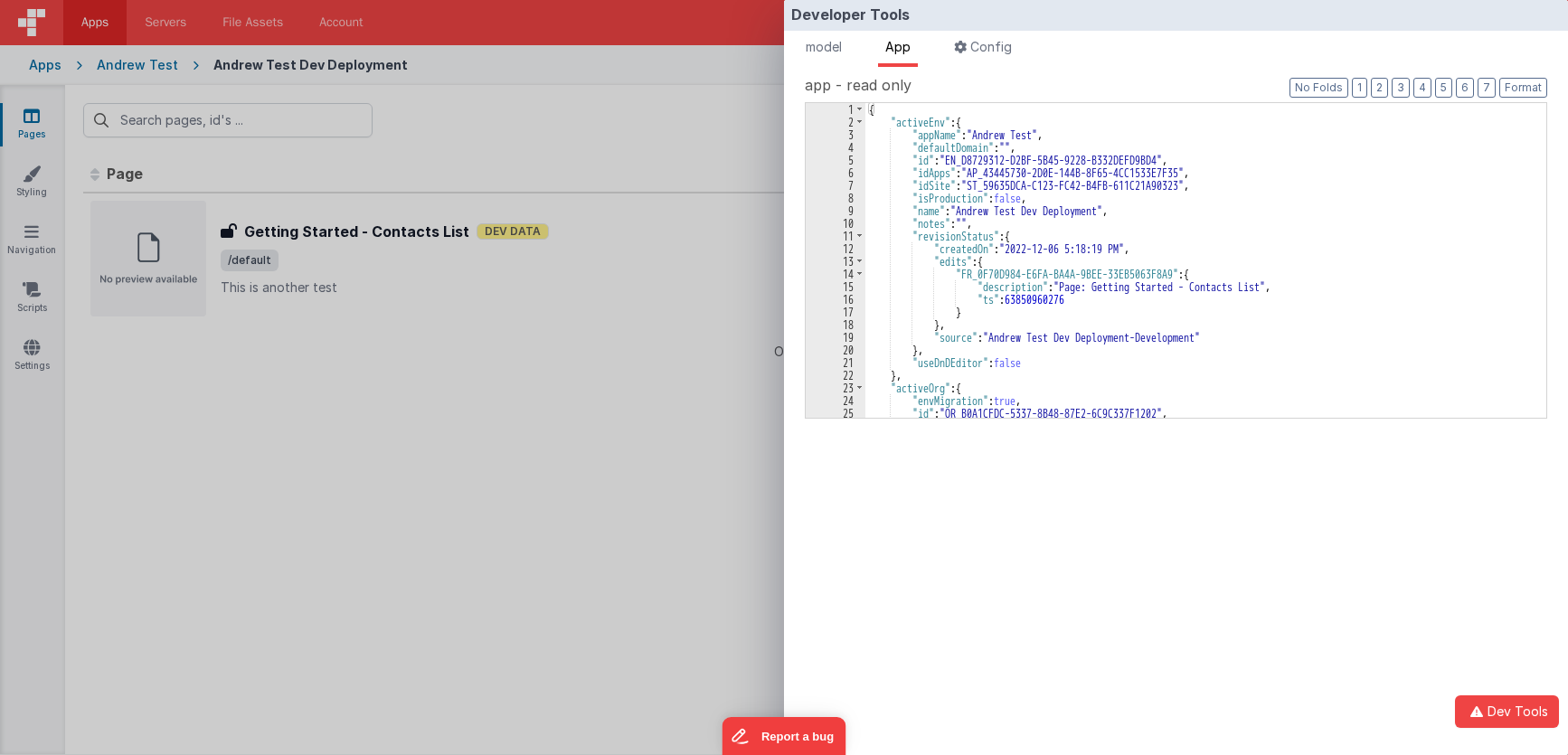 click on "App" at bounding box center (898, 49) 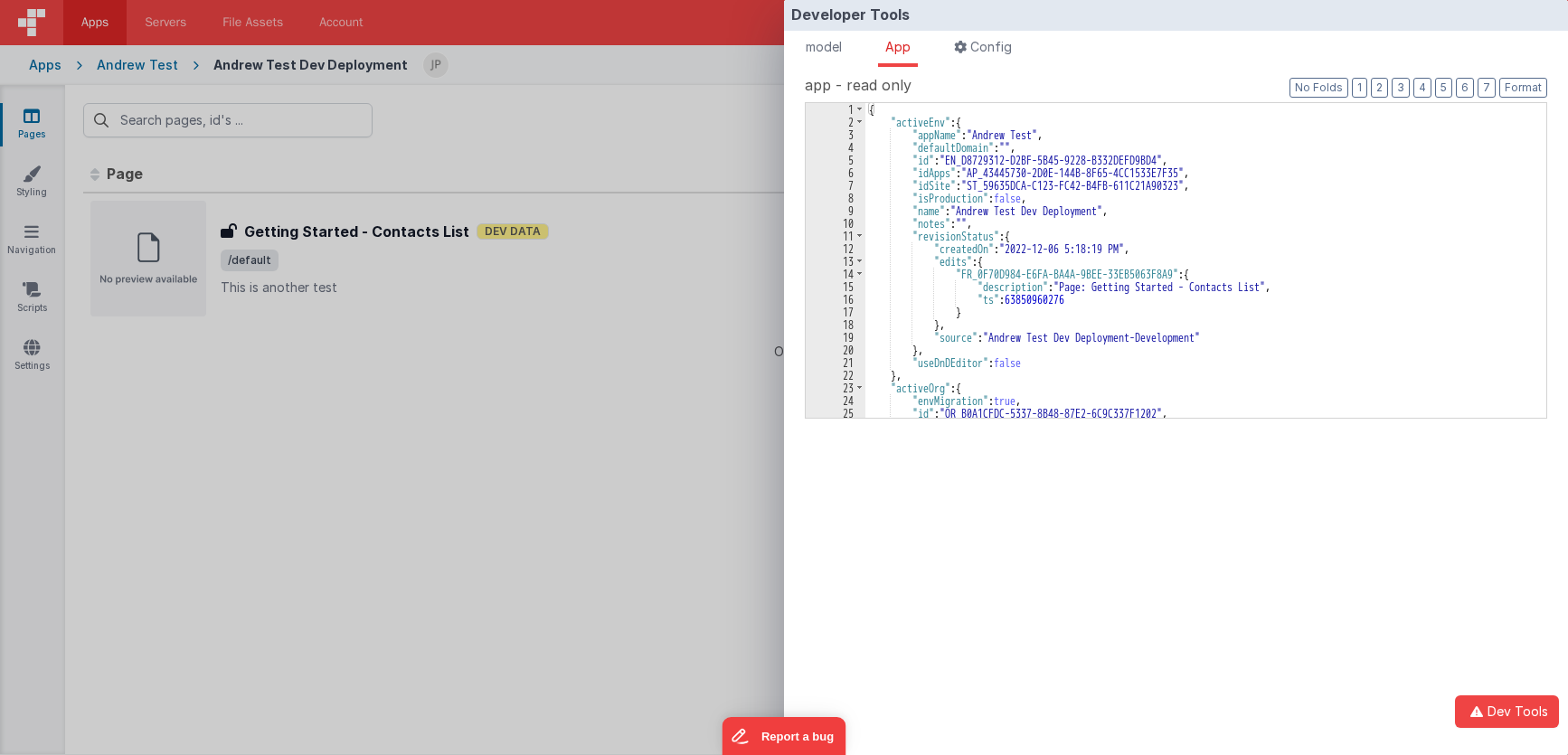 click on "app - read only" at bounding box center [1176, 85] 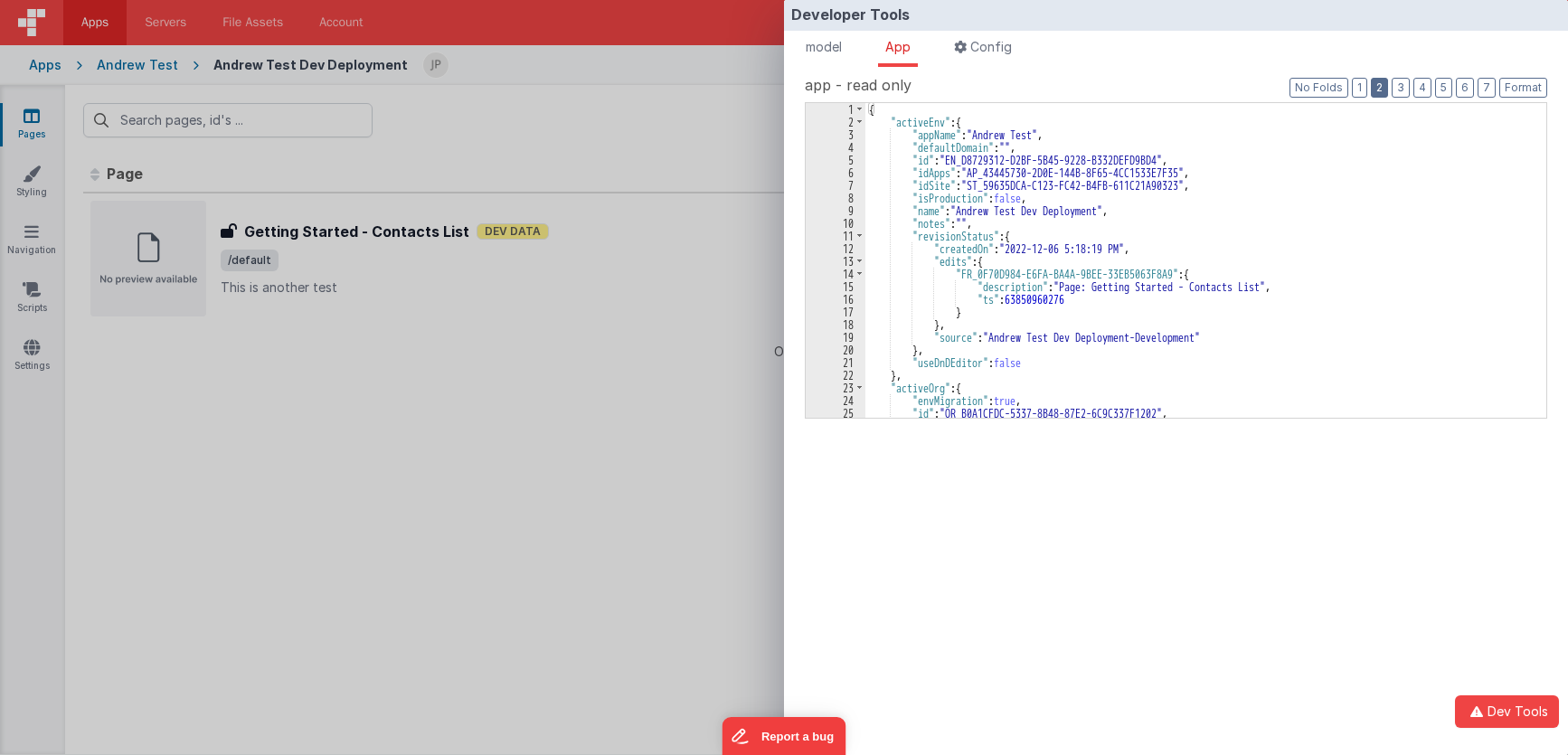 click on "2" at bounding box center (1379, 88) 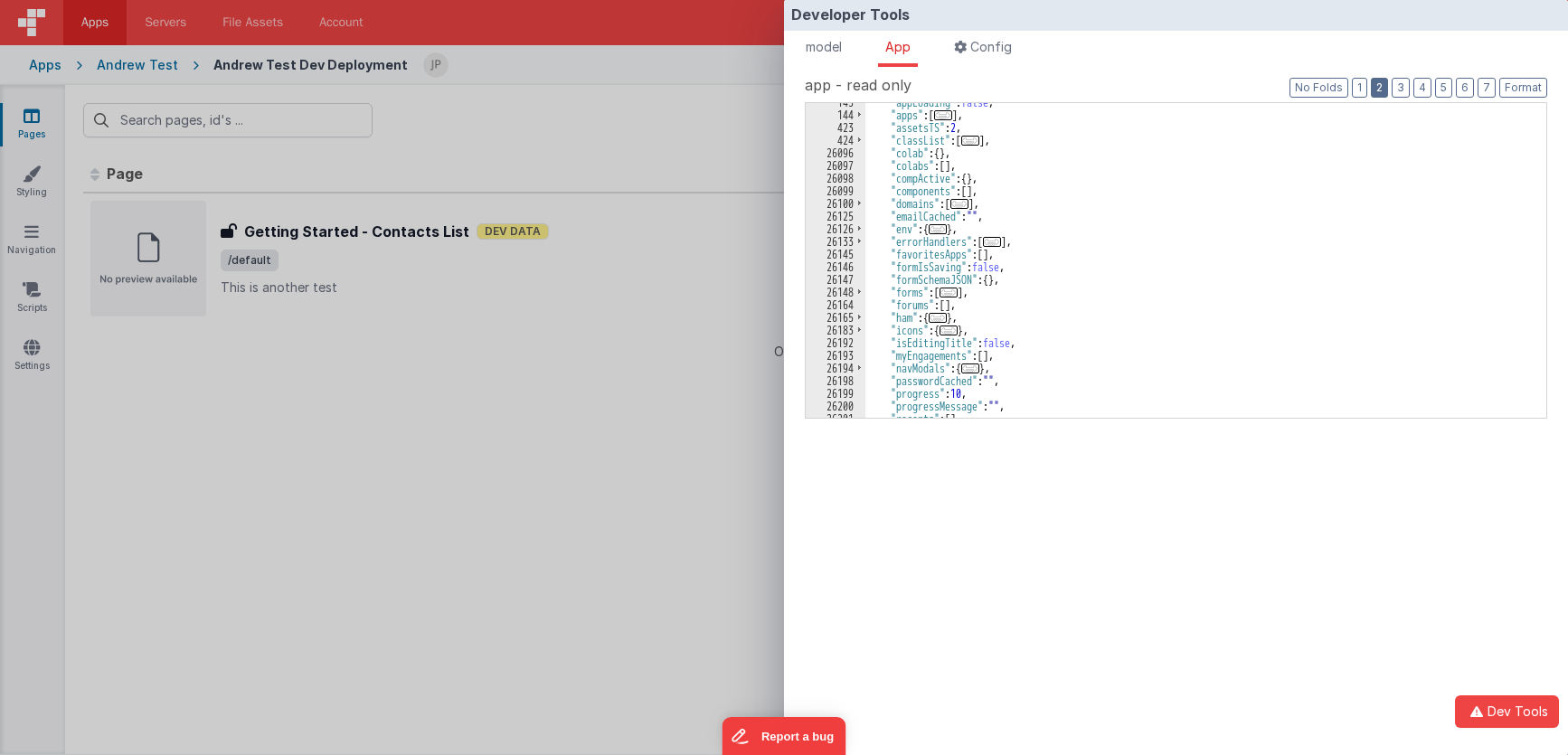 scroll, scrollTop: 109, scrollLeft: 0, axis: vertical 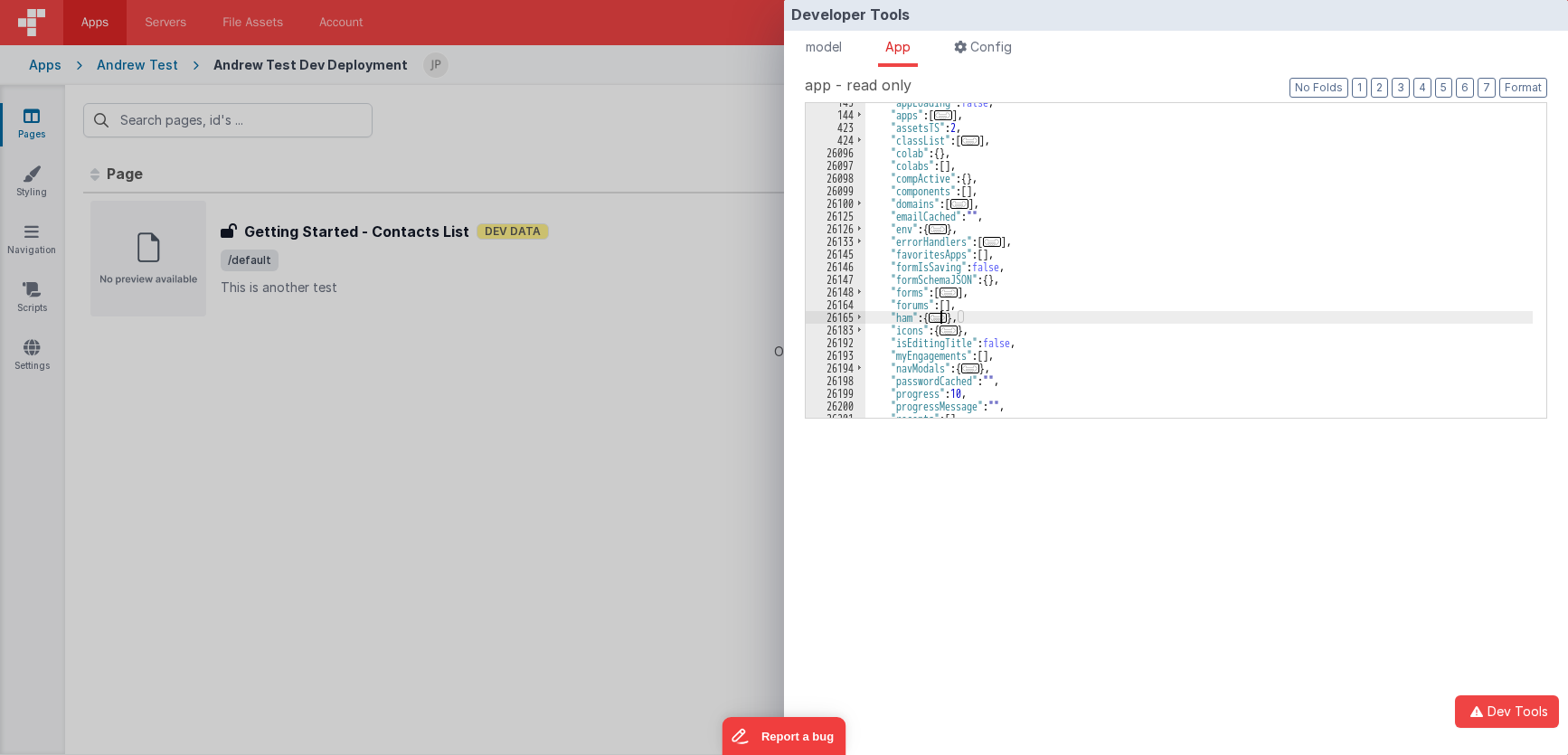click on "..." at bounding box center [938, 317] 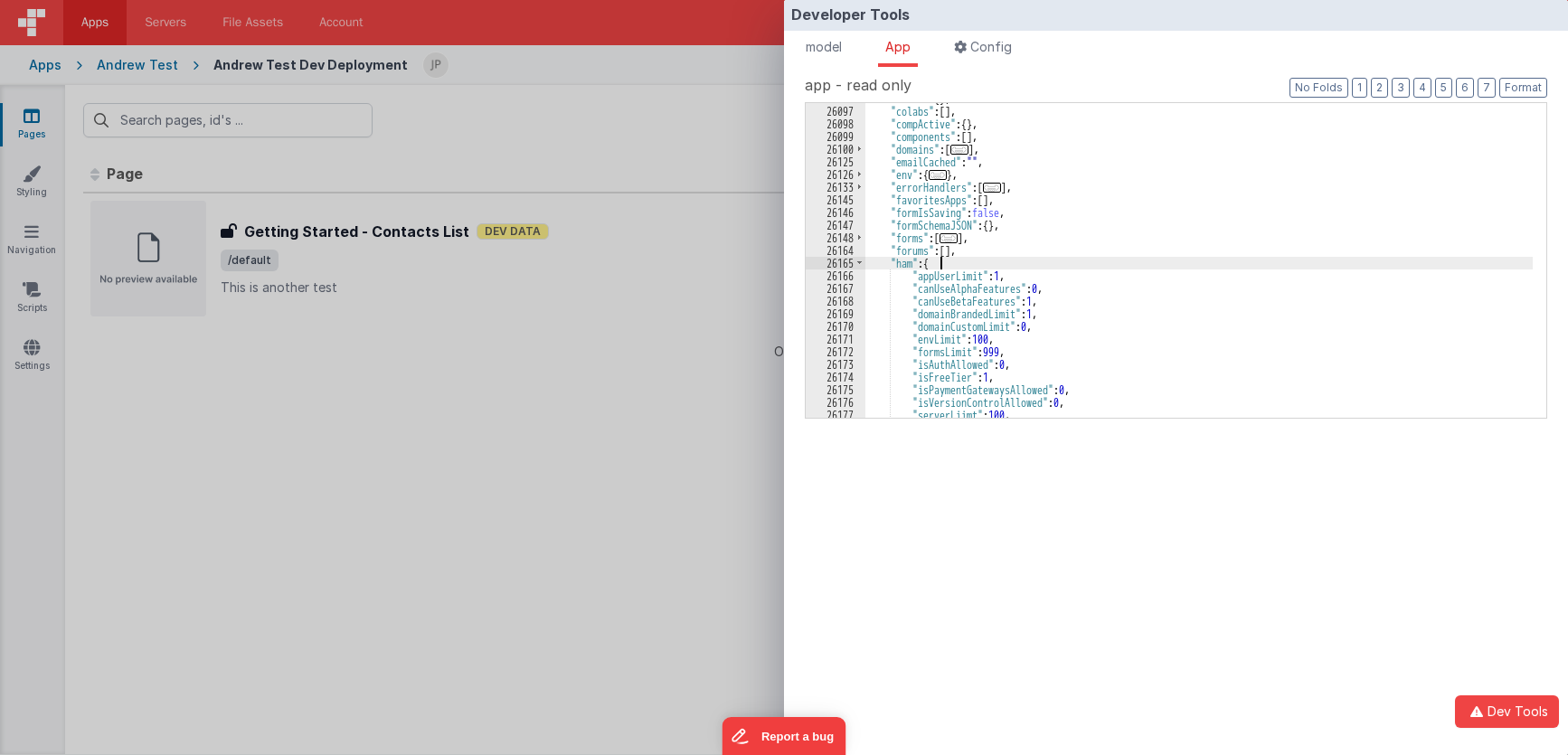 scroll, scrollTop: 163, scrollLeft: 0, axis: vertical 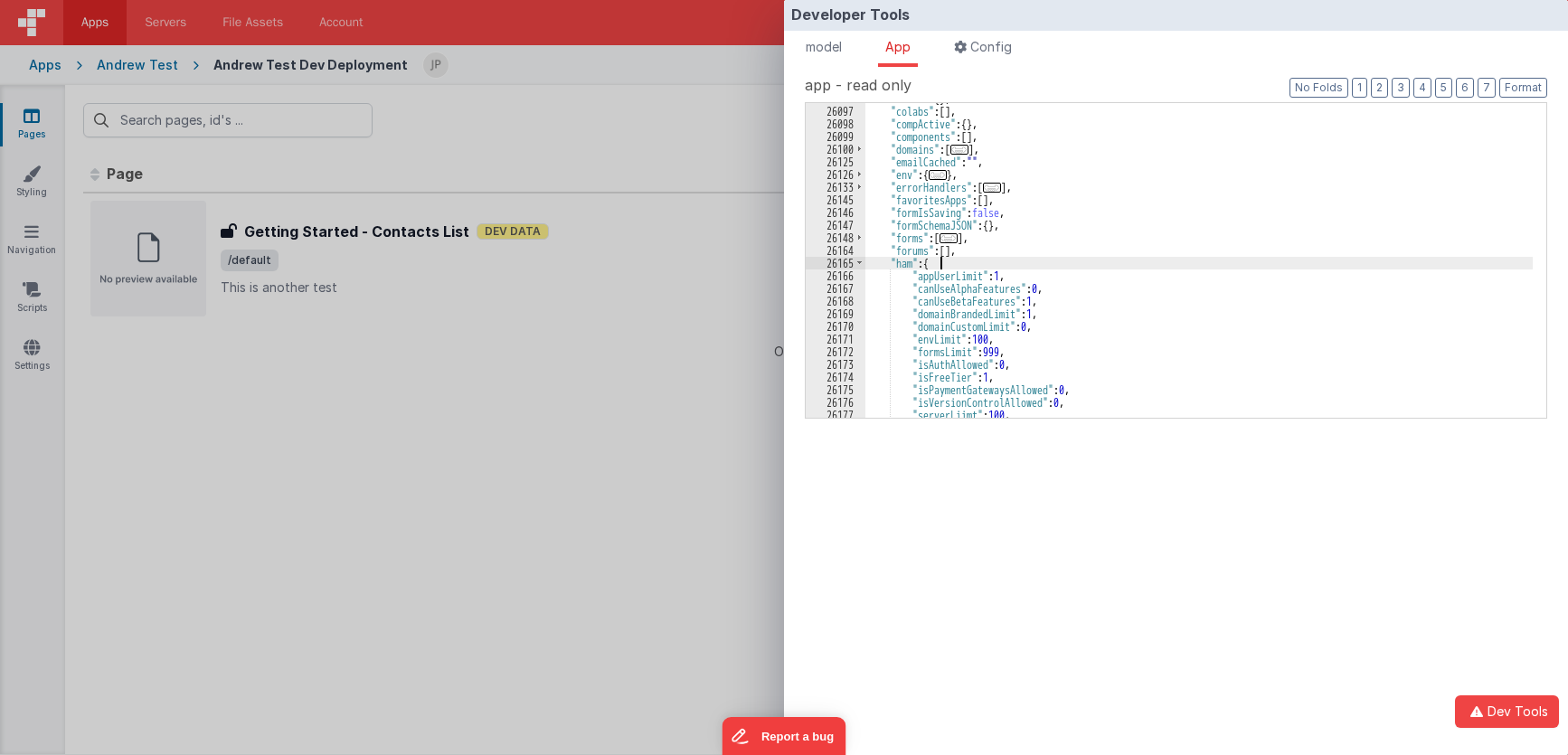 click on "Developer Tools
model
App
Params
Log (1)
Misc
Windows
Config
model - read only Format
7
6
5
4
3
2
1
No Folds
1 2 3 4 5 6 7 8 9 10 11 12 13 14 15 16 17 18 19 20 21 22 23 24 25 26 {      "_aiAssistant" :  {           "context" :  "pagesList" ,           "isUnpinnedOnly" :  0      } ,      "_colab" :  {           "idEntity" :  "pagesList" ,           "isClaimable" :  false ,           "isOwner" :  false ,           "tsStart" :  1754676058404      } ," at bounding box center (784, 377) 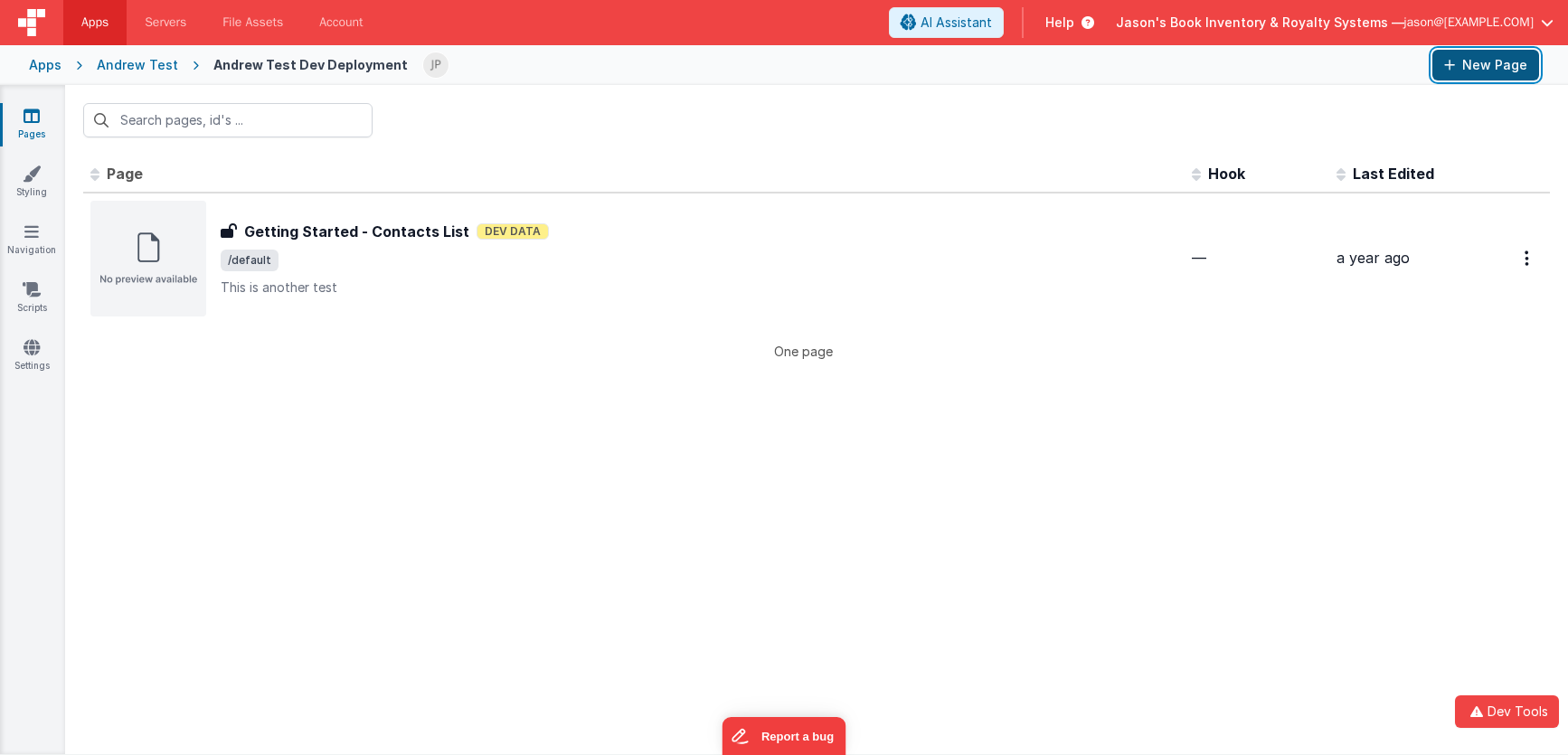 click on "New Page" at bounding box center [1486, 65] 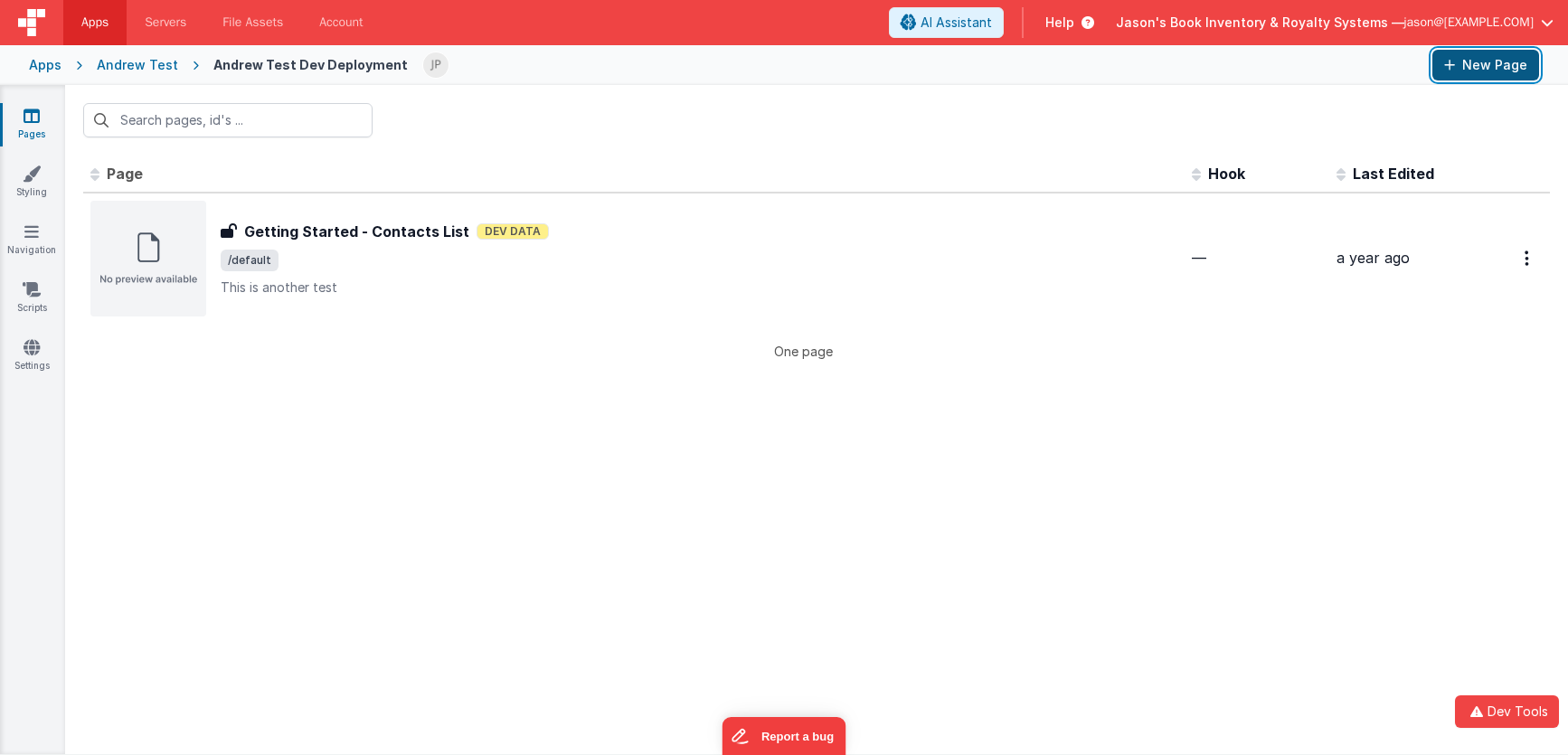 click on "New Page" at bounding box center [1486, 65] 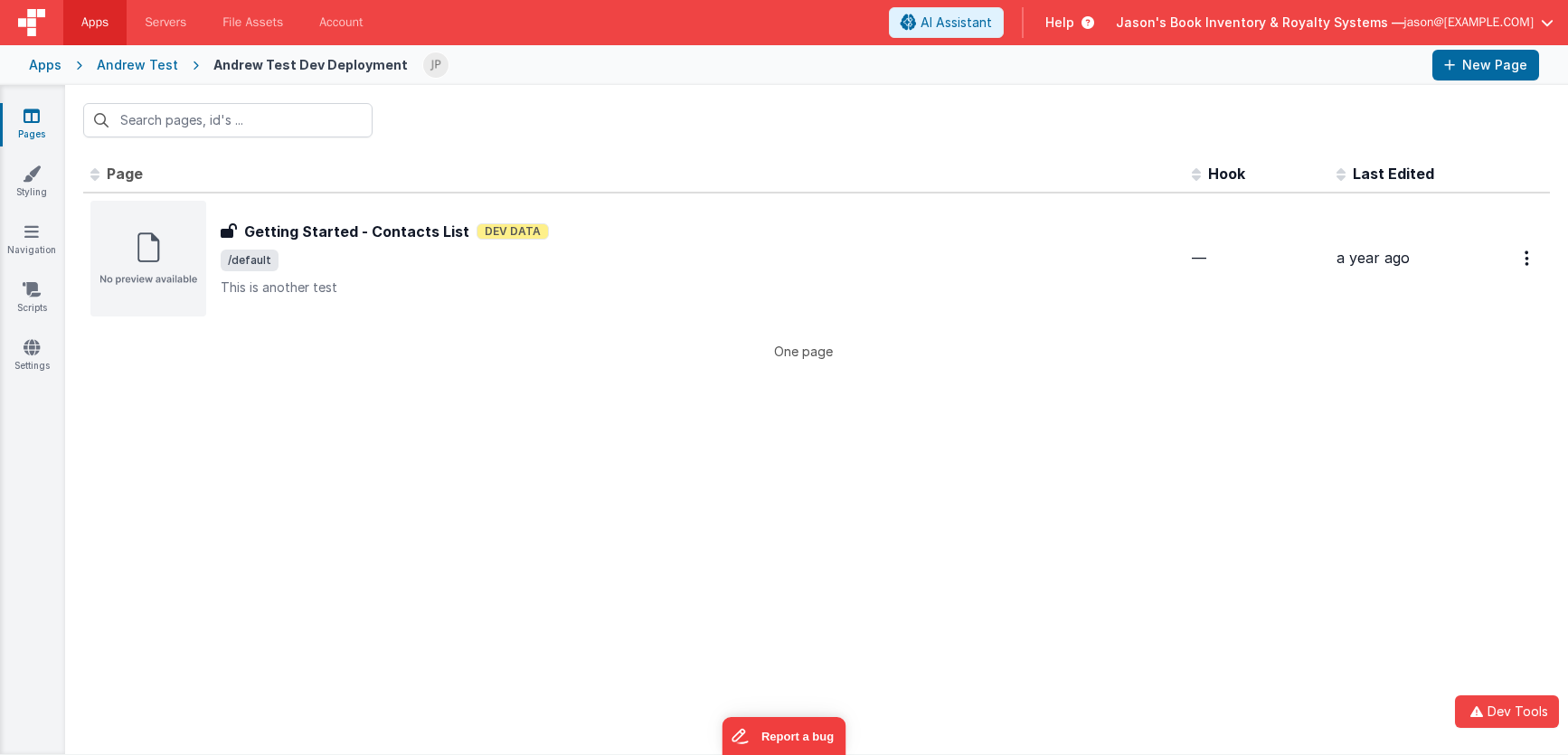click on "Jason's Book Inventory & Royalty Systems —    jason@delfsengineering.ca" at bounding box center (1335, 23) 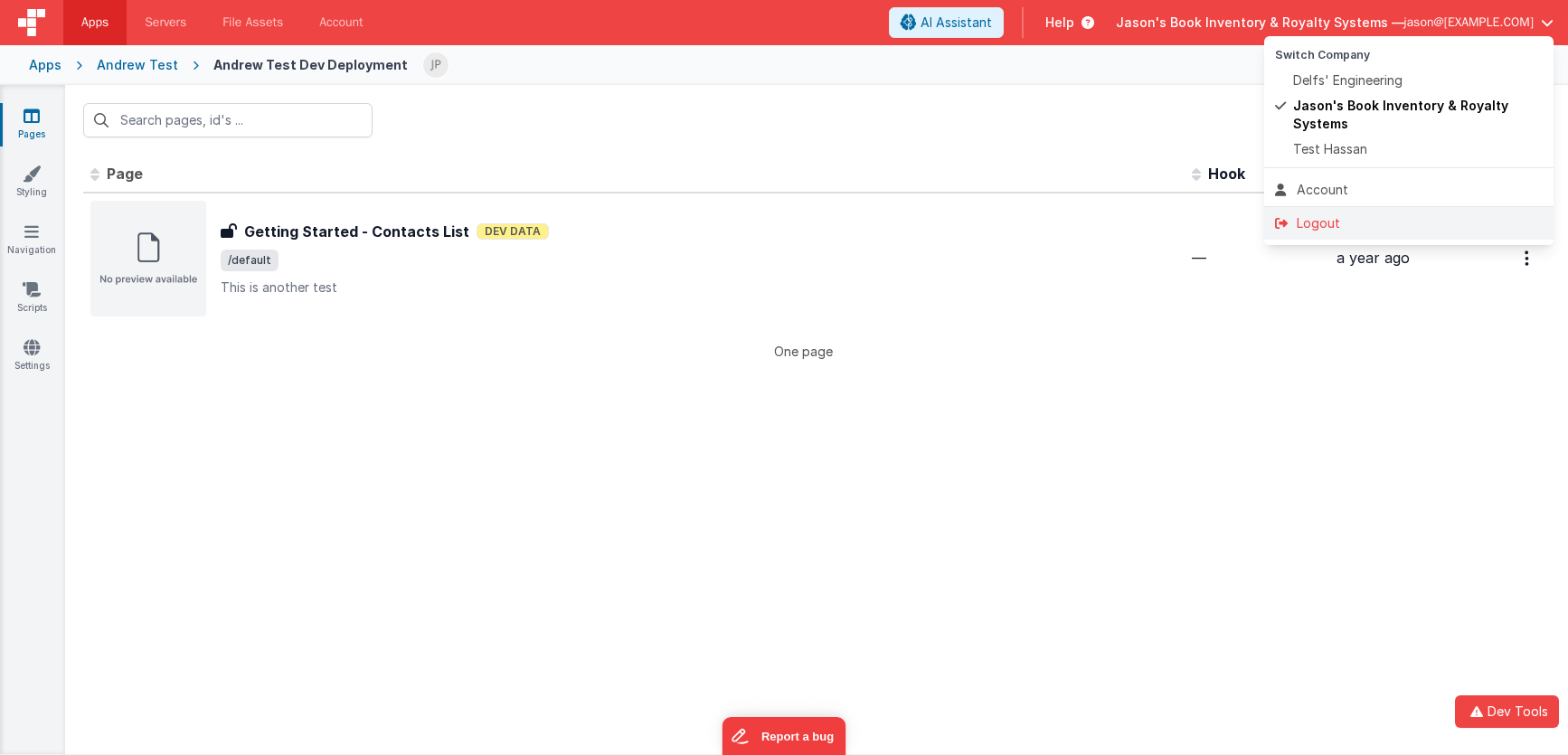 click on "Logout" at bounding box center [1409, 223] 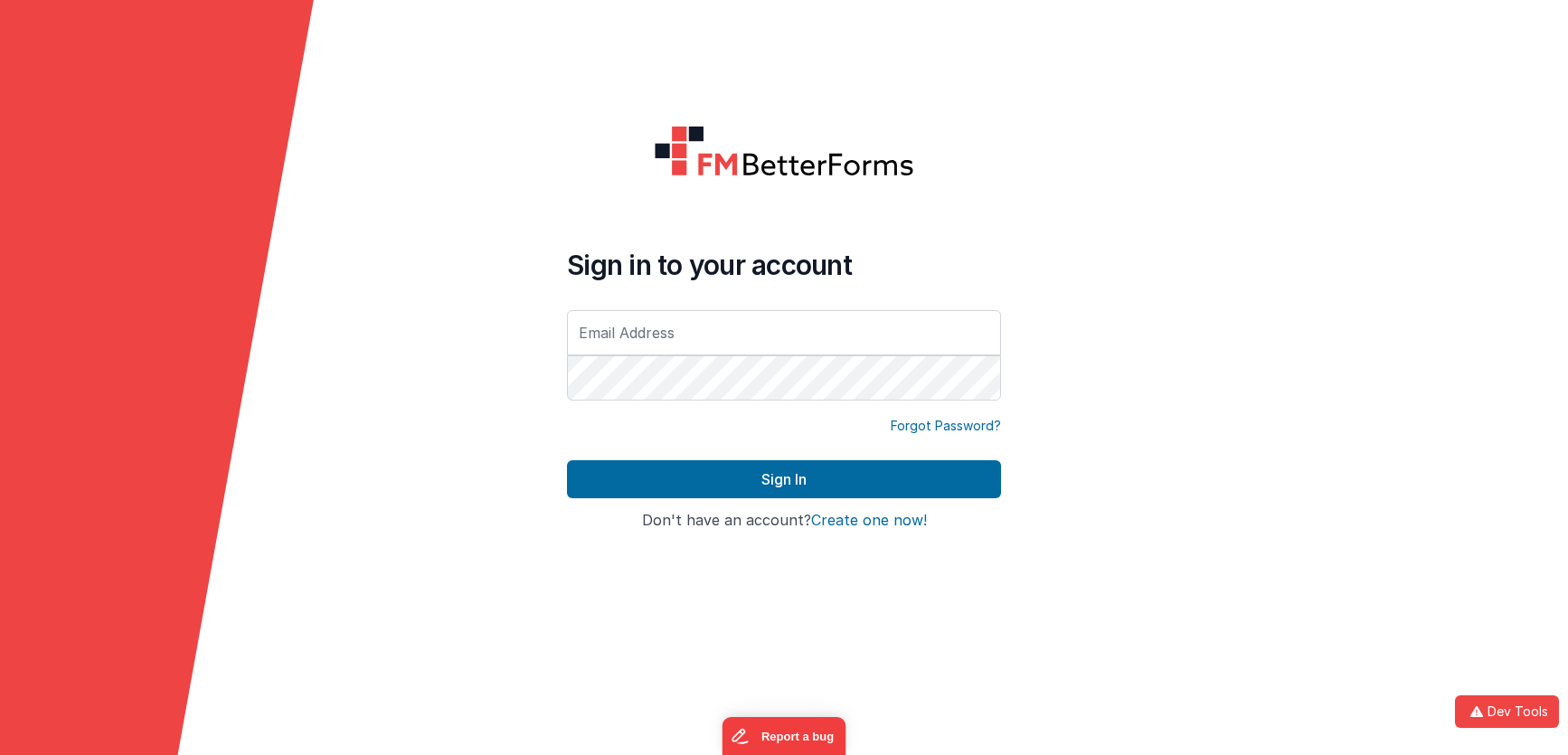 click at bounding box center [784, 333] 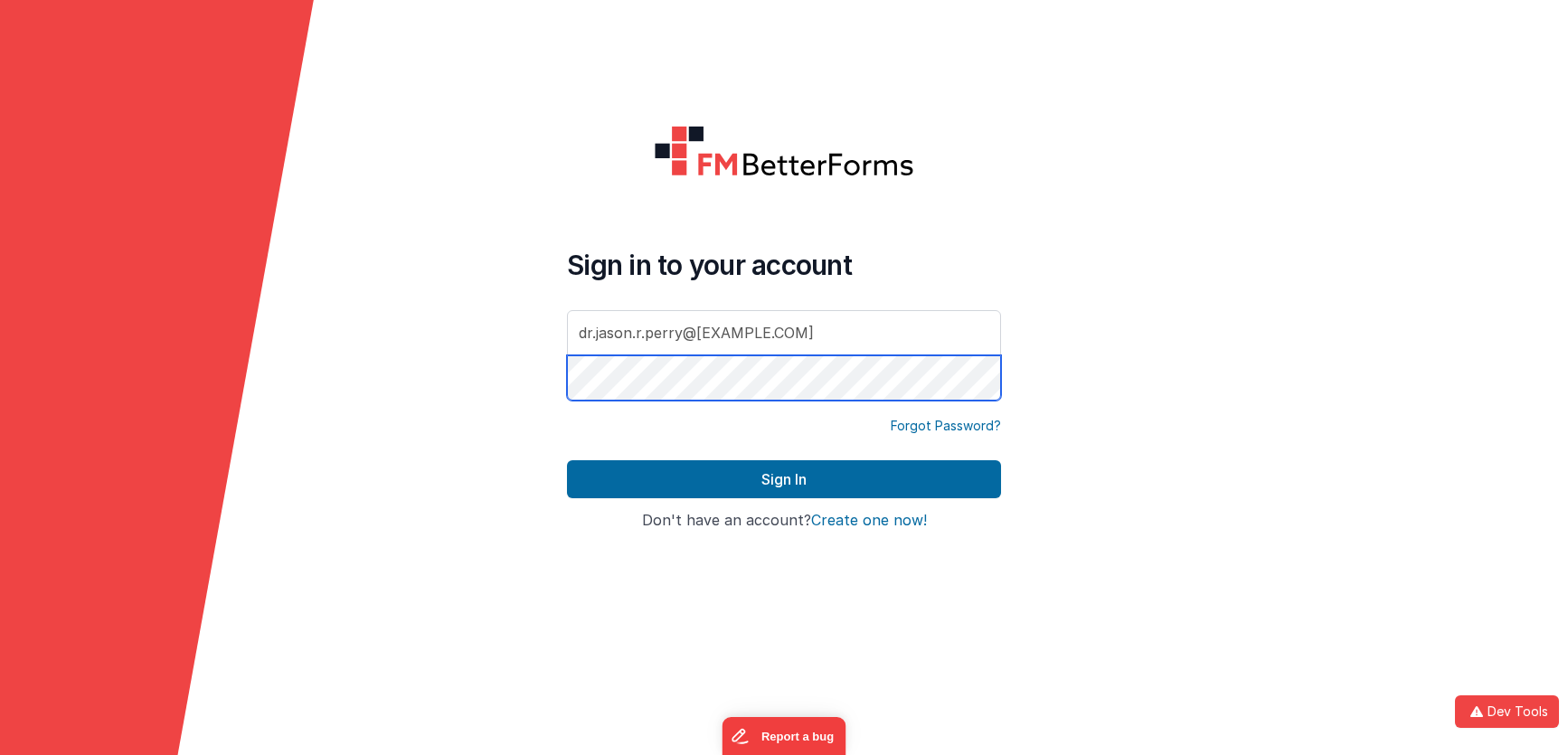click on "Sign In" at bounding box center (784, 479) 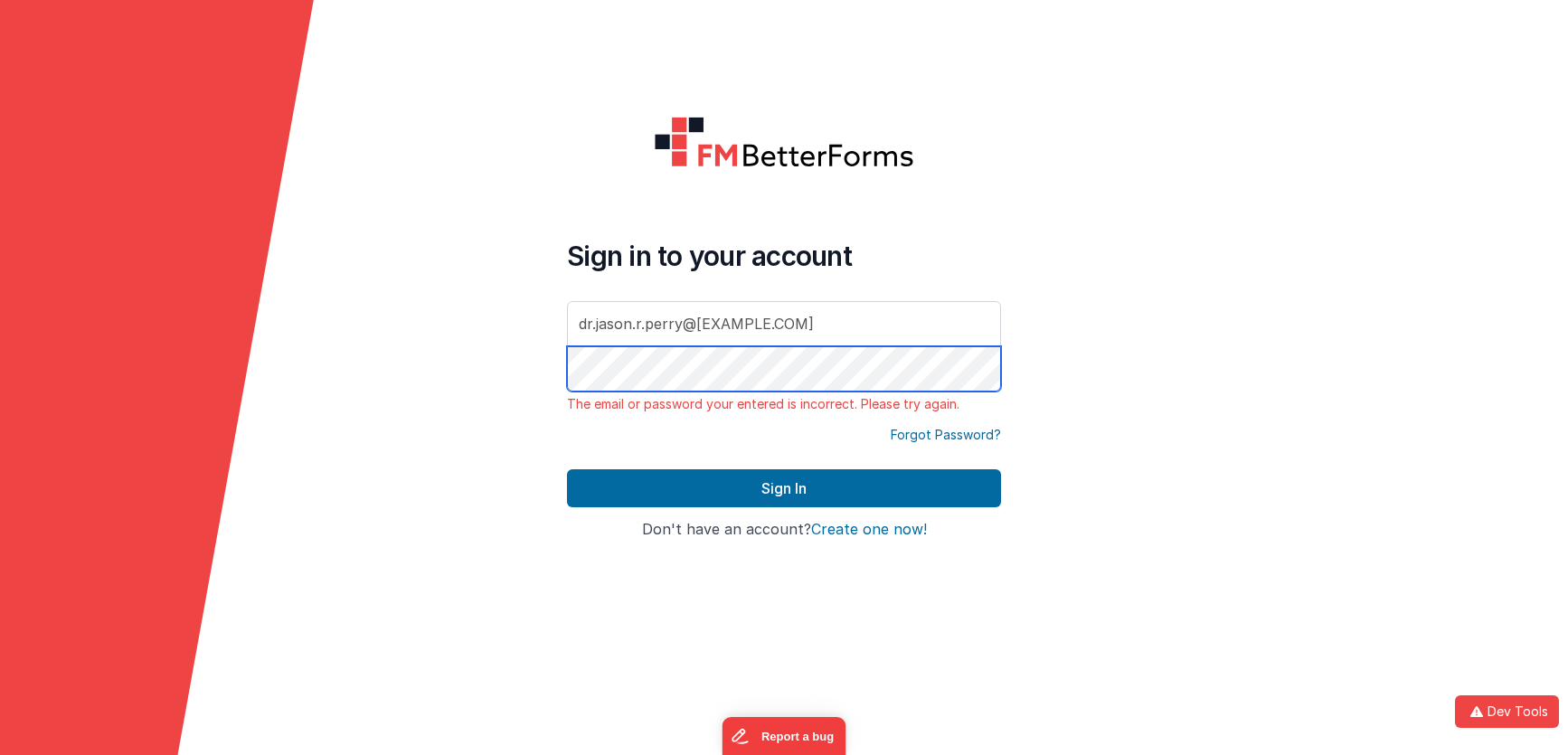 click on "Sign In" at bounding box center [784, 488] 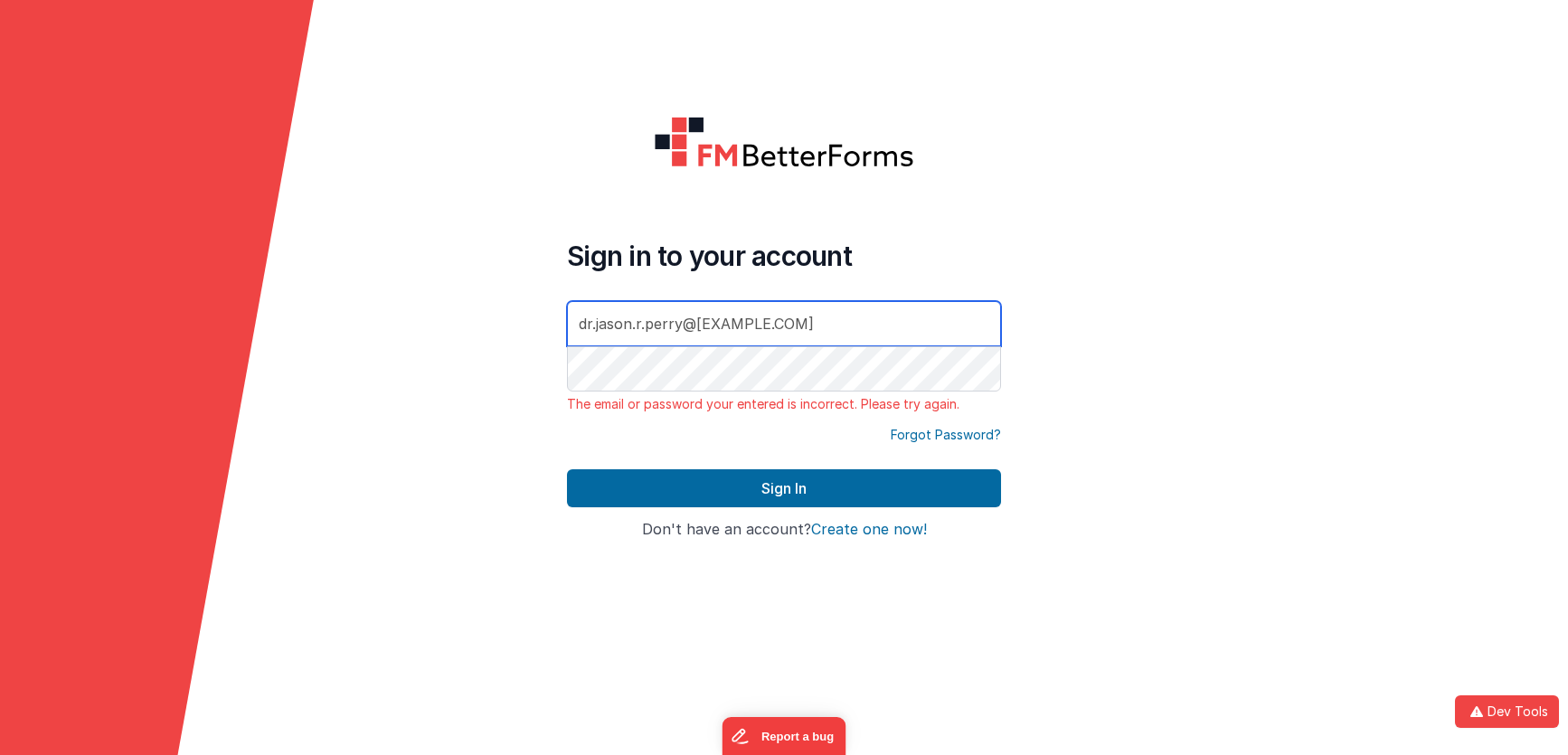 drag, startPoint x: 798, startPoint y: 319, endPoint x: 520, endPoint y: 273, distance: 281.78006 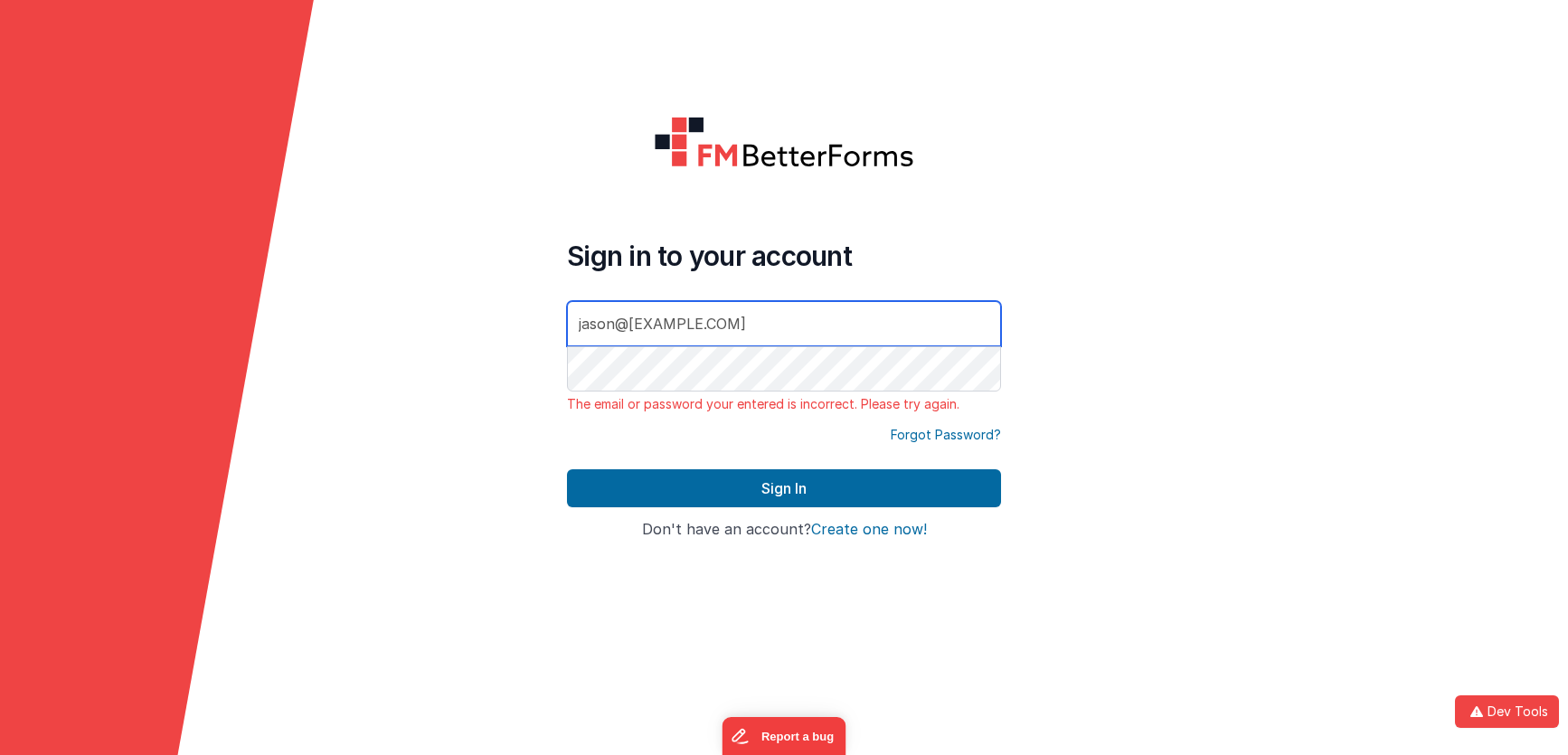 type on "jason@delfsengineering.ca" 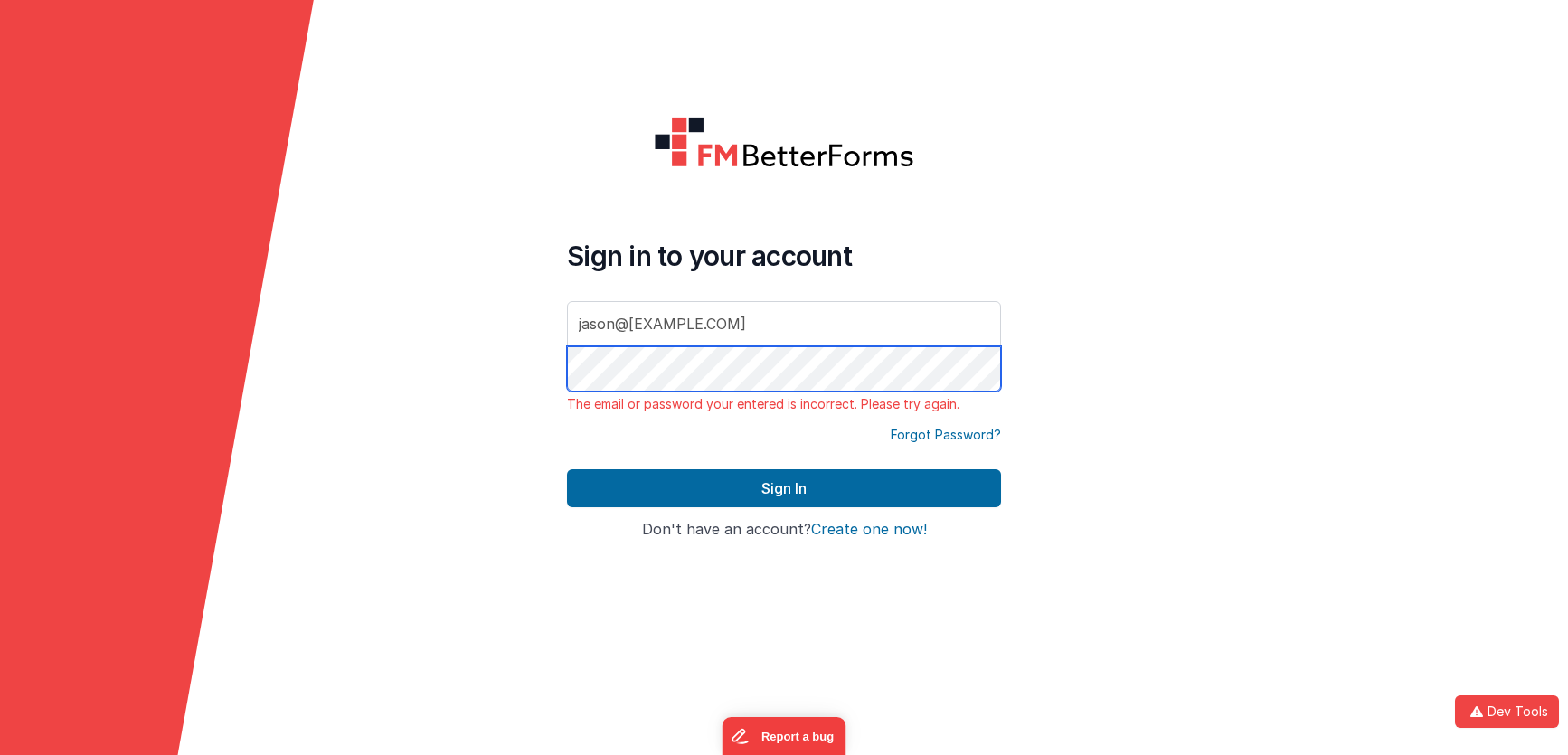 click on "Sign in to your account
jason@delfsengineering.ca
The email or password your entered is incorrect. Please try again.
Forgot Password?
Sign In
Sign in with Google
Don't have an account?
Create one now!" at bounding box center [784, 377] 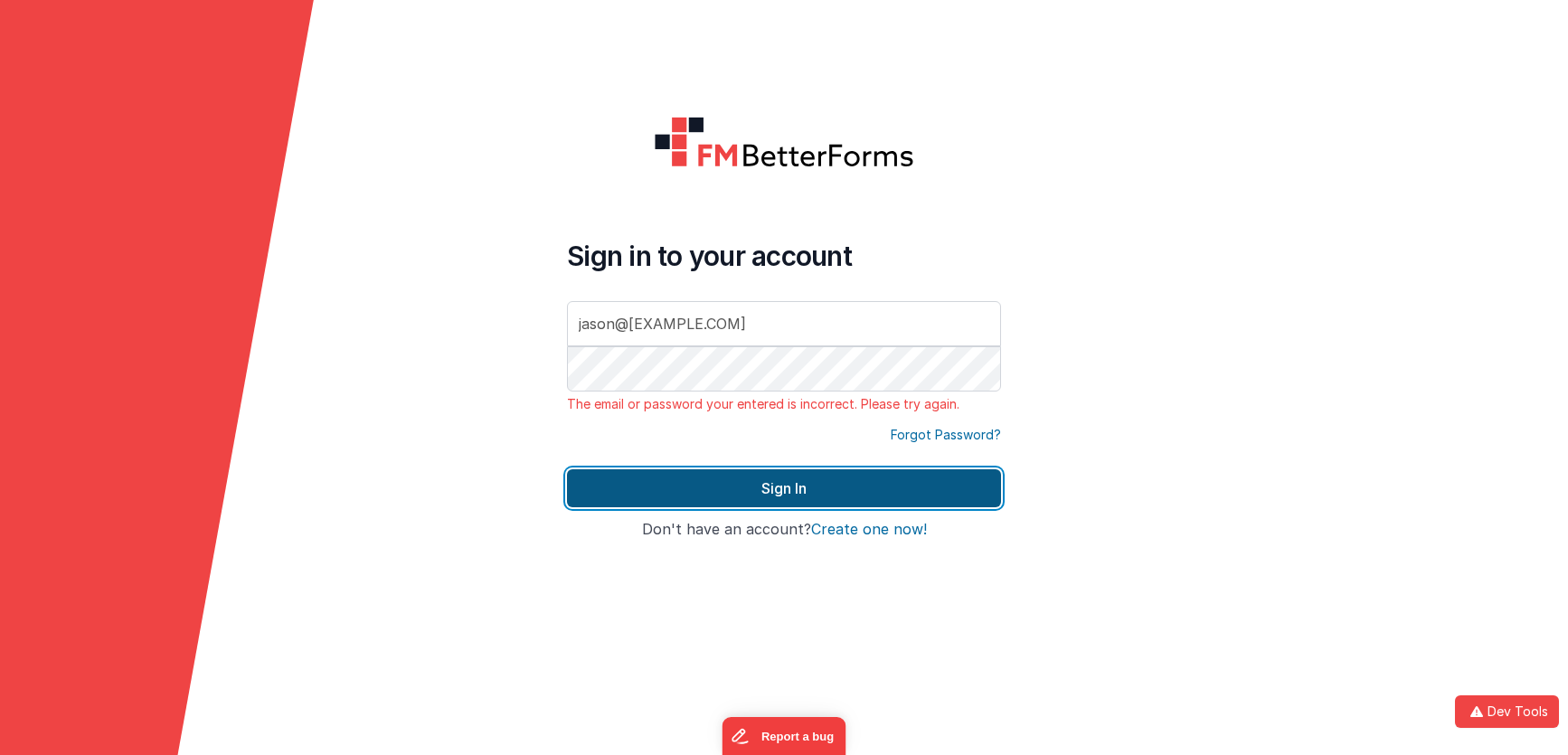 click on "Sign In" at bounding box center [784, 488] 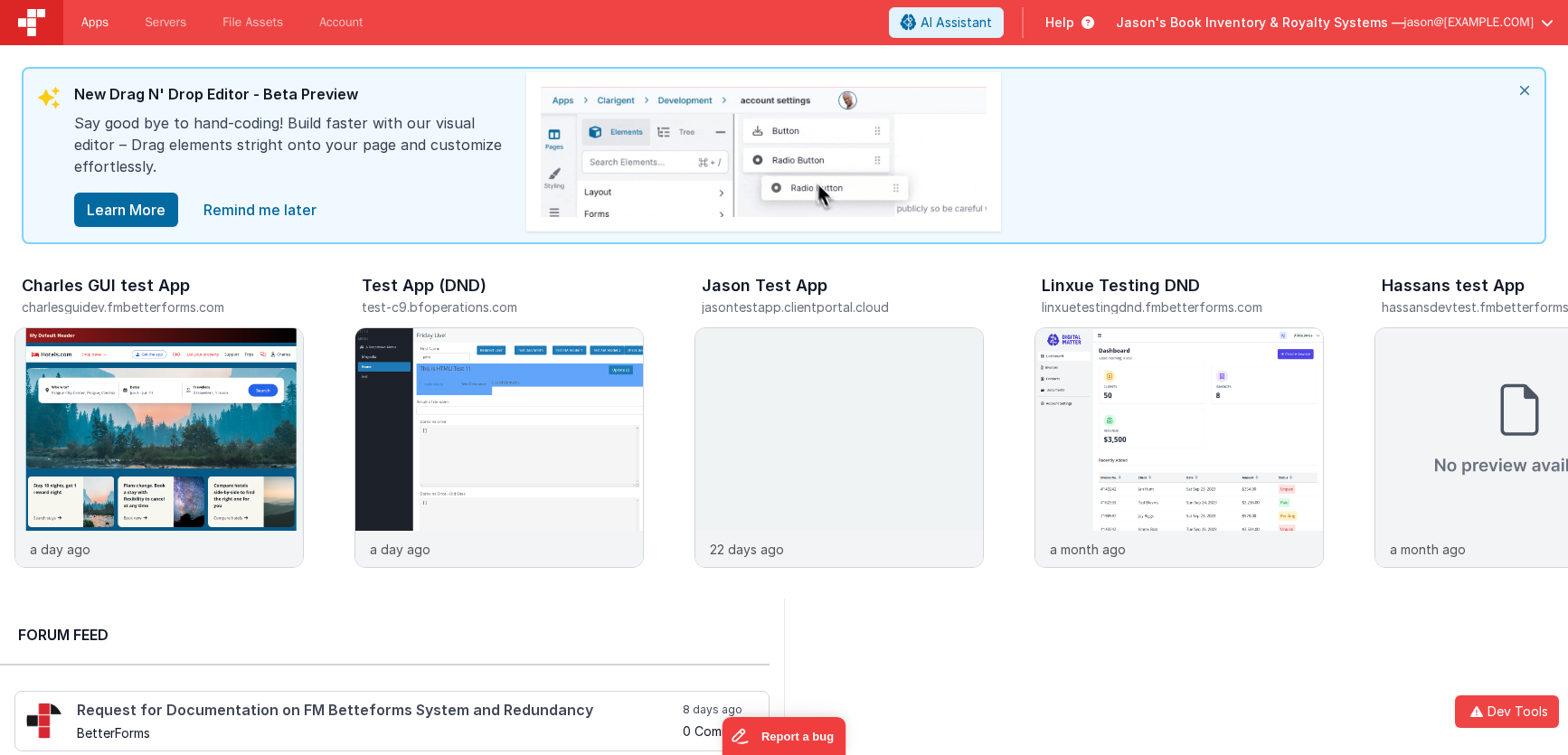 click on "Apps" at bounding box center [95, 23] 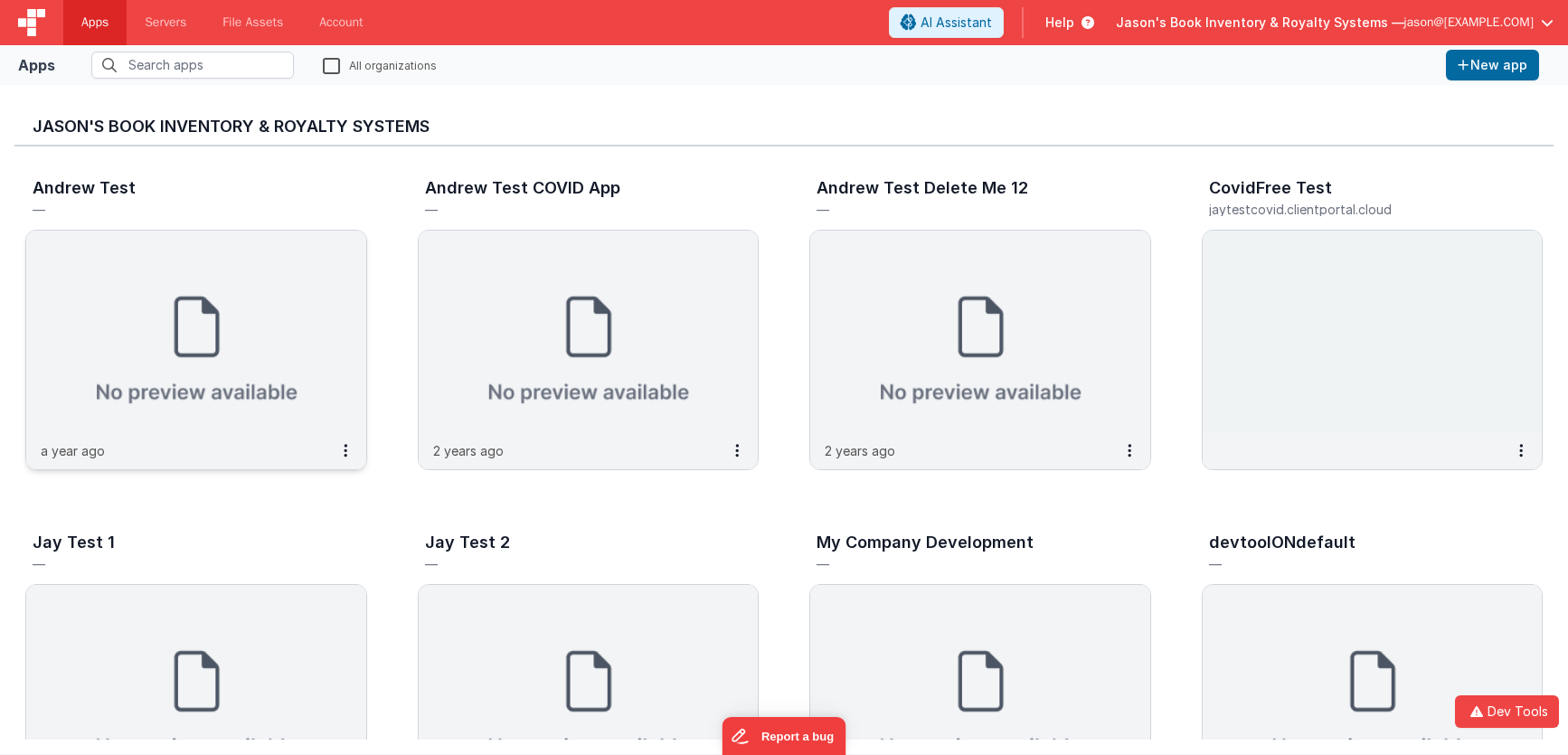 click at bounding box center [196, 332] 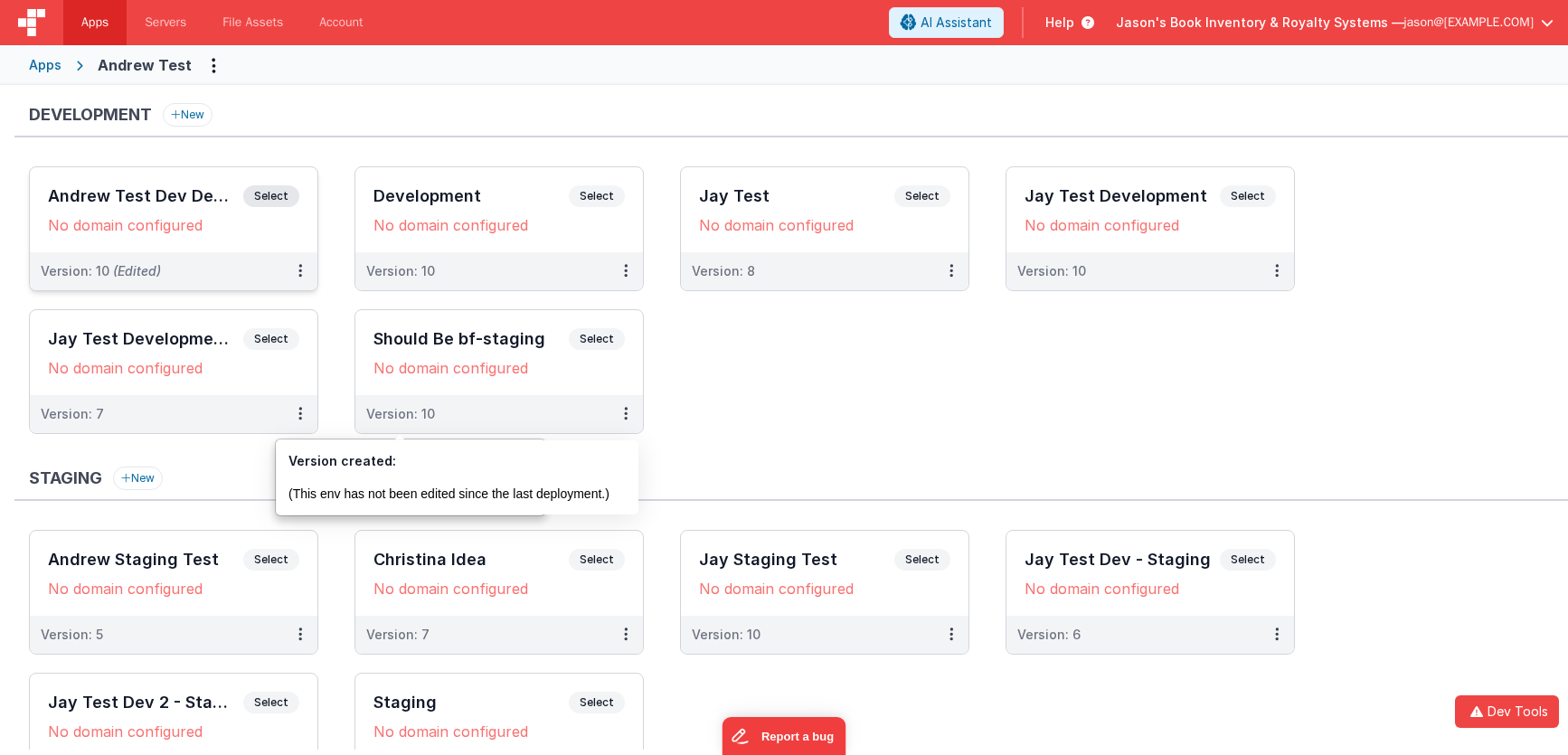 click on "Andrew Test Dev Deployment" at bounding box center (146, 196) 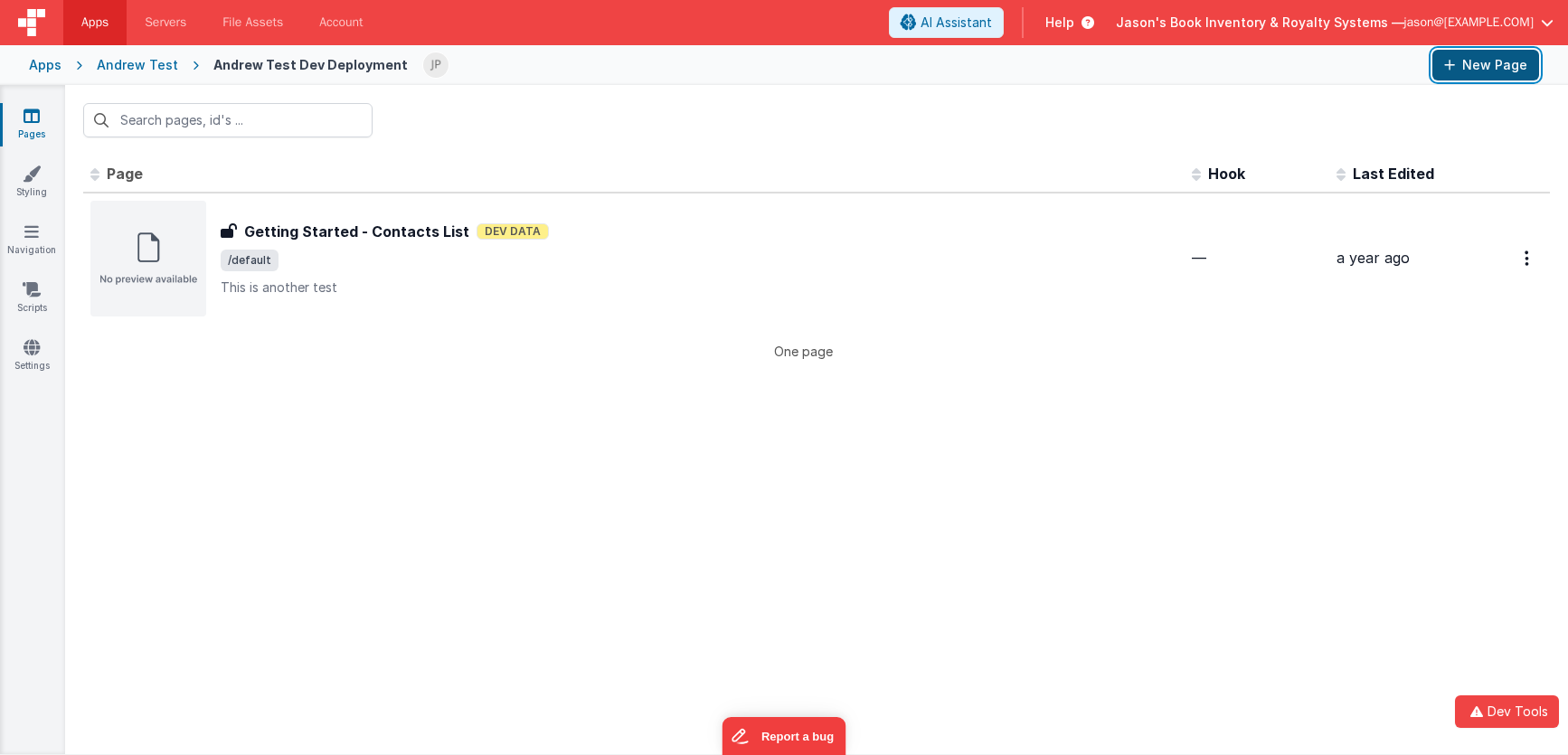 click on "New Page" at bounding box center (1486, 65) 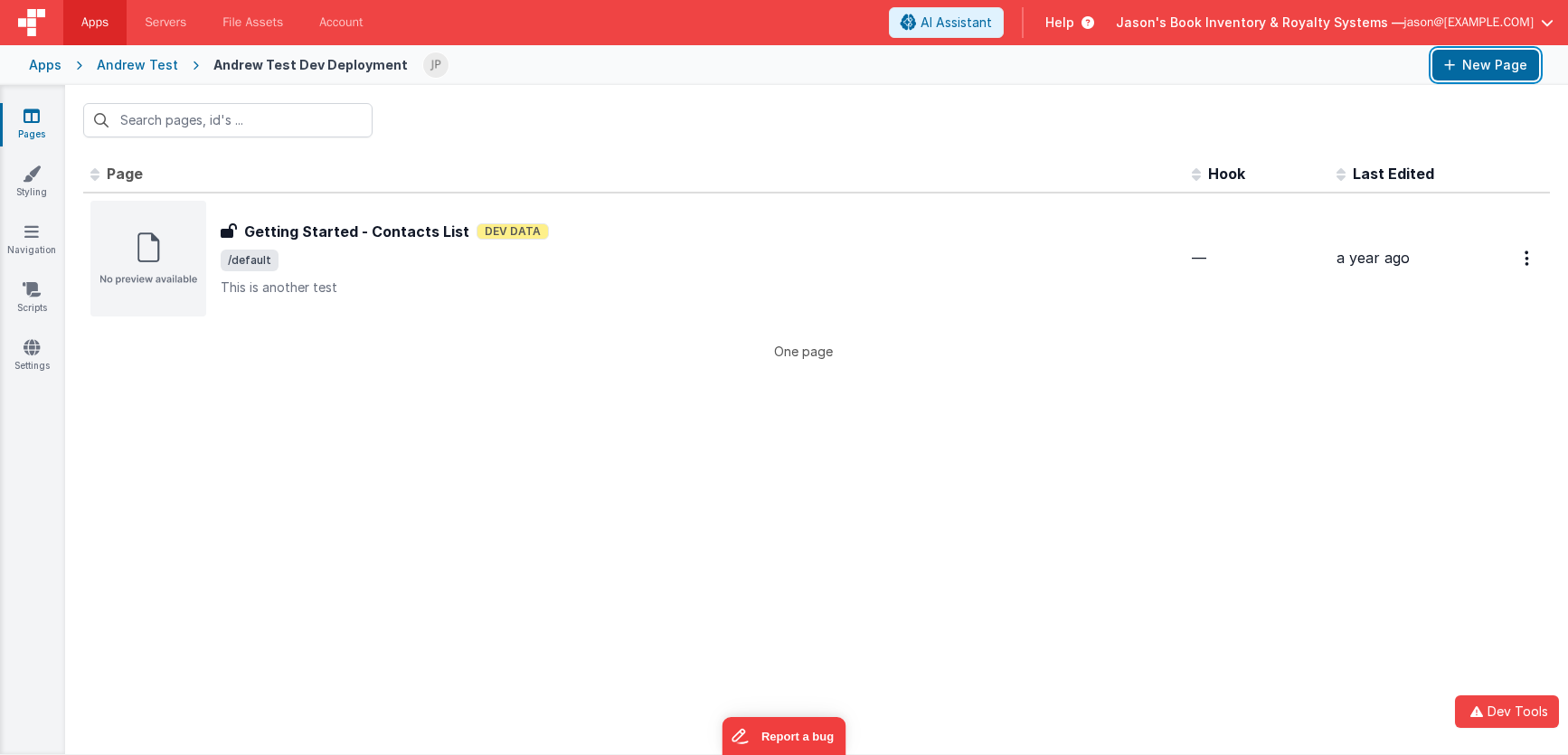click on "New Page" at bounding box center (1486, 65) 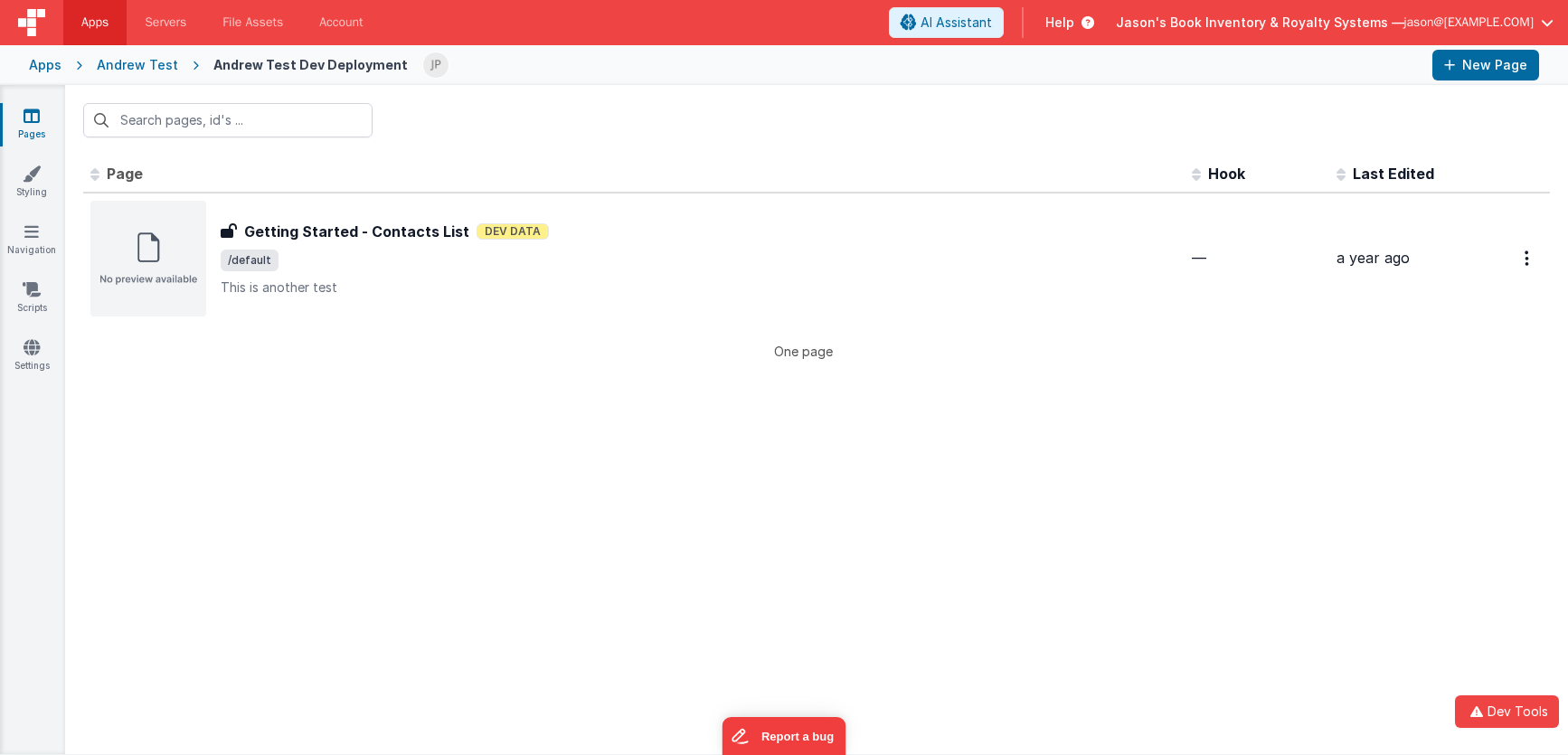 click on "Apps
Andrew Test
Andrew Test Dev Deployment
New Page" at bounding box center (784, 65) 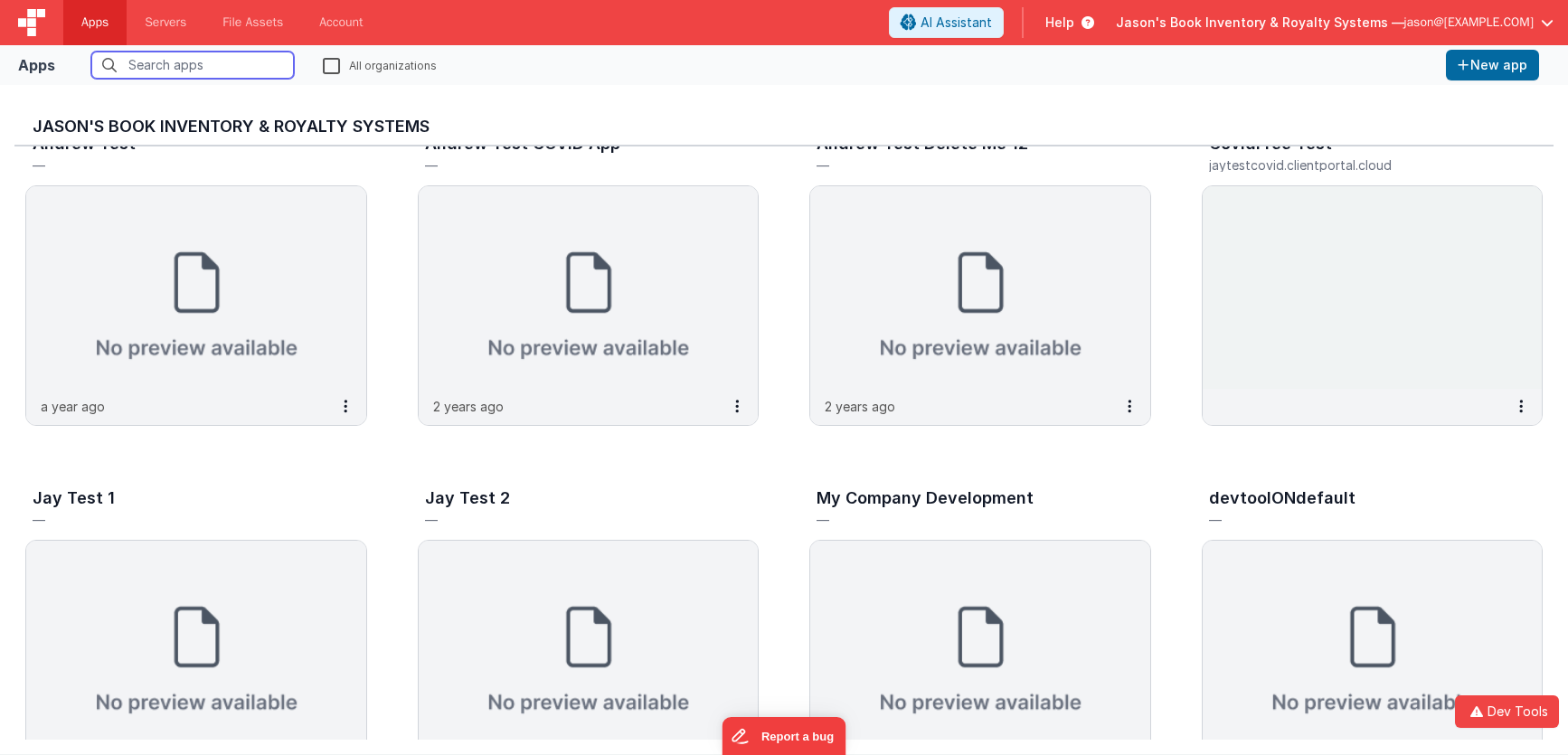 scroll, scrollTop: 0, scrollLeft: 0, axis: both 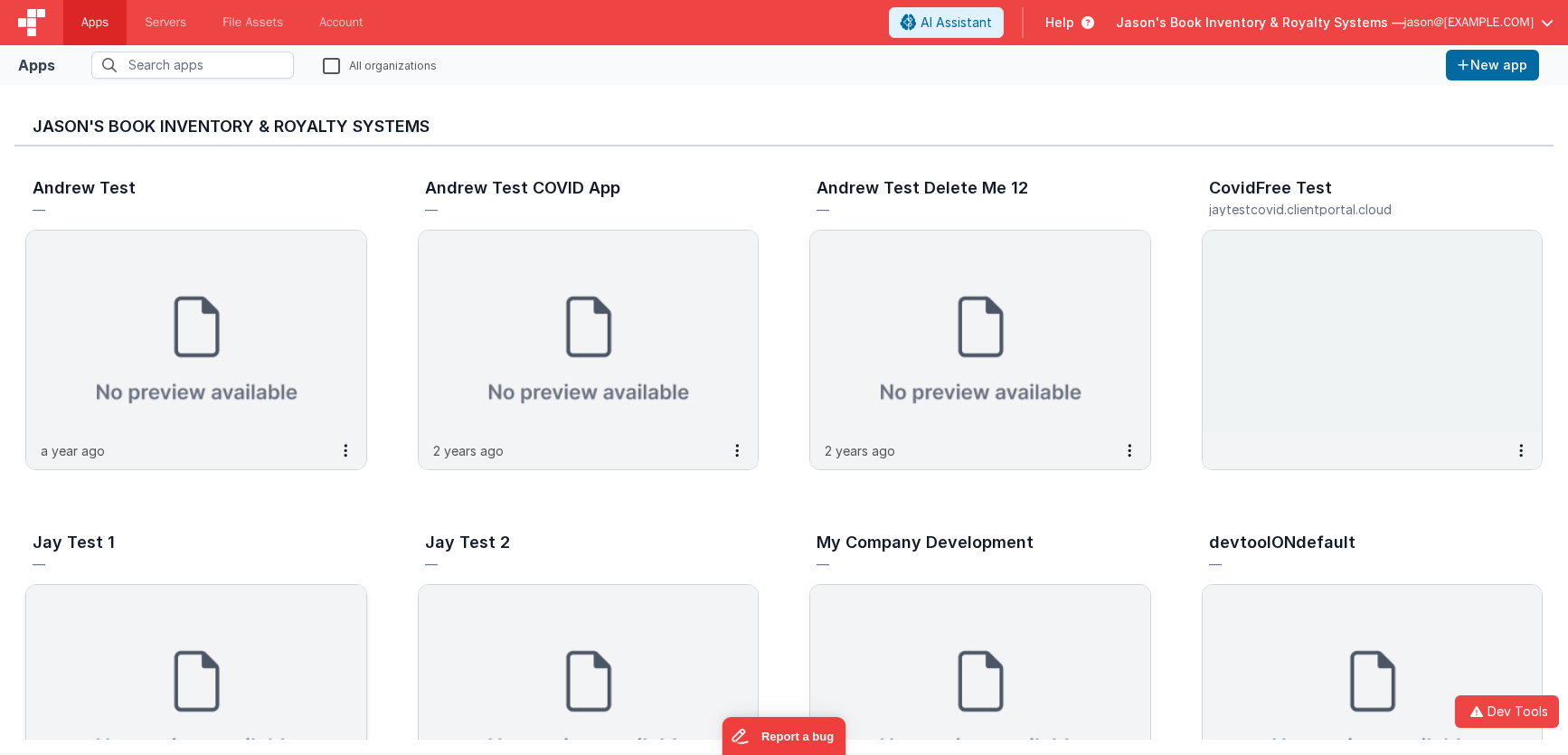 click at bounding box center [196, 686] 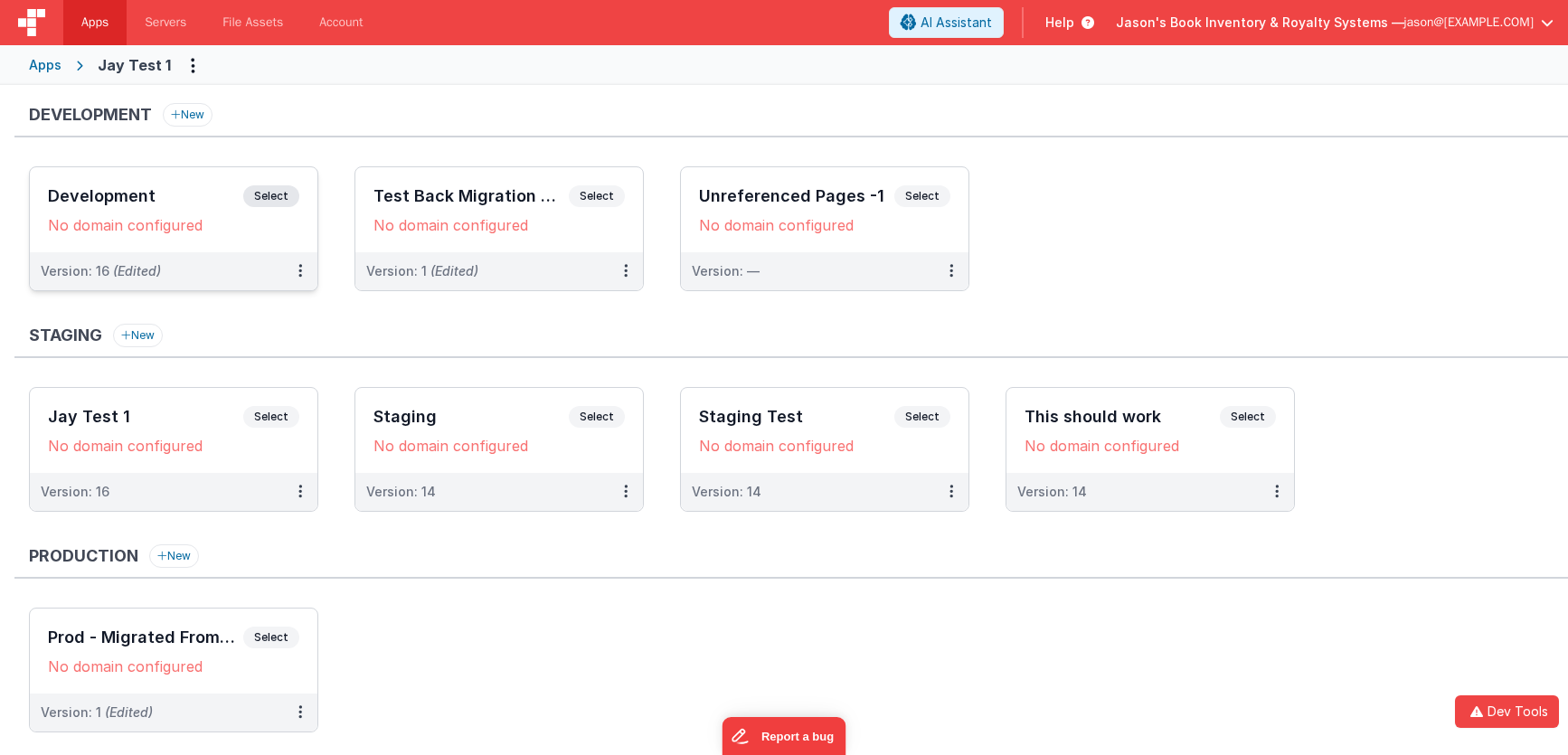 click on "Development" at bounding box center (146, 196) 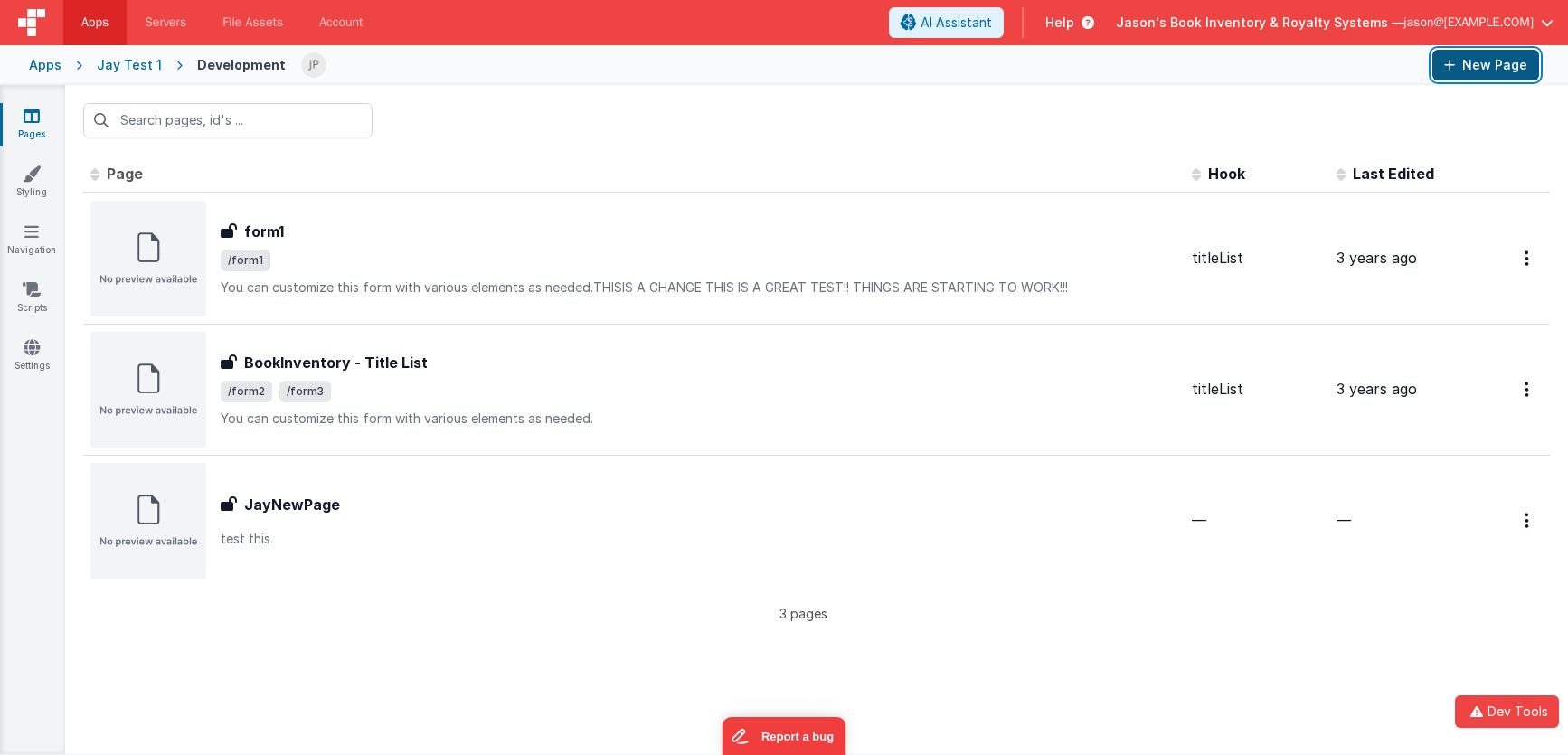 click on "New Page" at bounding box center (1486, 65) 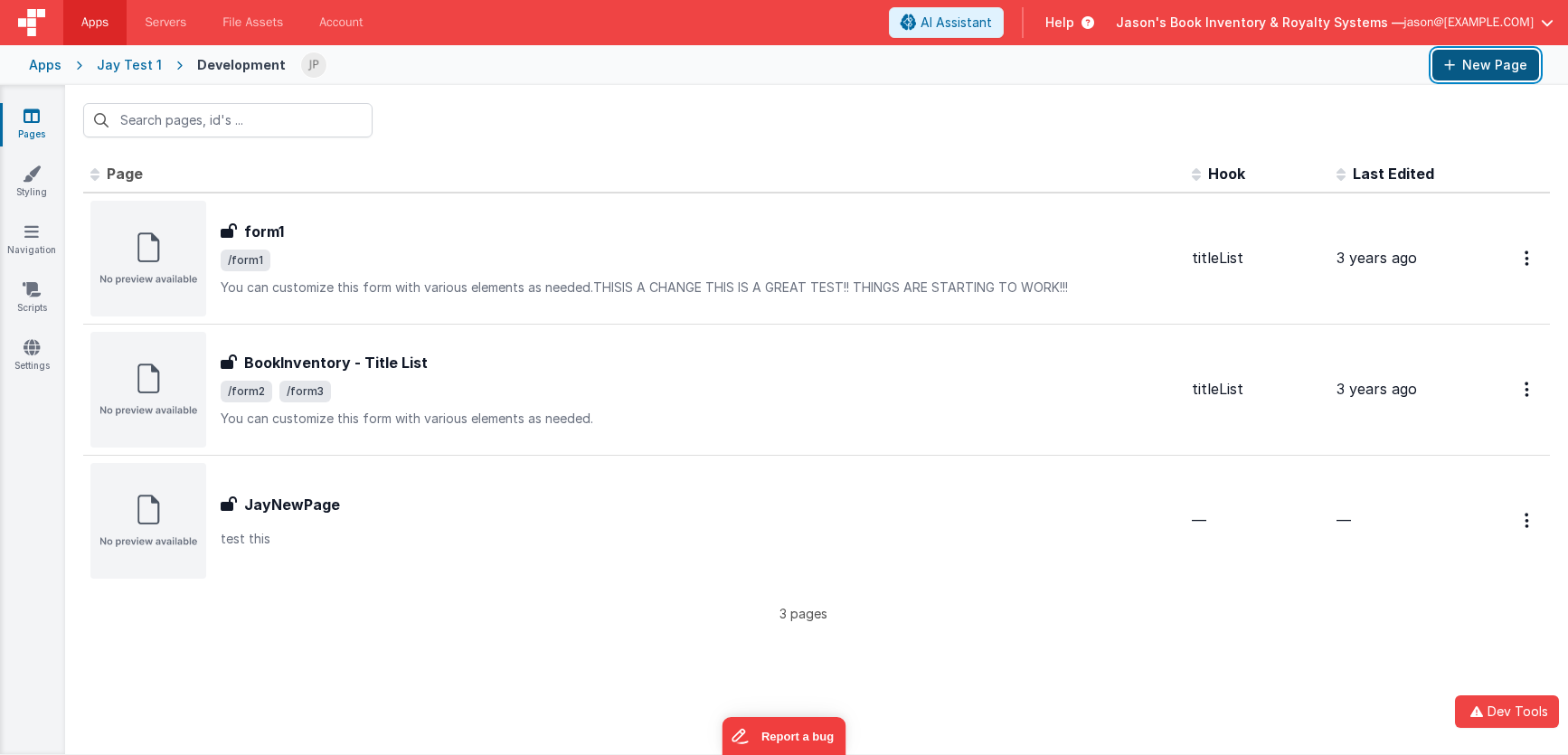click on "New Page" at bounding box center (1486, 65) 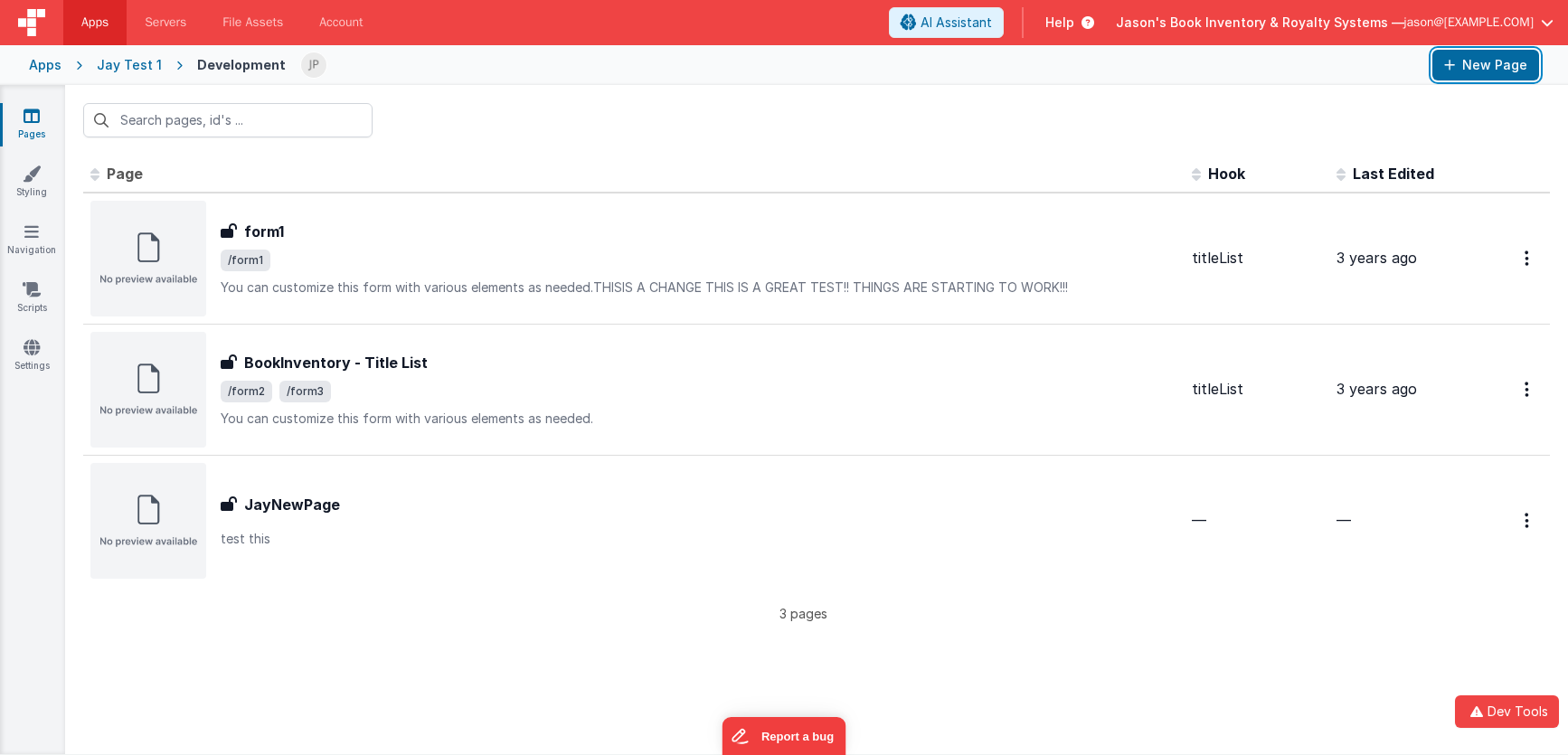click on "New Page" at bounding box center (1486, 65) 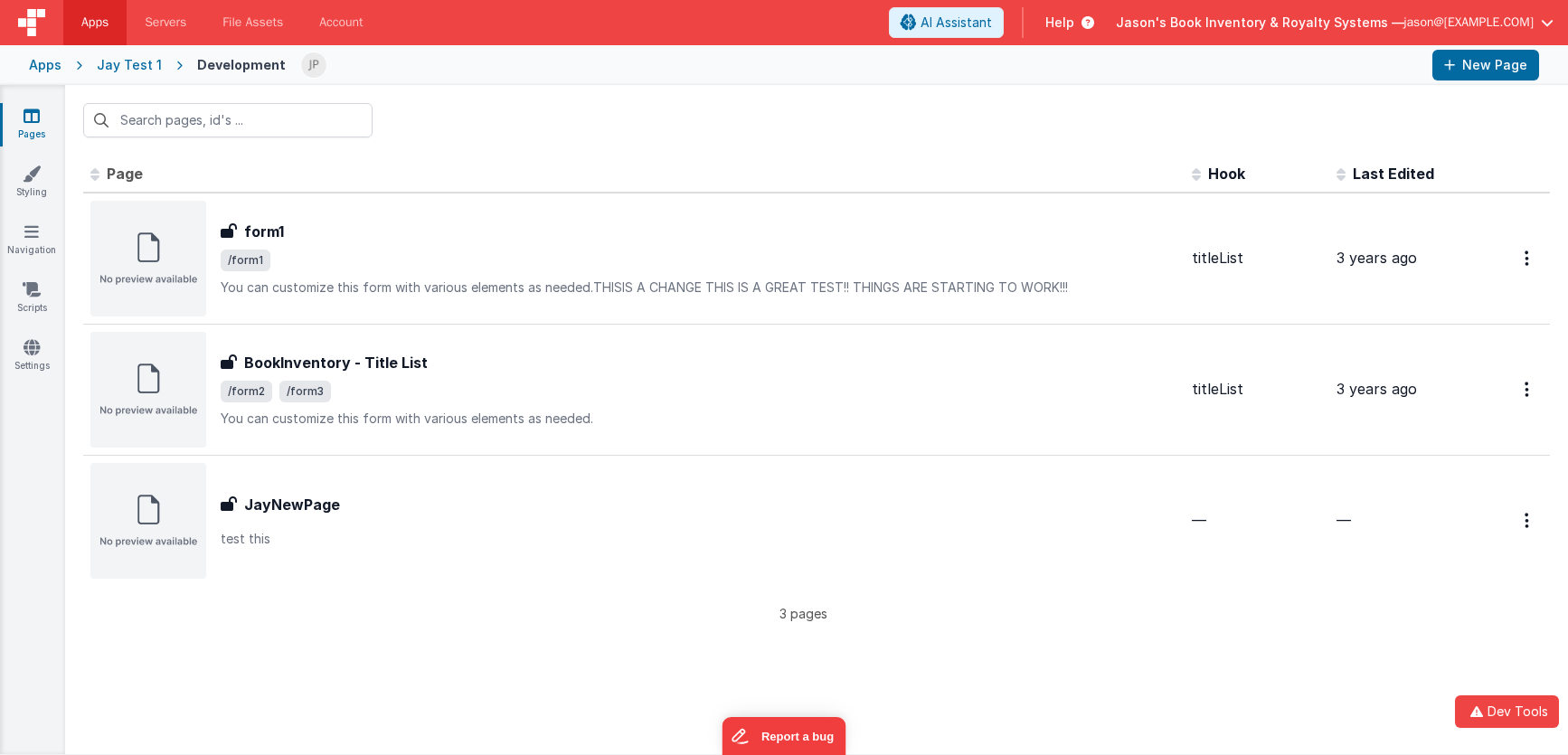 click on "Jason's Book Inventory & Royalty Systems —" at bounding box center [1260, 23] 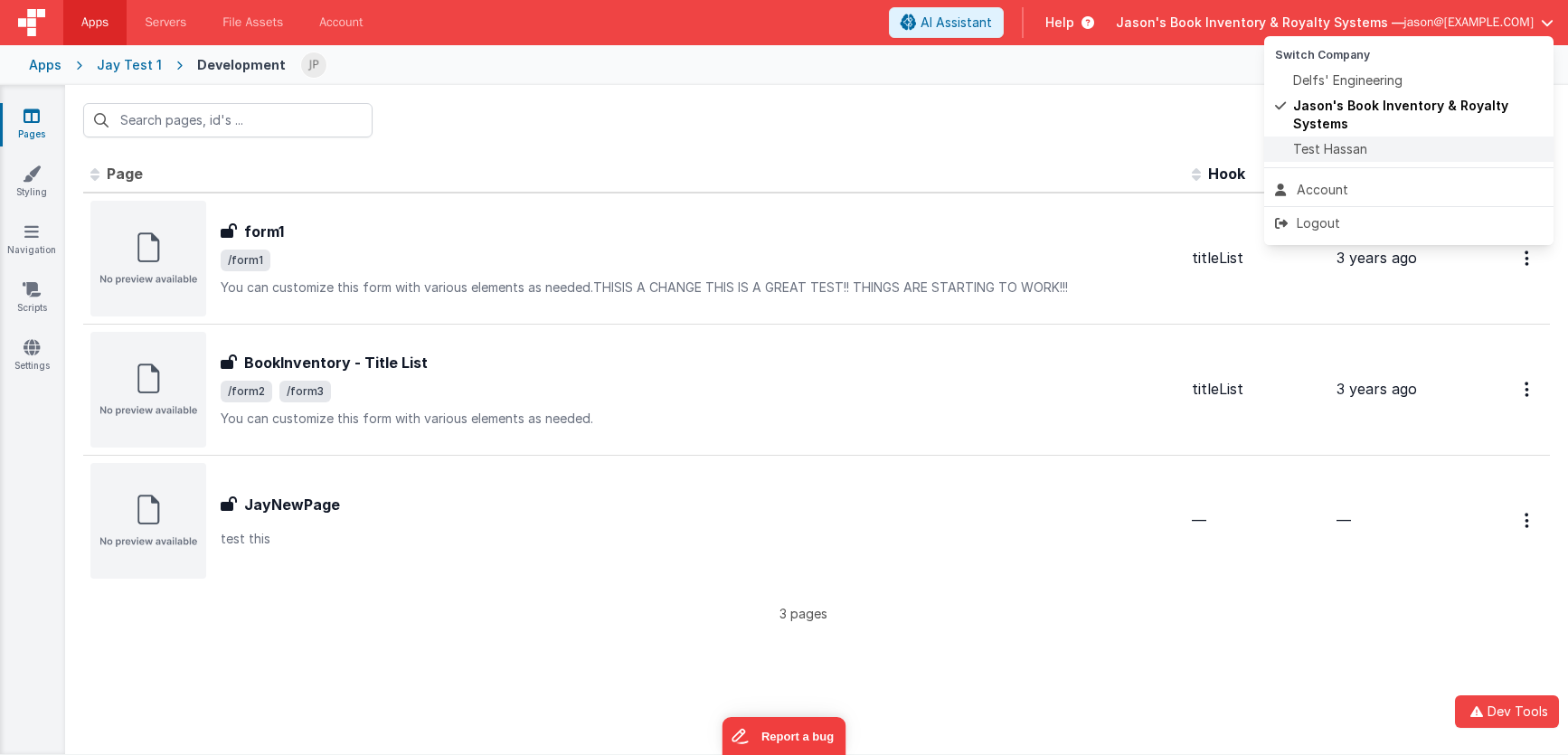click on "Test Hassan" at bounding box center [1330, 149] 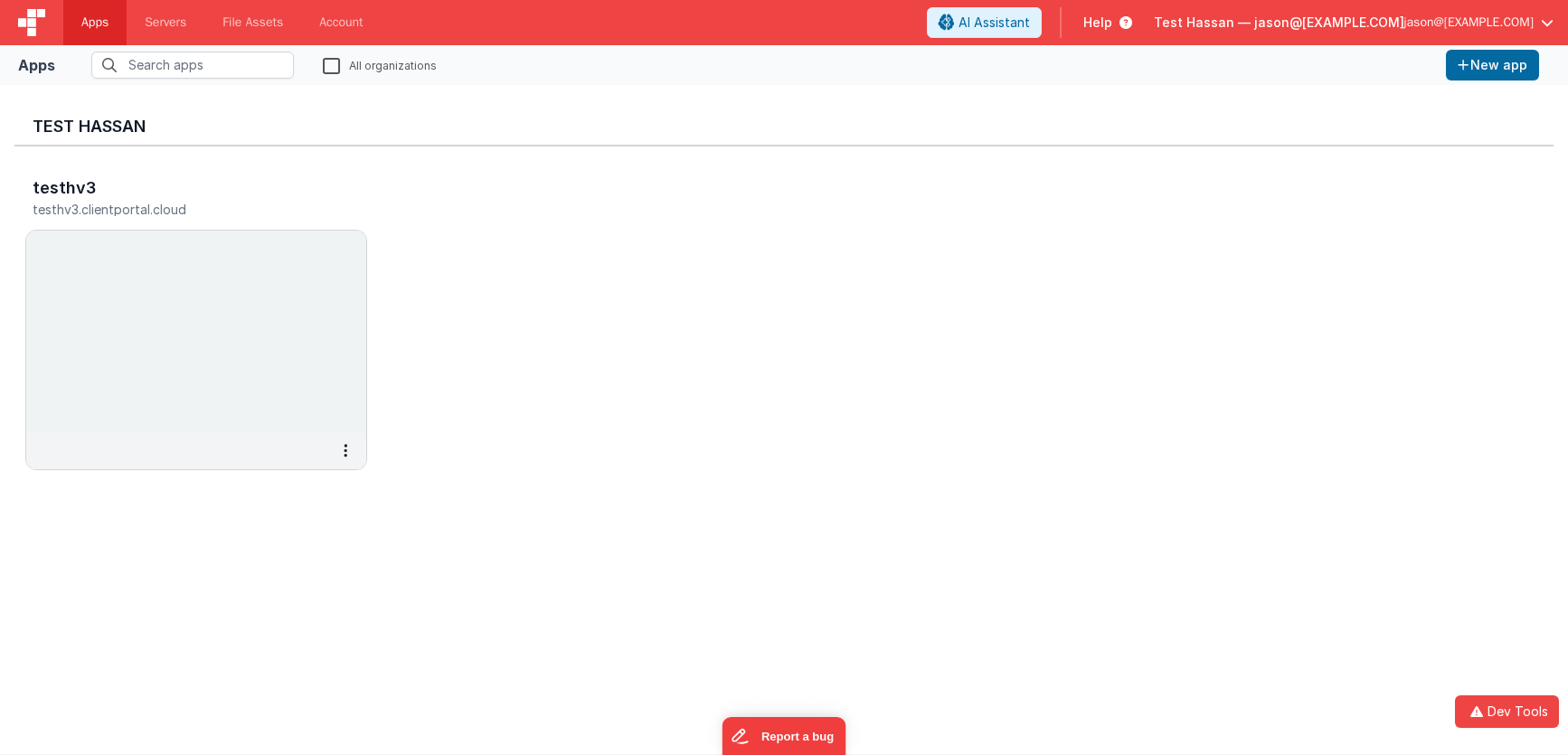 click on "Test Hassan —" at bounding box center (1279, 23) 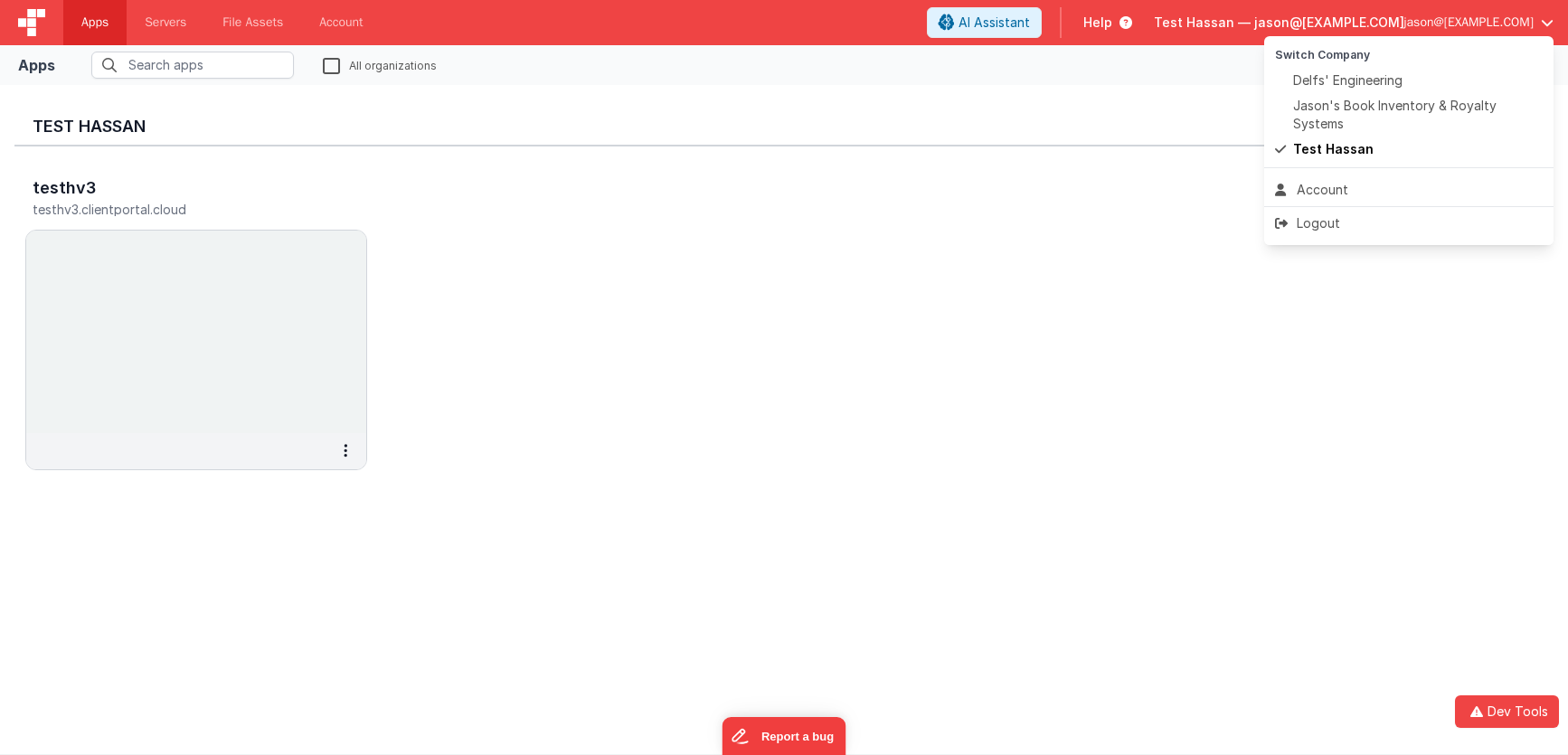 click at bounding box center (784, 377) 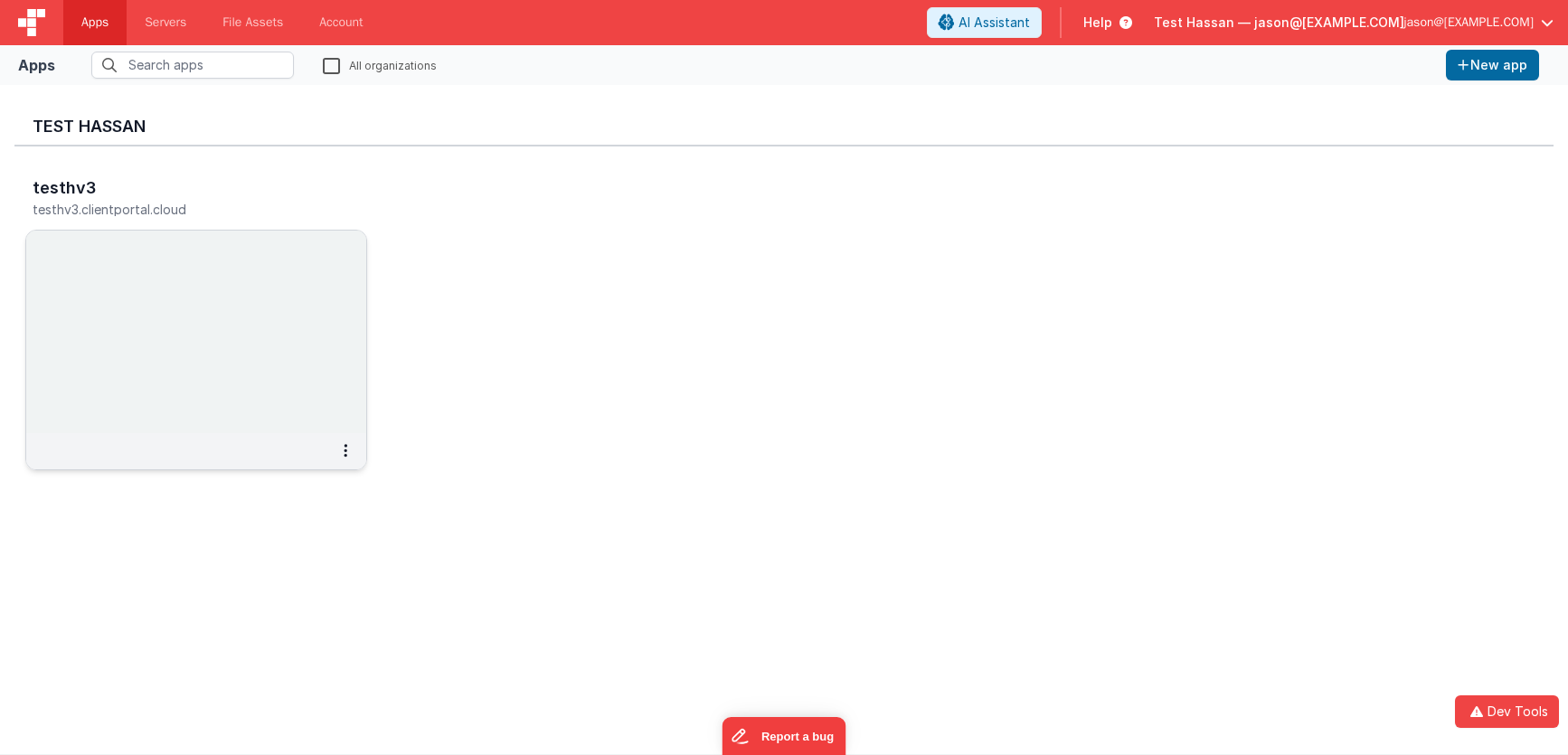 click at bounding box center (196, 332) 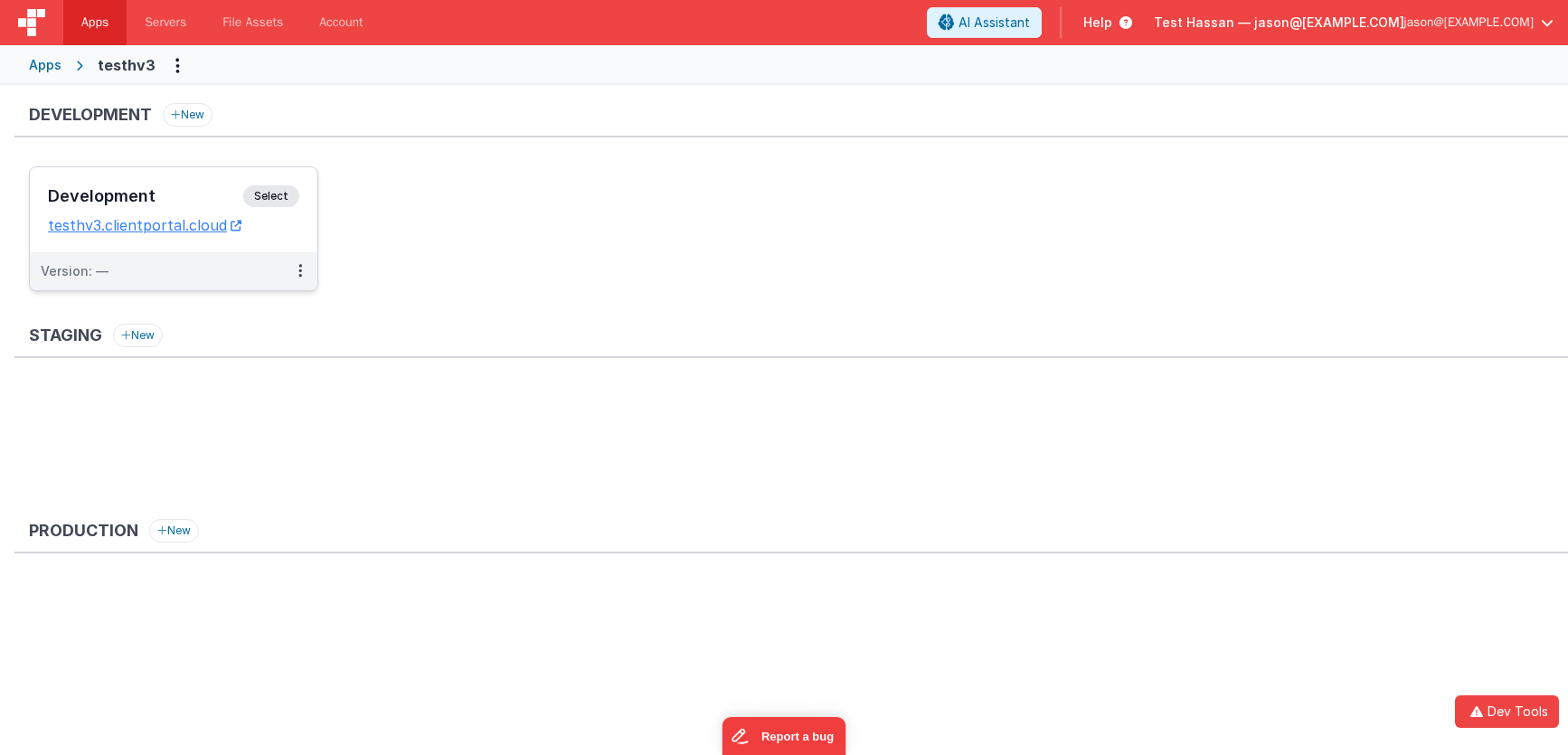 click on "Development" at bounding box center (146, 196) 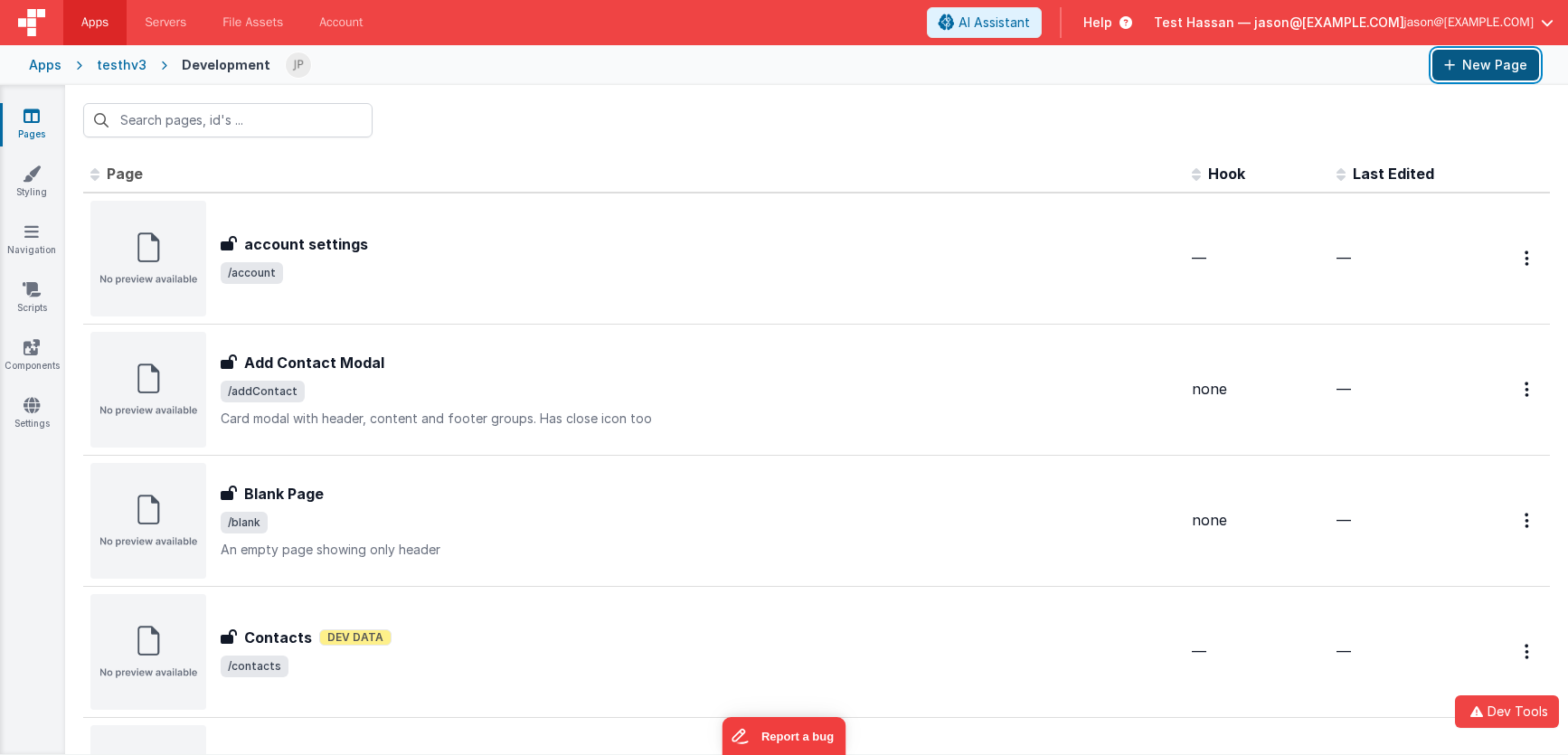 click on "New Page" at bounding box center [1486, 65] 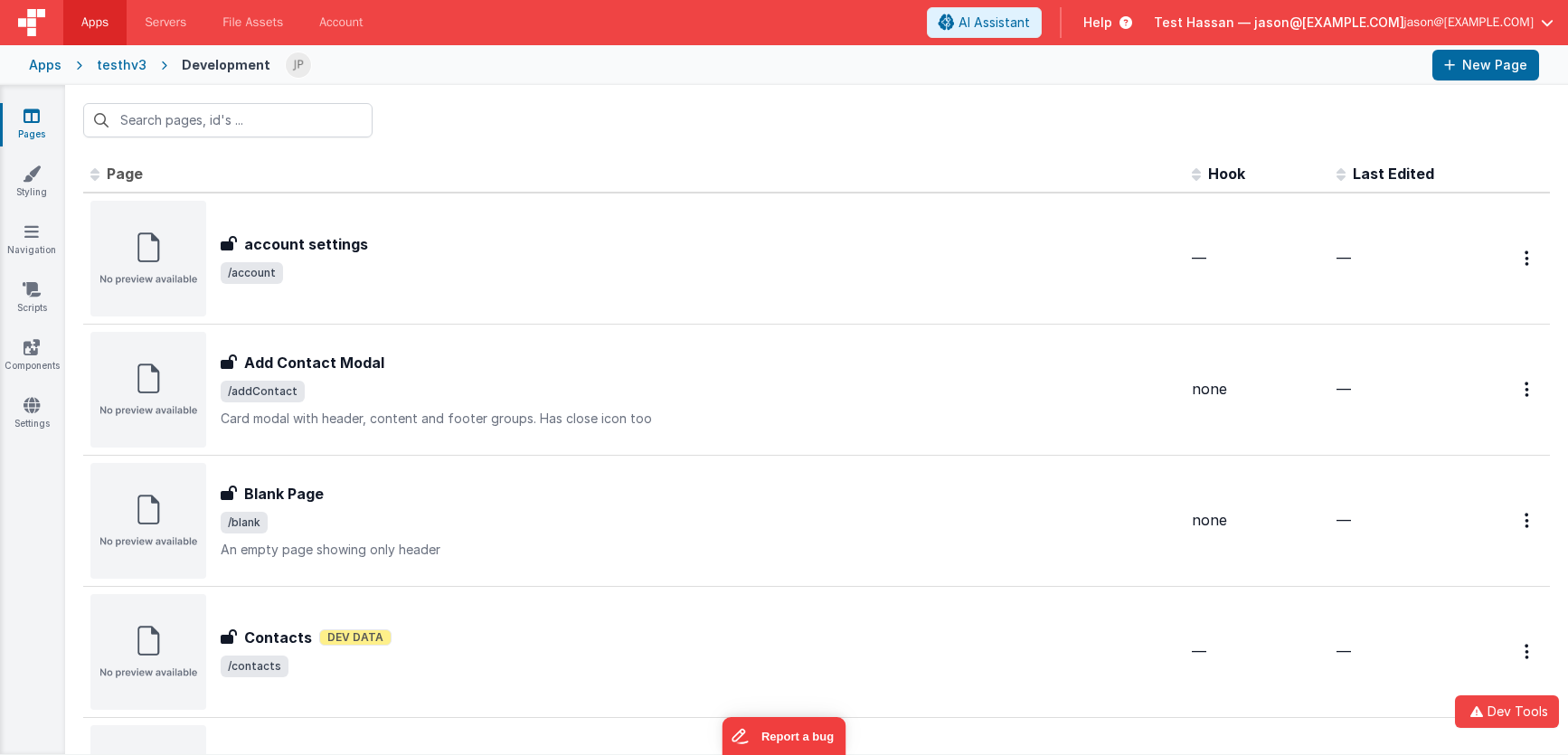 click on "jason@delfsengineering.ca" at bounding box center [1469, 23] 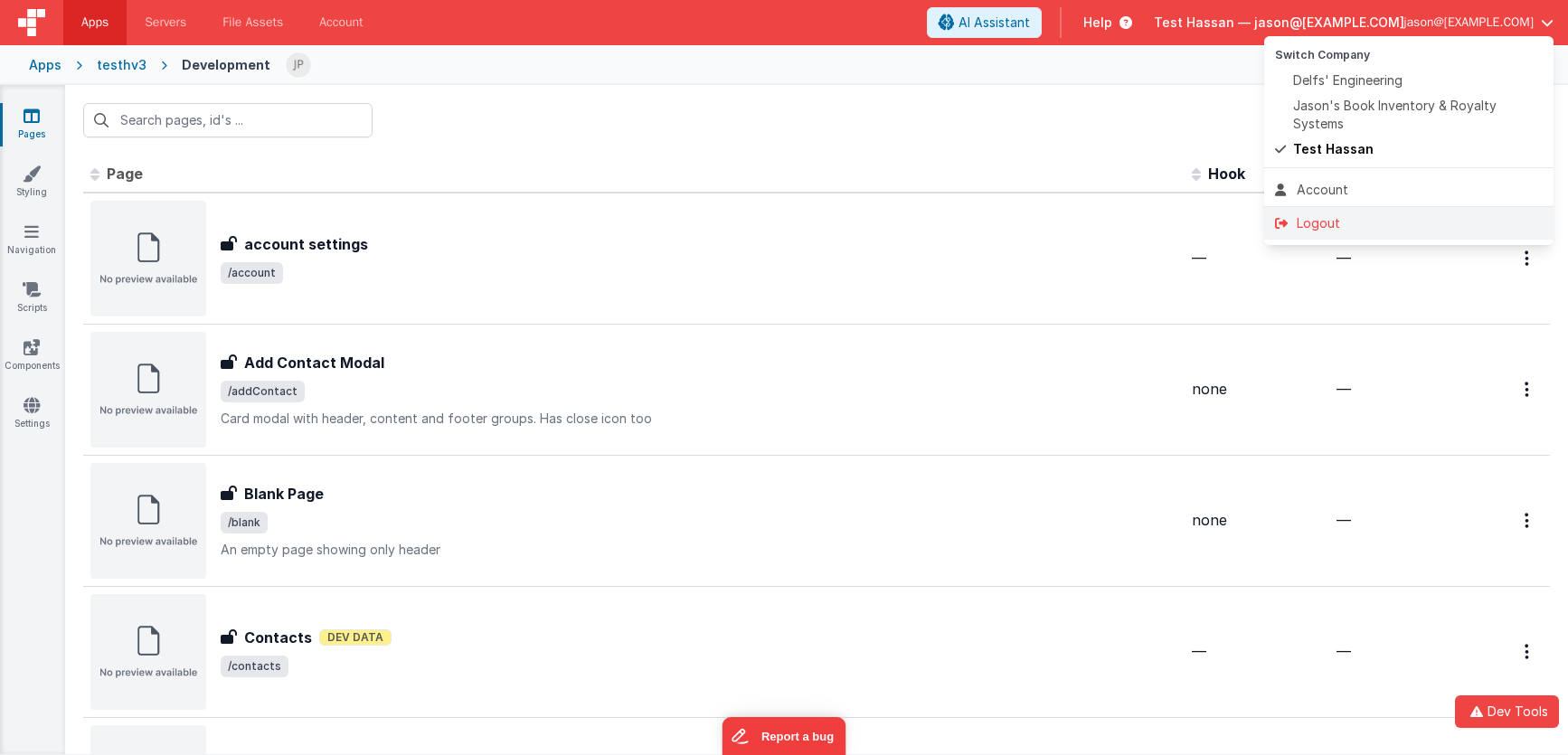 click on "Logout" at bounding box center (1409, 223) 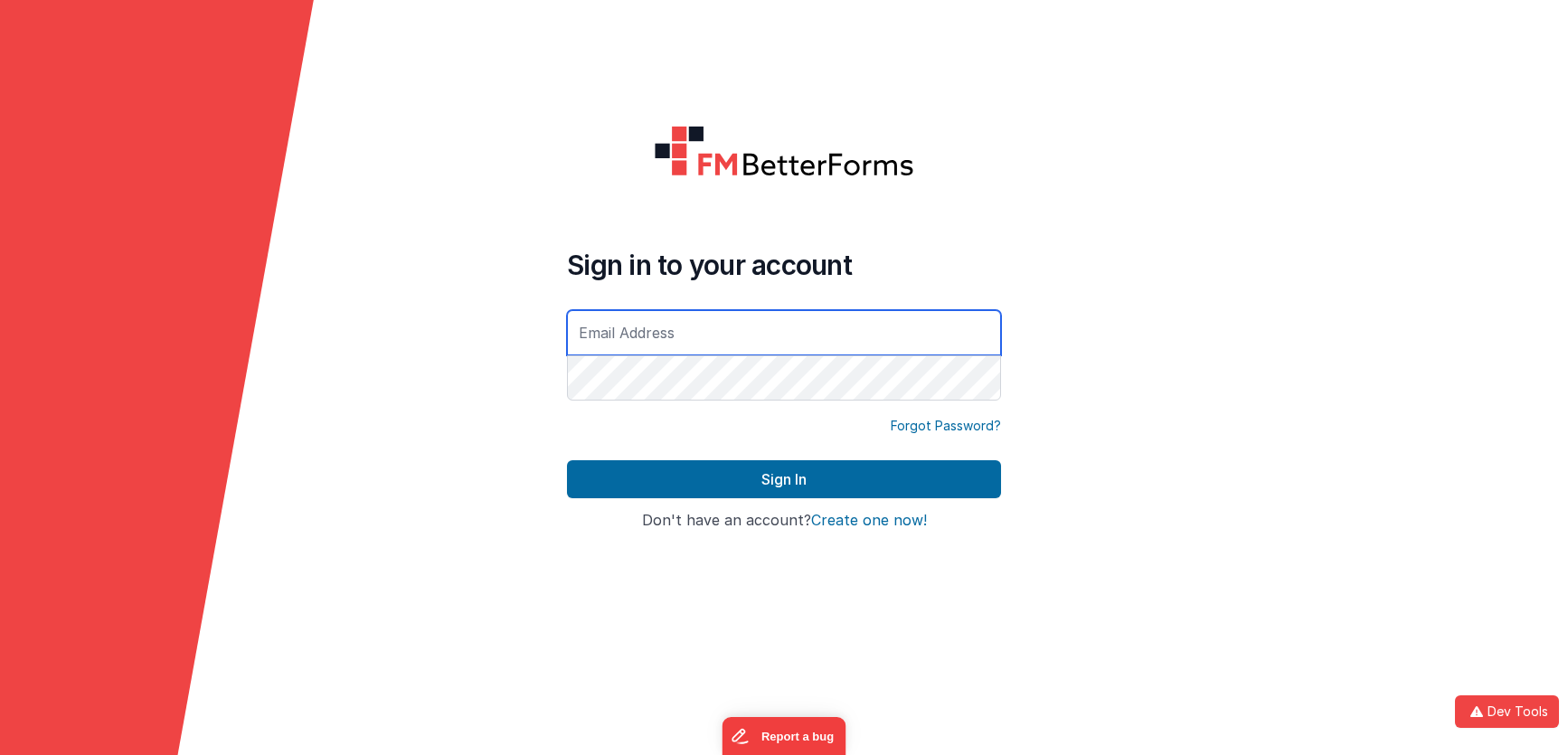 click at bounding box center (784, 333) 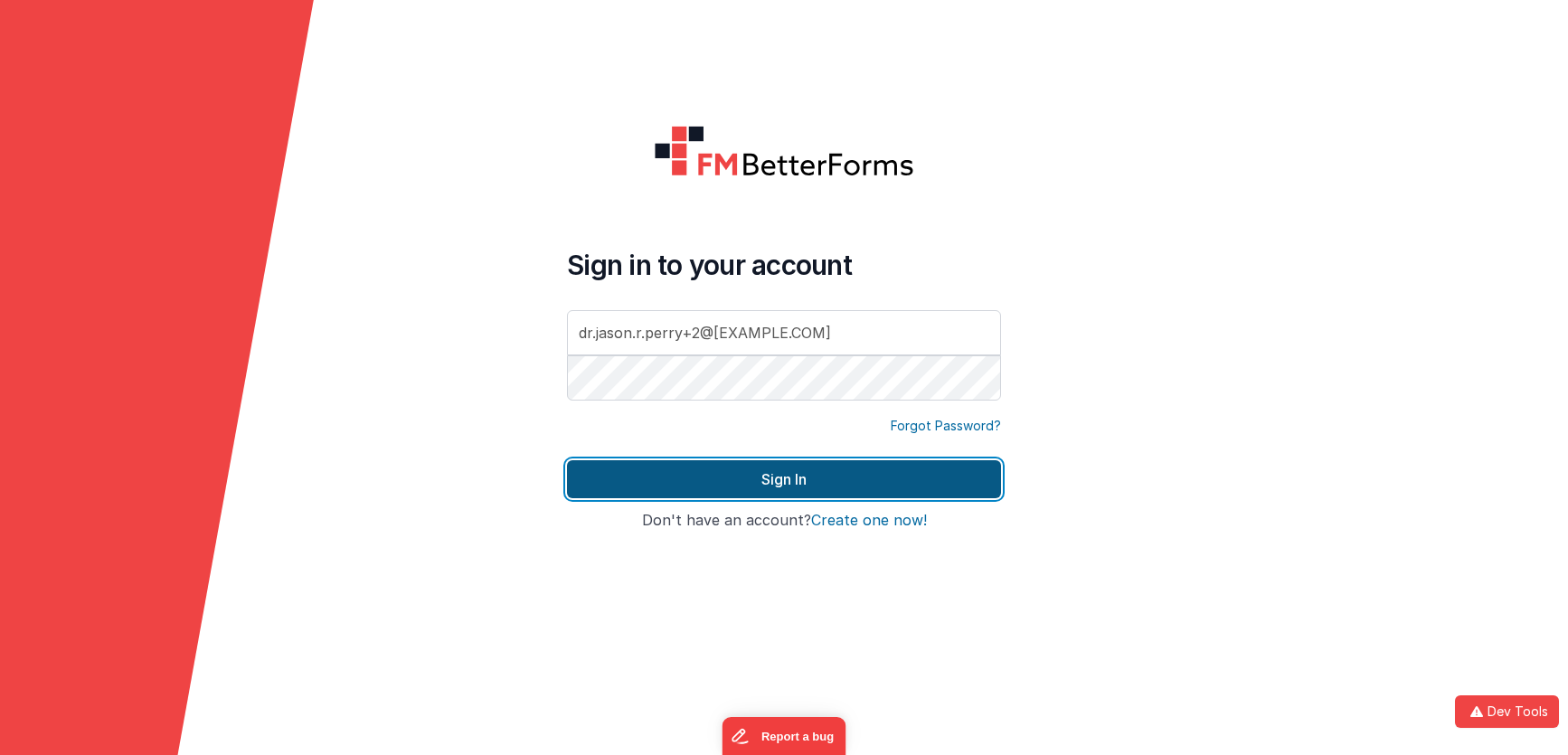 click on "Sign In" at bounding box center (784, 479) 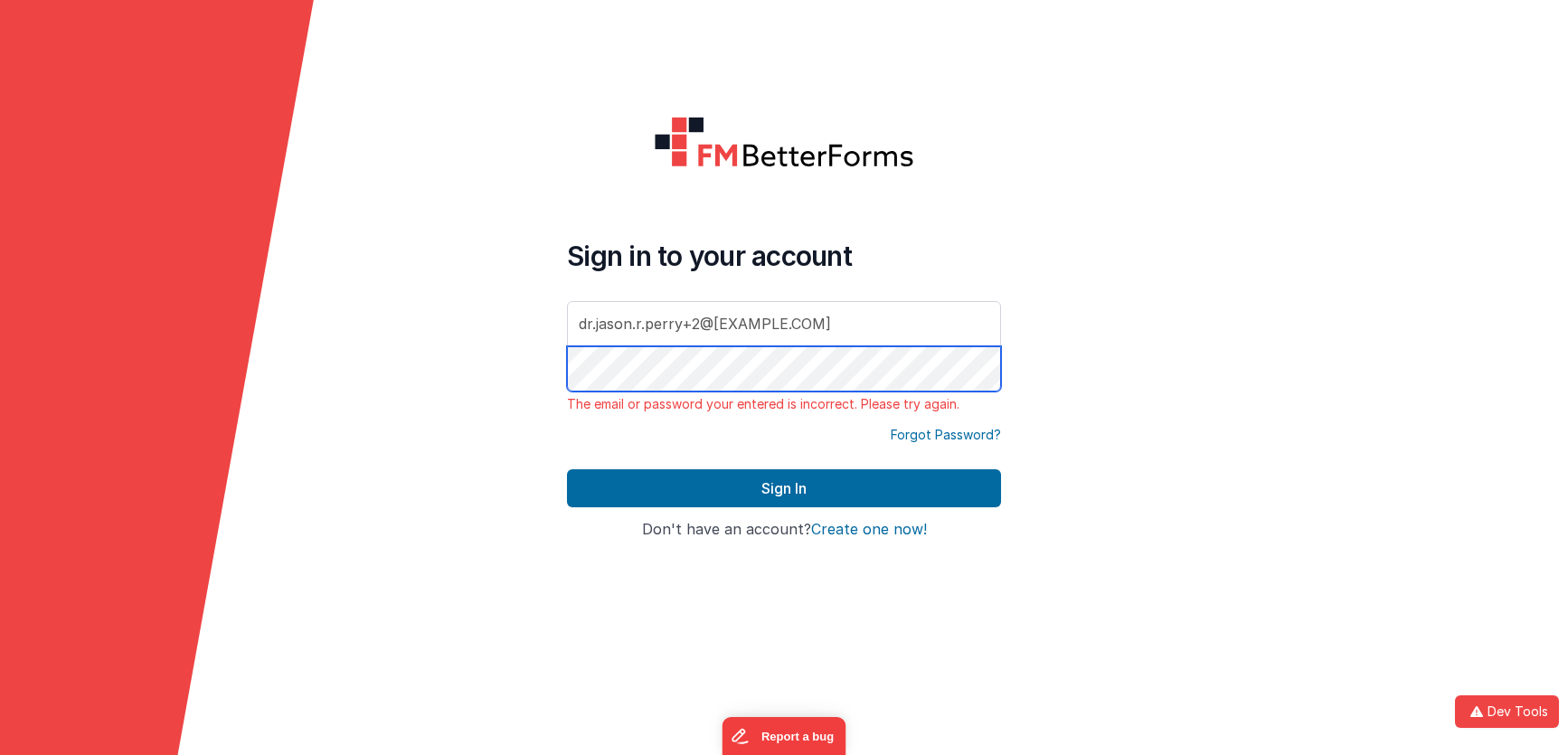 click on "Sign in to your account
dr.jason.r.perry+2@gmail.com
The email or password your entered is incorrect. Please try again.
Forgot Password?
Sign In
Sign in with Google
Don't have an account?
Create one now!" at bounding box center [784, 377] 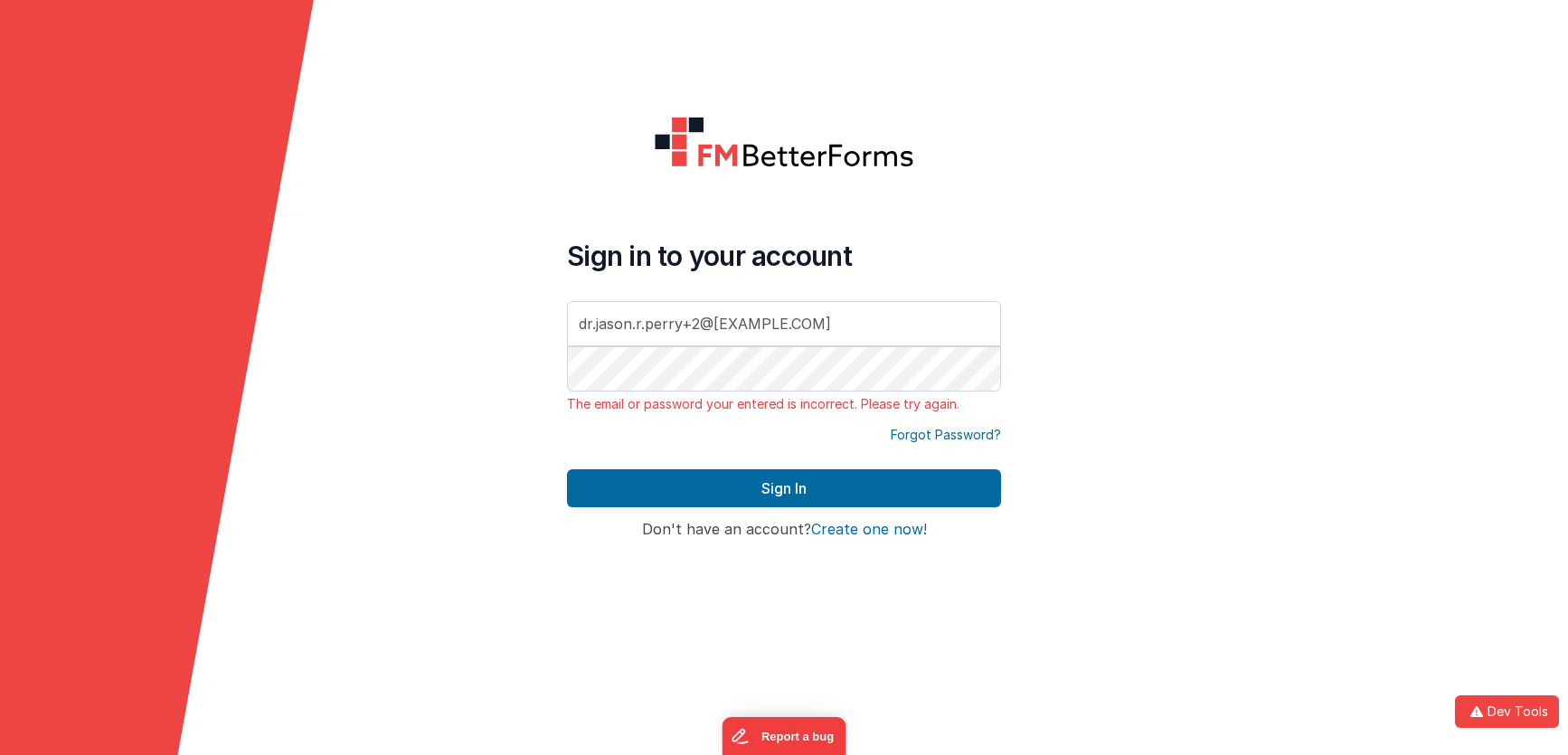 drag, startPoint x: 332, startPoint y: 371, endPoint x: 543, endPoint y: 364, distance: 211.11608 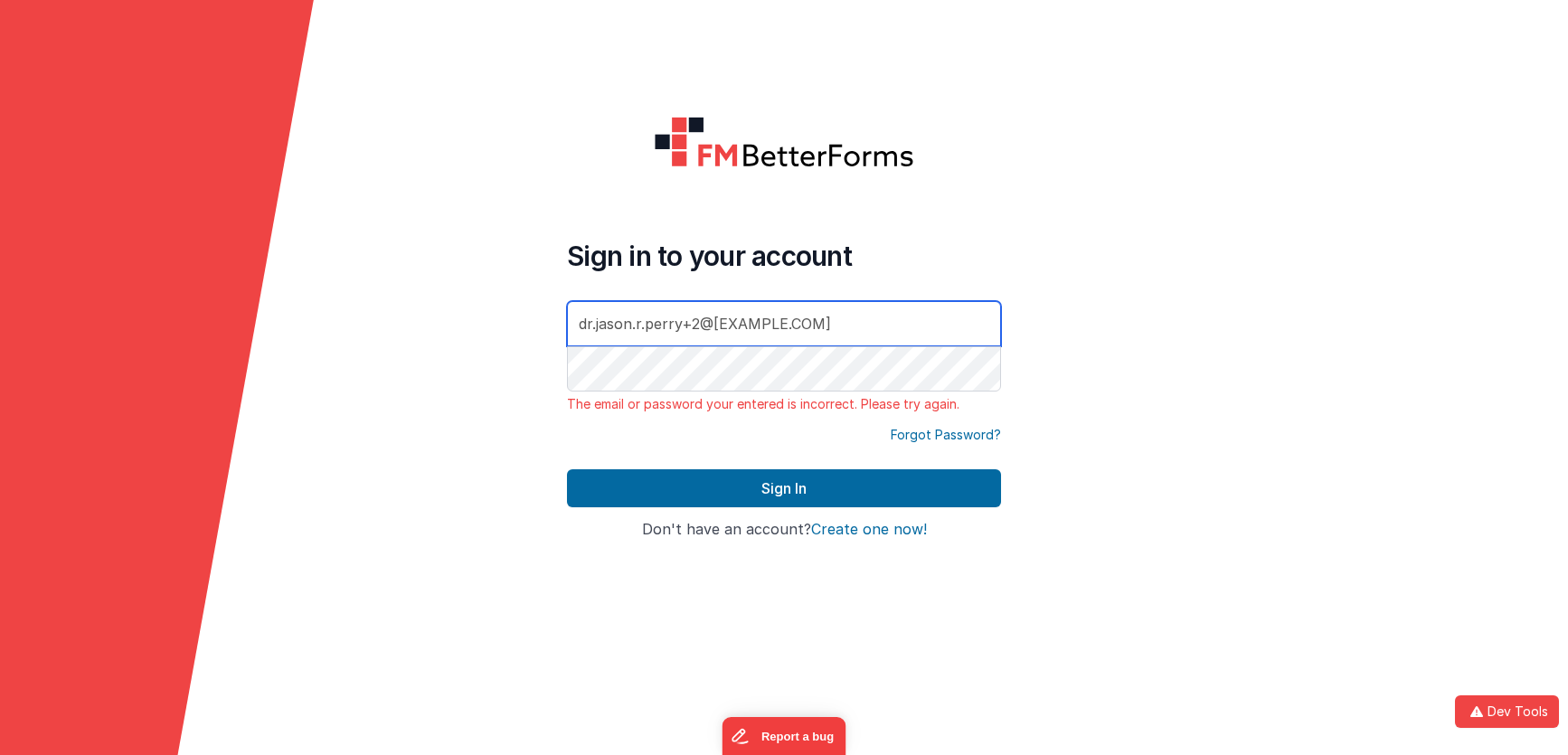 drag, startPoint x: 715, startPoint y: 297, endPoint x: 314, endPoint y: 276, distance: 401.5495 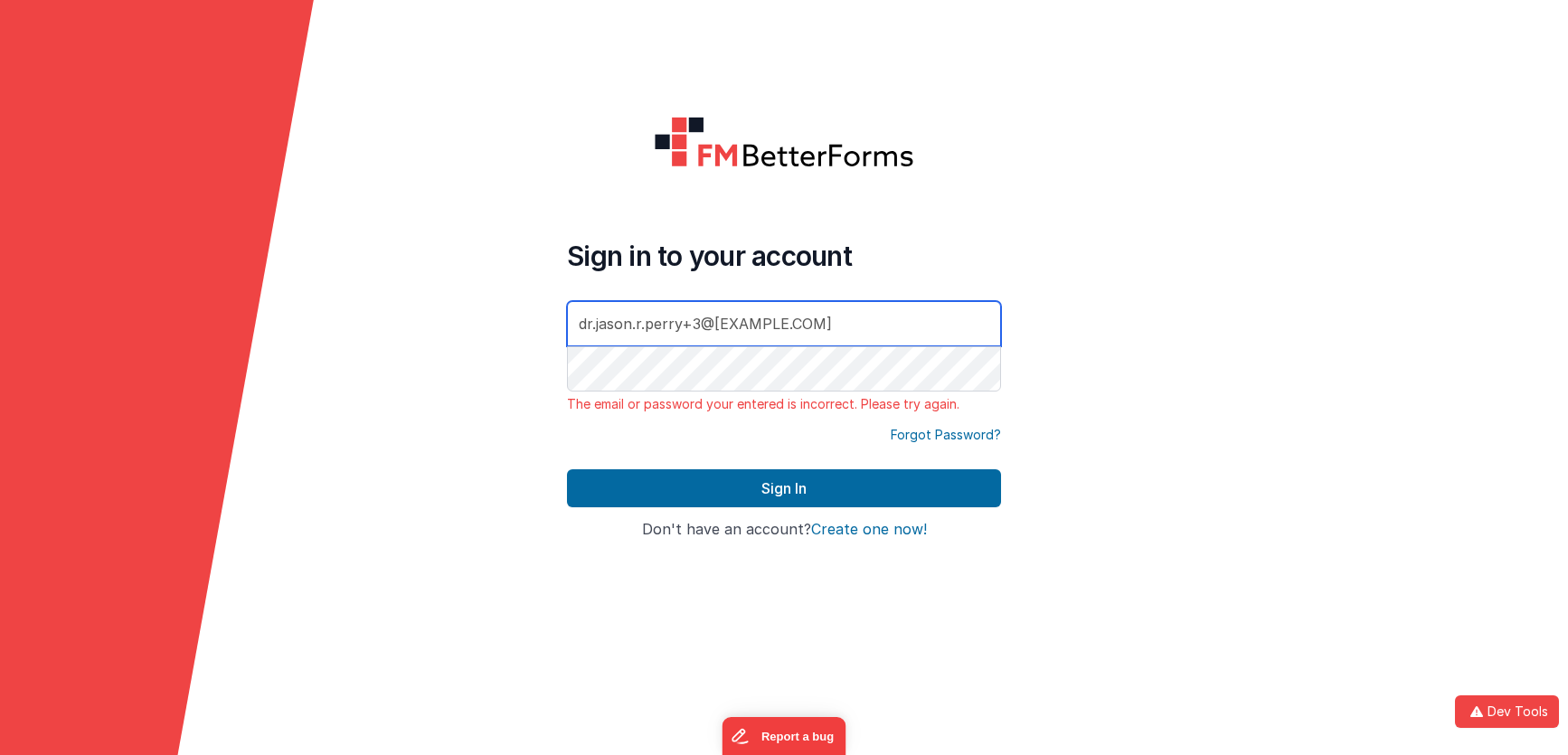 type on "dr.jason.r.perry+3@gmail.com" 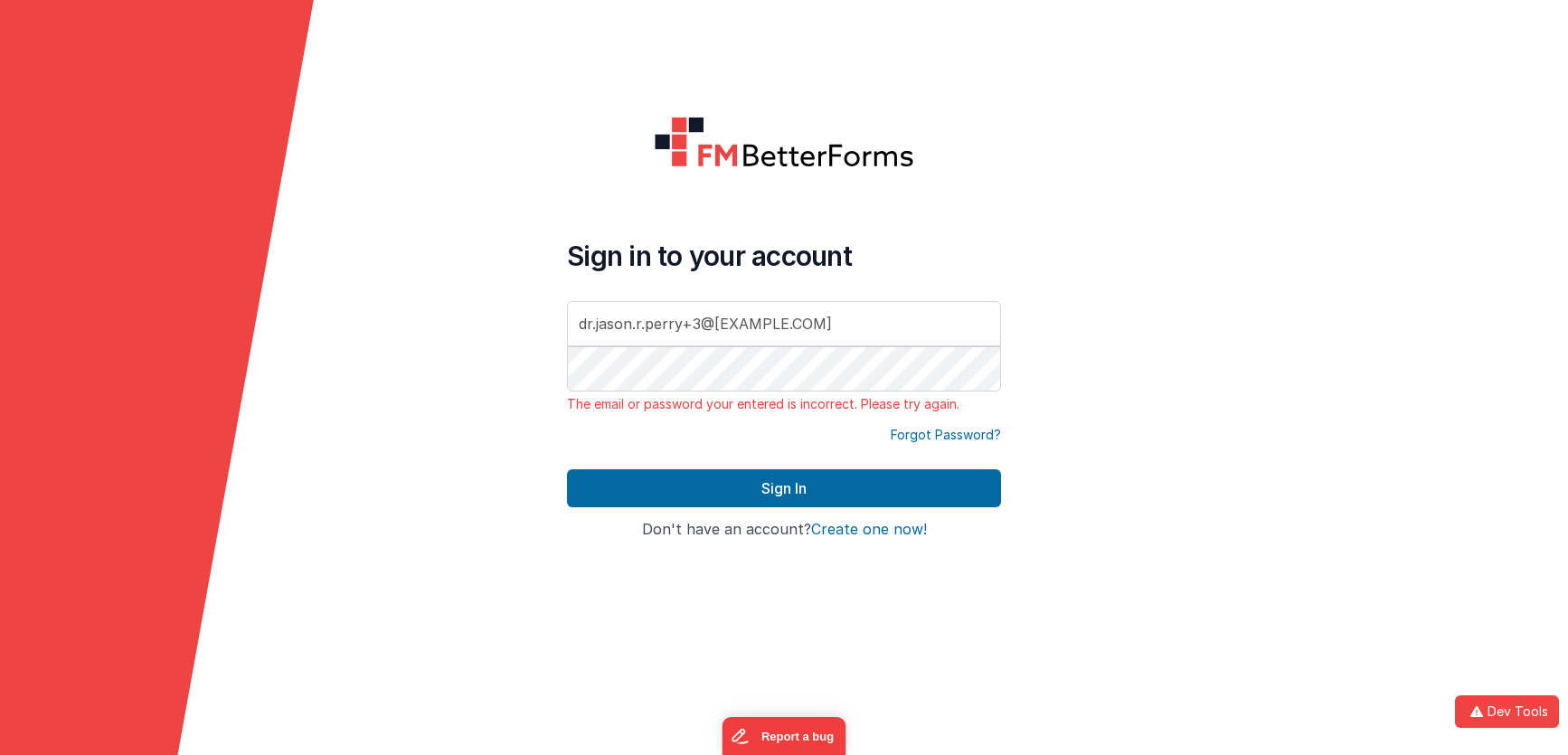 drag, startPoint x: 269, startPoint y: 389, endPoint x: 317, endPoint y: 397, distance: 48.6621 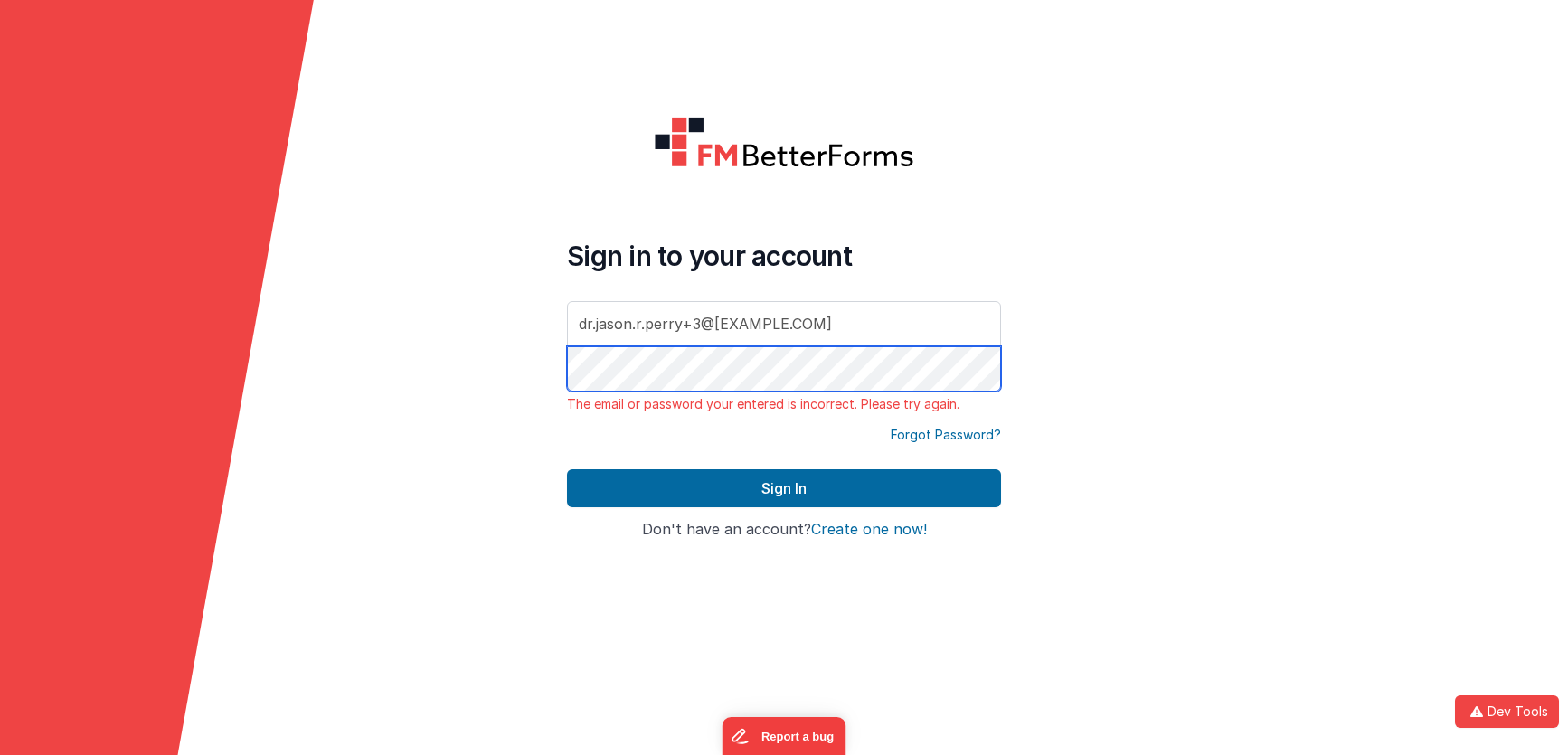 click on "Sign in to your account
dr.jason.r.perry+3@gmail.com
The email or password your entered is incorrect. Please try again.
Forgot Password?
Sign In
Sign in with Google
Don't have an account?
Create one now!" at bounding box center (784, 377) 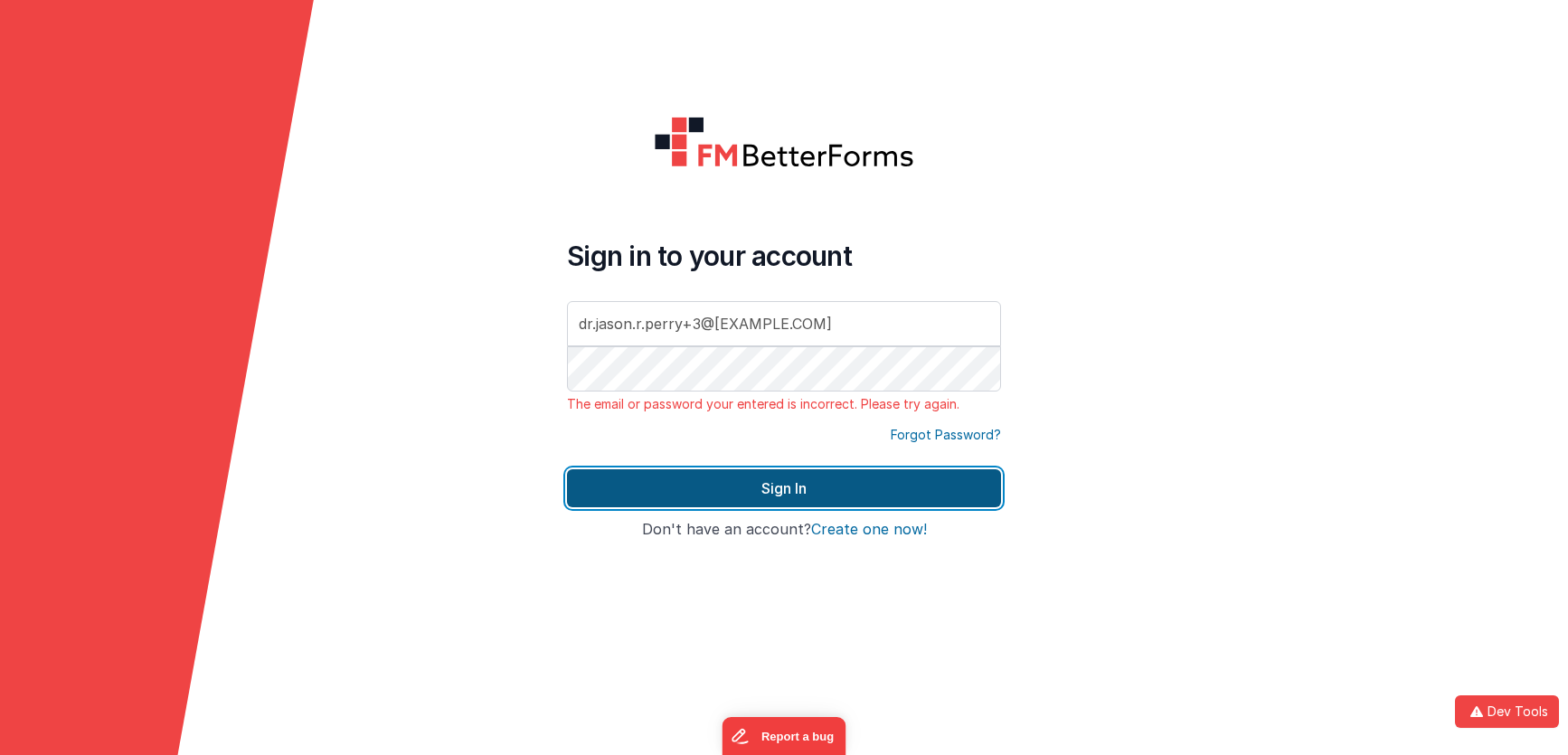 click on "Sign In" at bounding box center (784, 488) 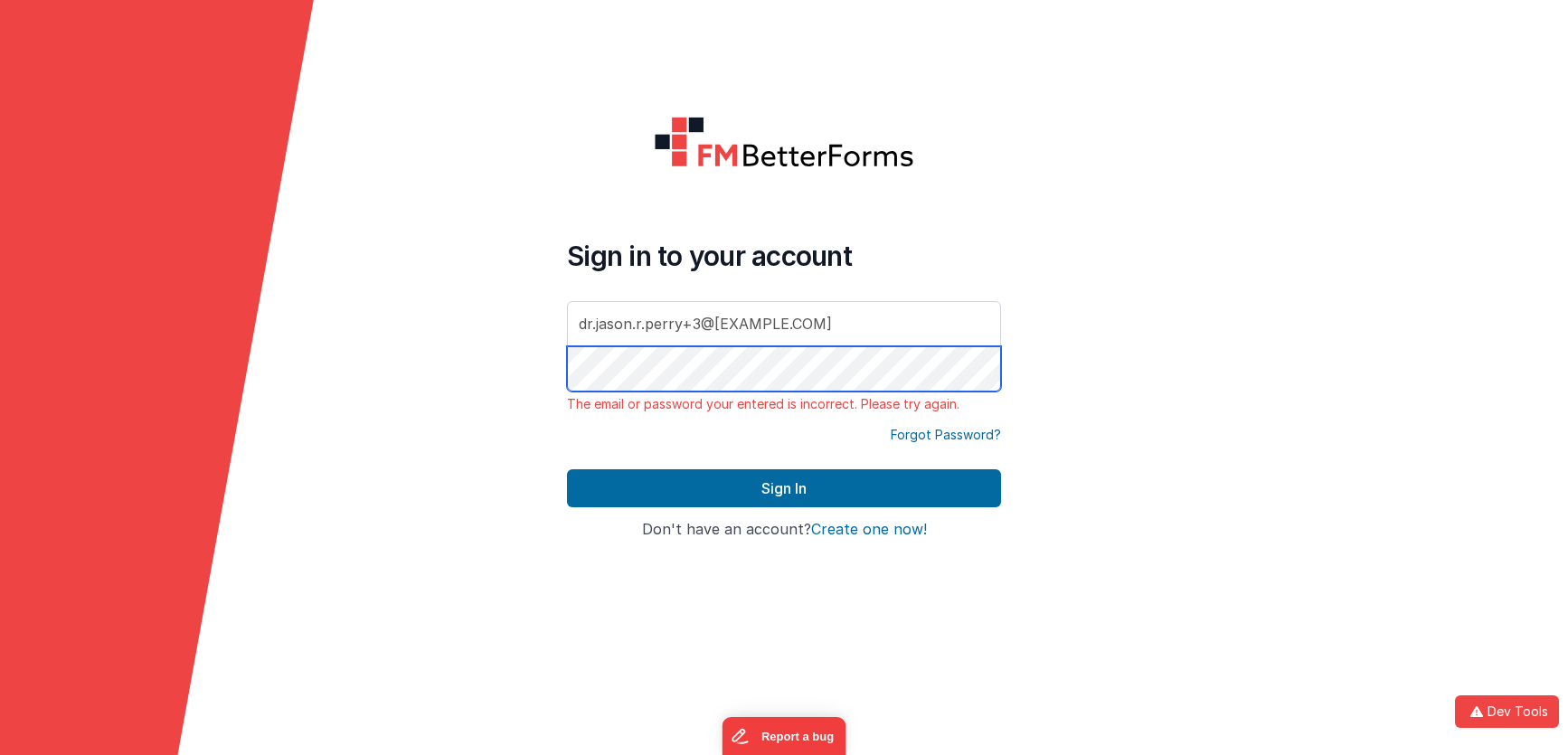 click on "Sign in to your account
dr.jason.r.perry+3@gmail.com
The email or password your entered is incorrect. Please try again.
Forgot Password?
Sign In
Sign in with Google
Don't have an account?
Create one now!" at bounding box center [784, 377] 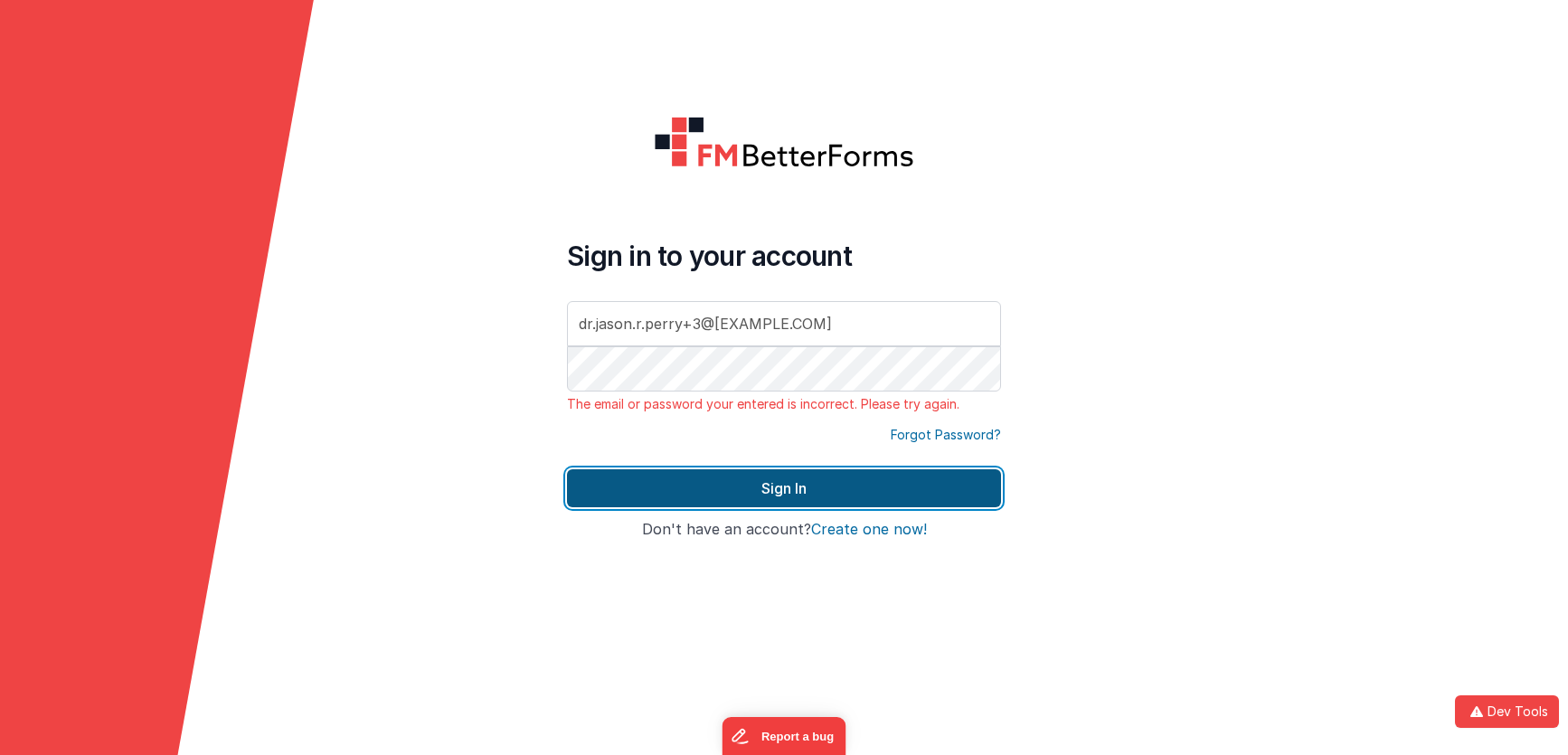 click on "Sign In" at bounding box center [784, 488] 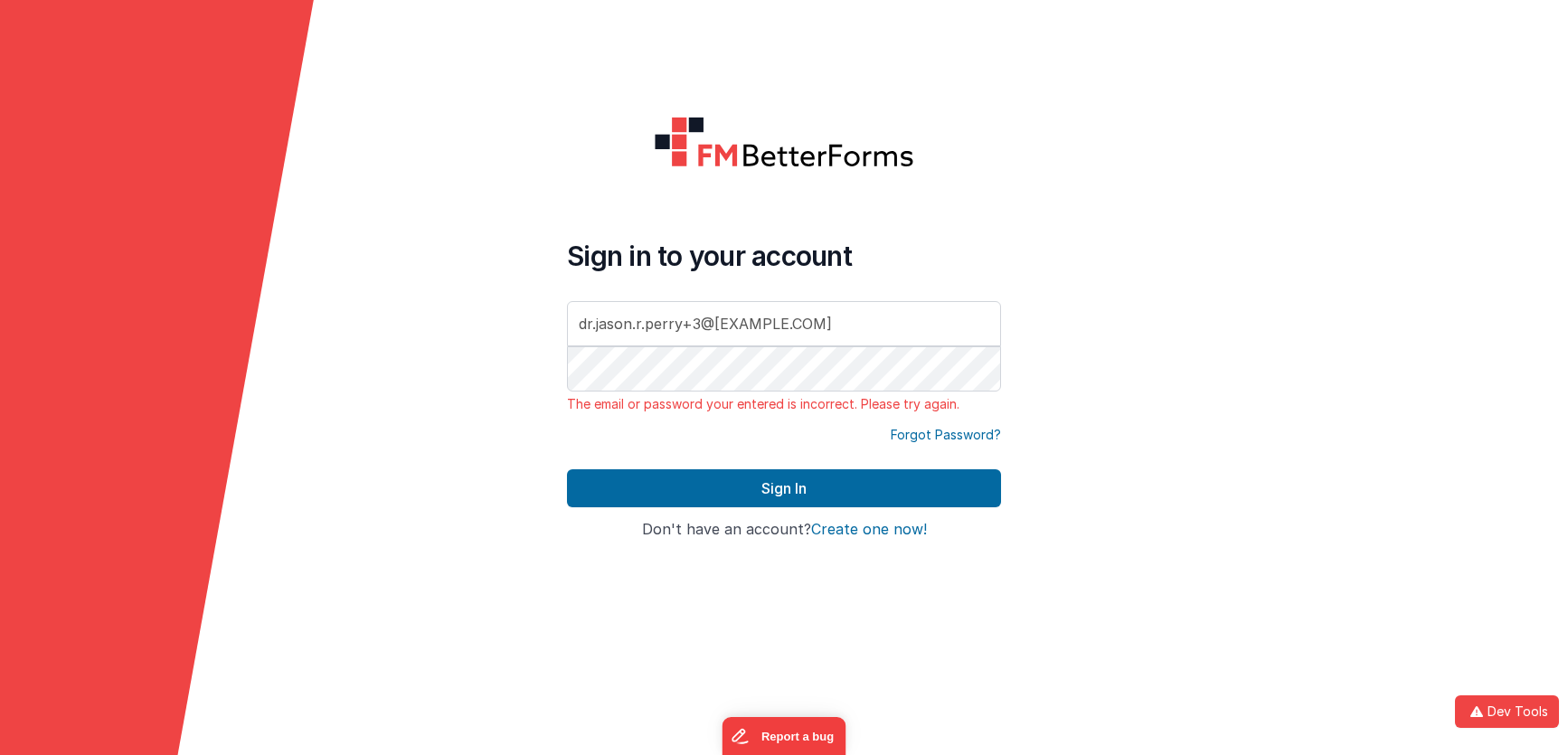 click on "Forgot Password?" at bounding box center [946, 435] 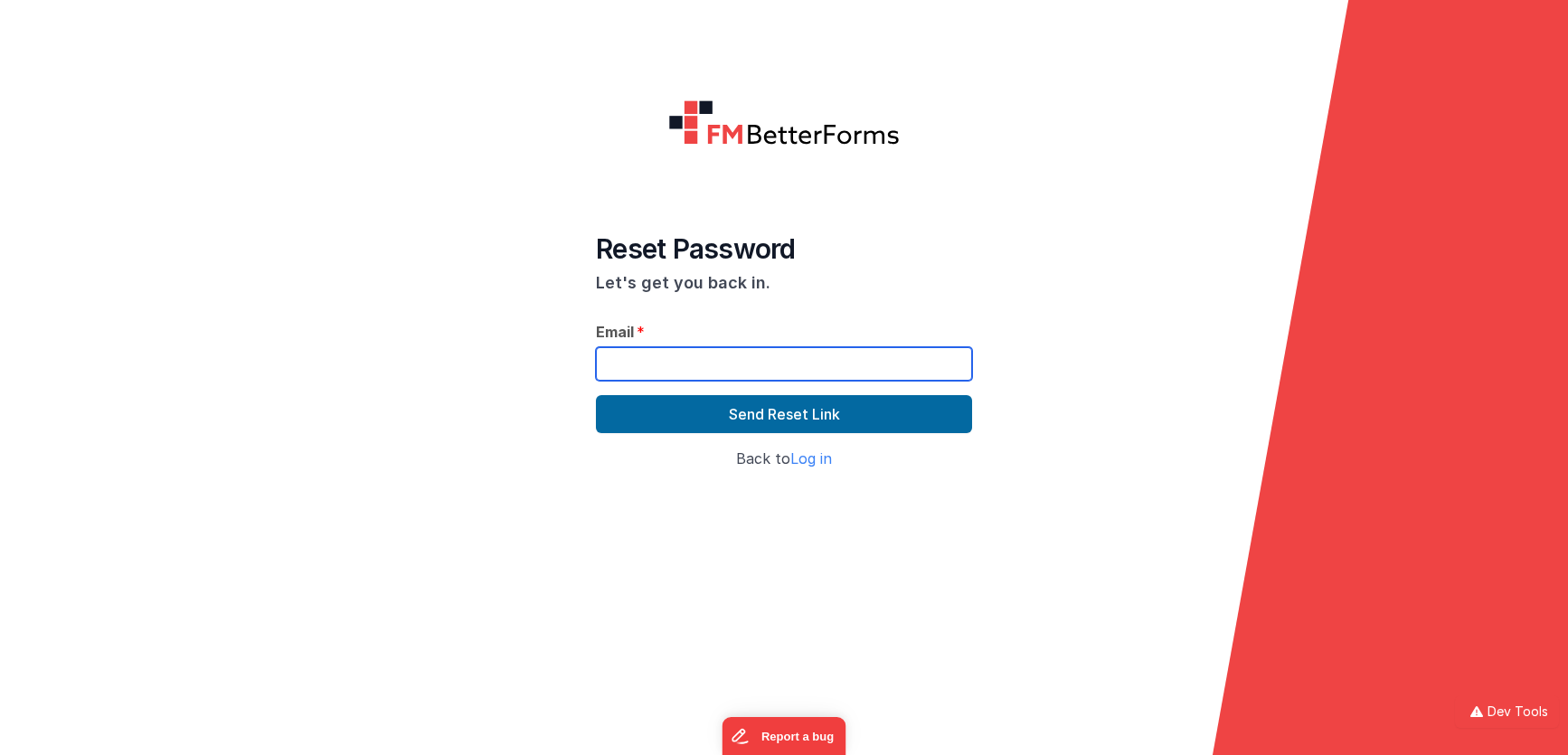 click at bounding box center (784, 363) 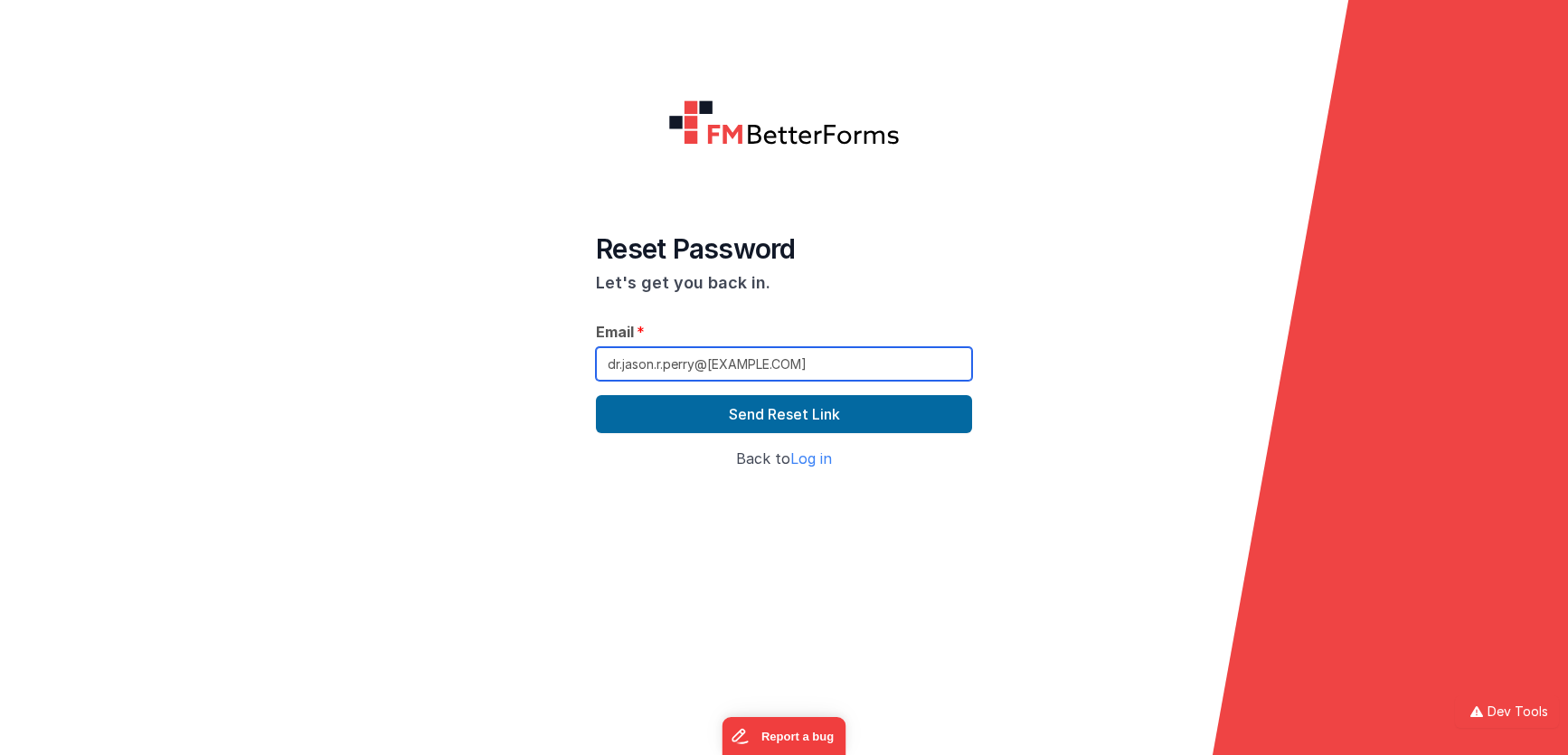click on "[NAME]@[DOMAIN]" at bounding box center [784, 363] 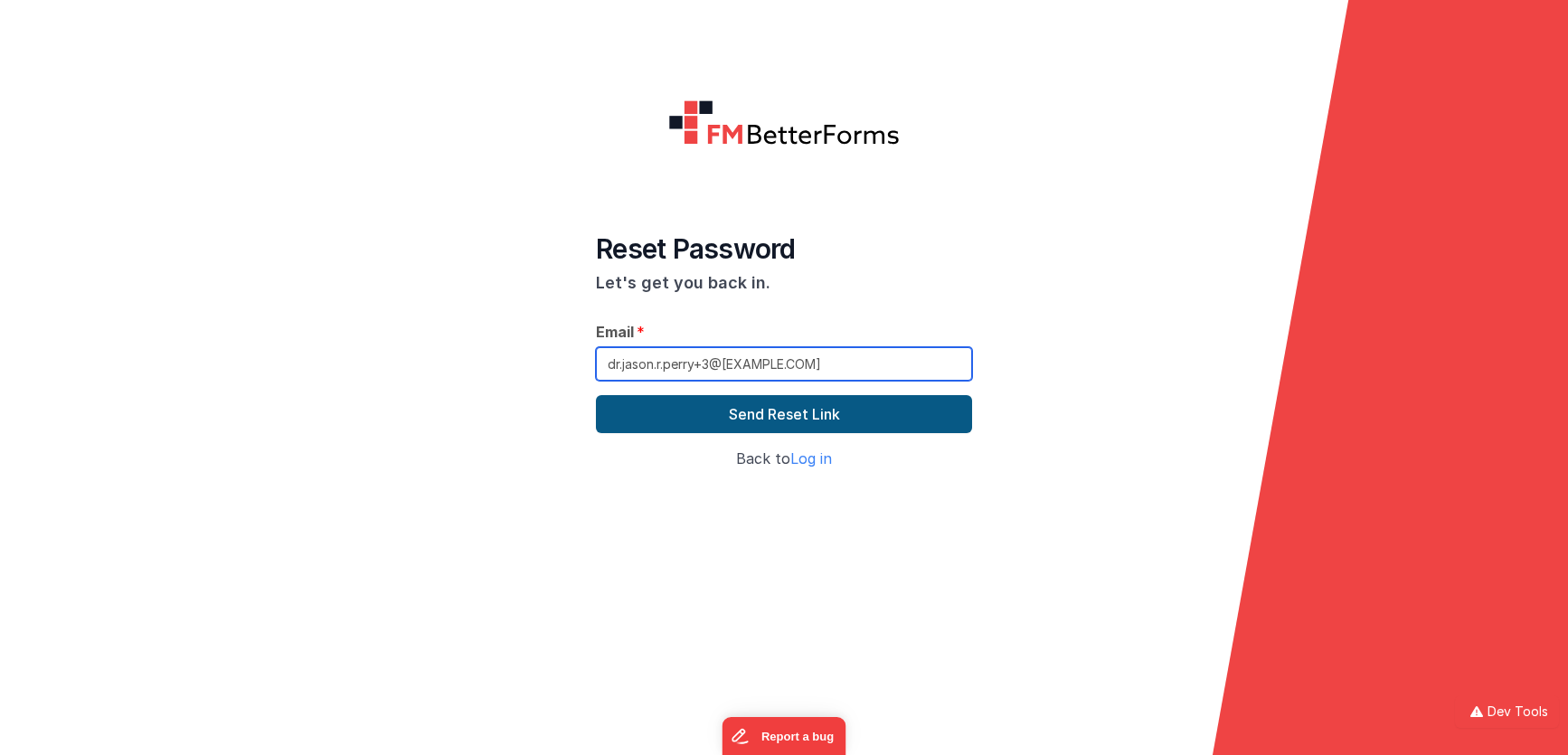 type on "dr.jason.r.perry+3@gmail.com" 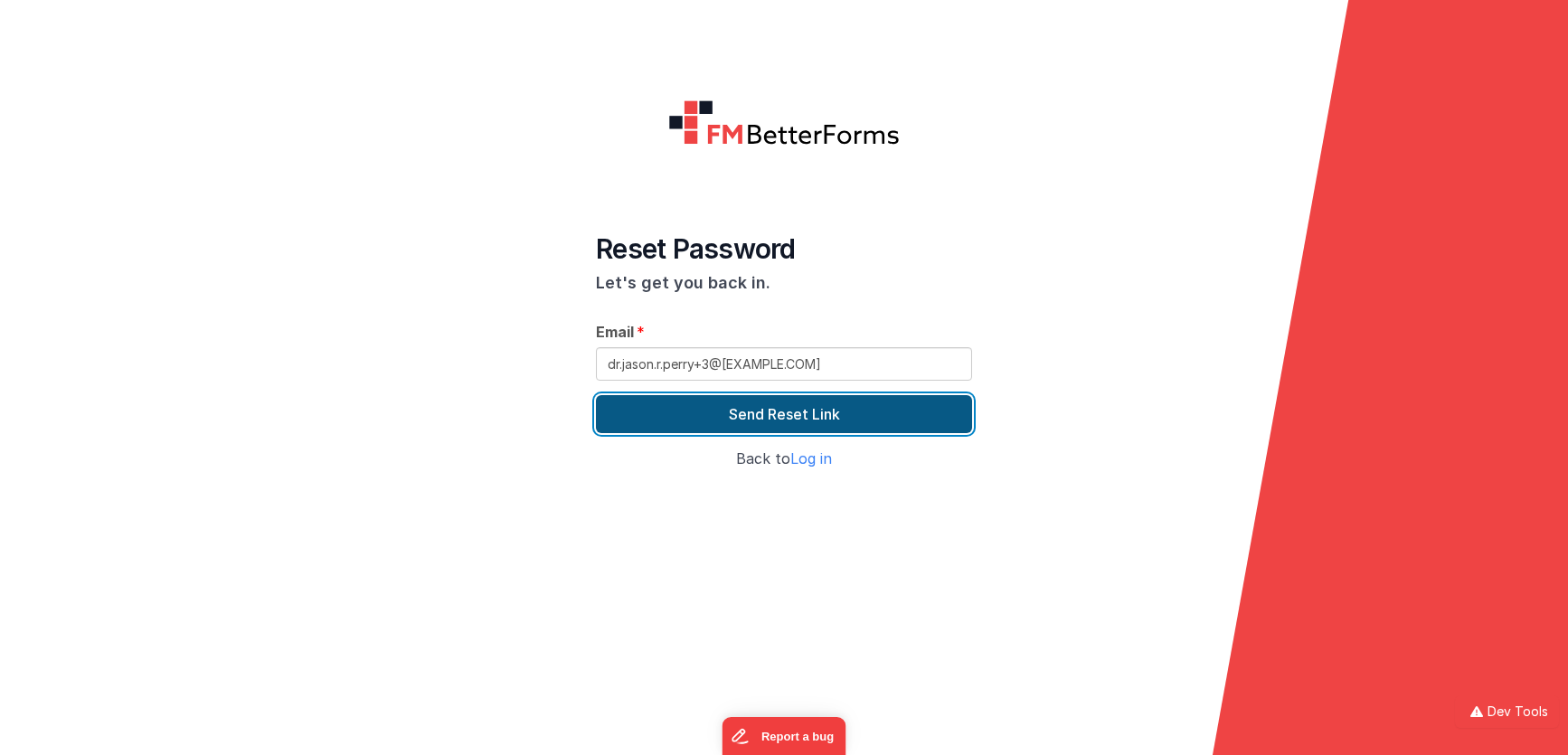 click on "Send Reset Link" at bounding box center [784, 414] 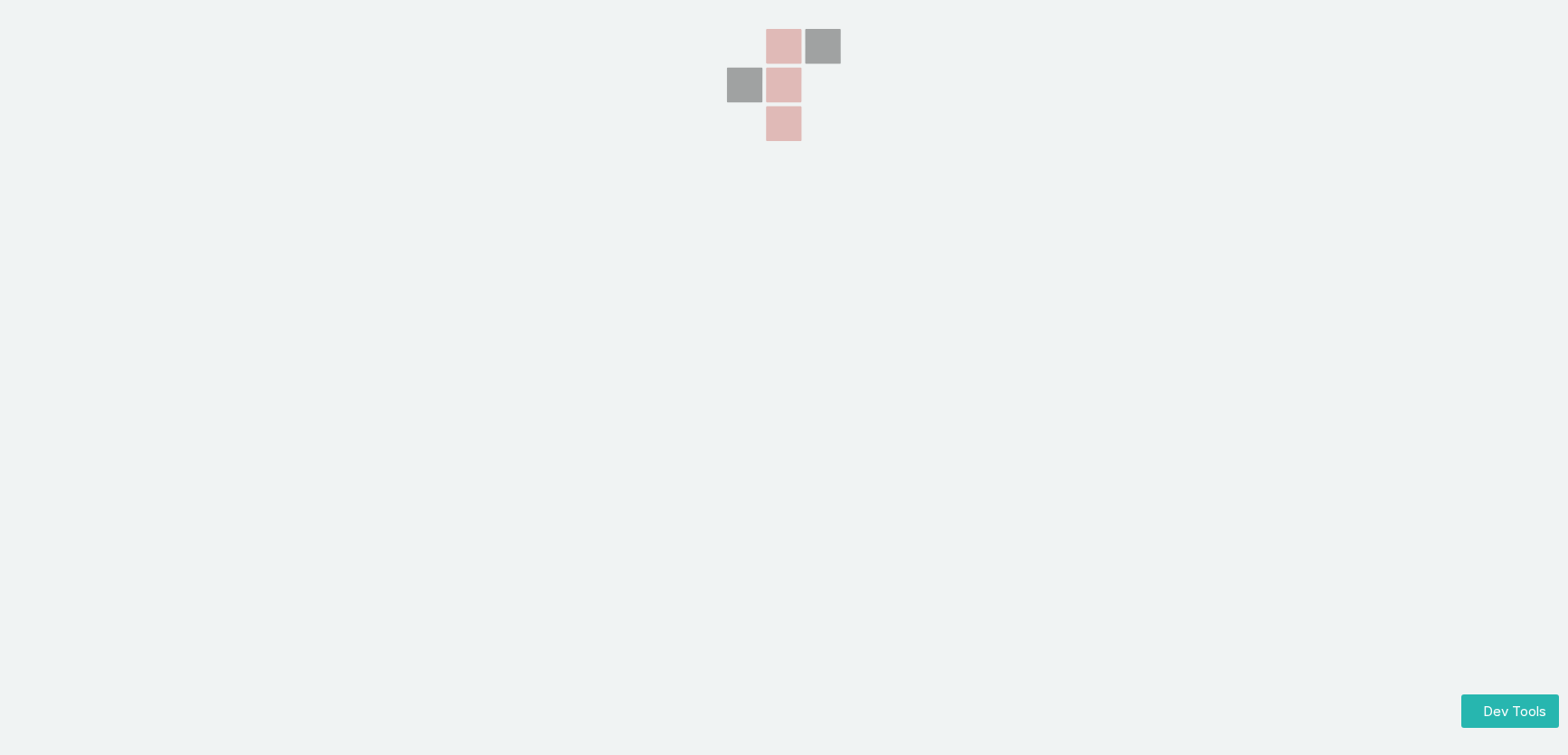 scroll, scrollTop: 0, scrollLeft: 0, axis: both 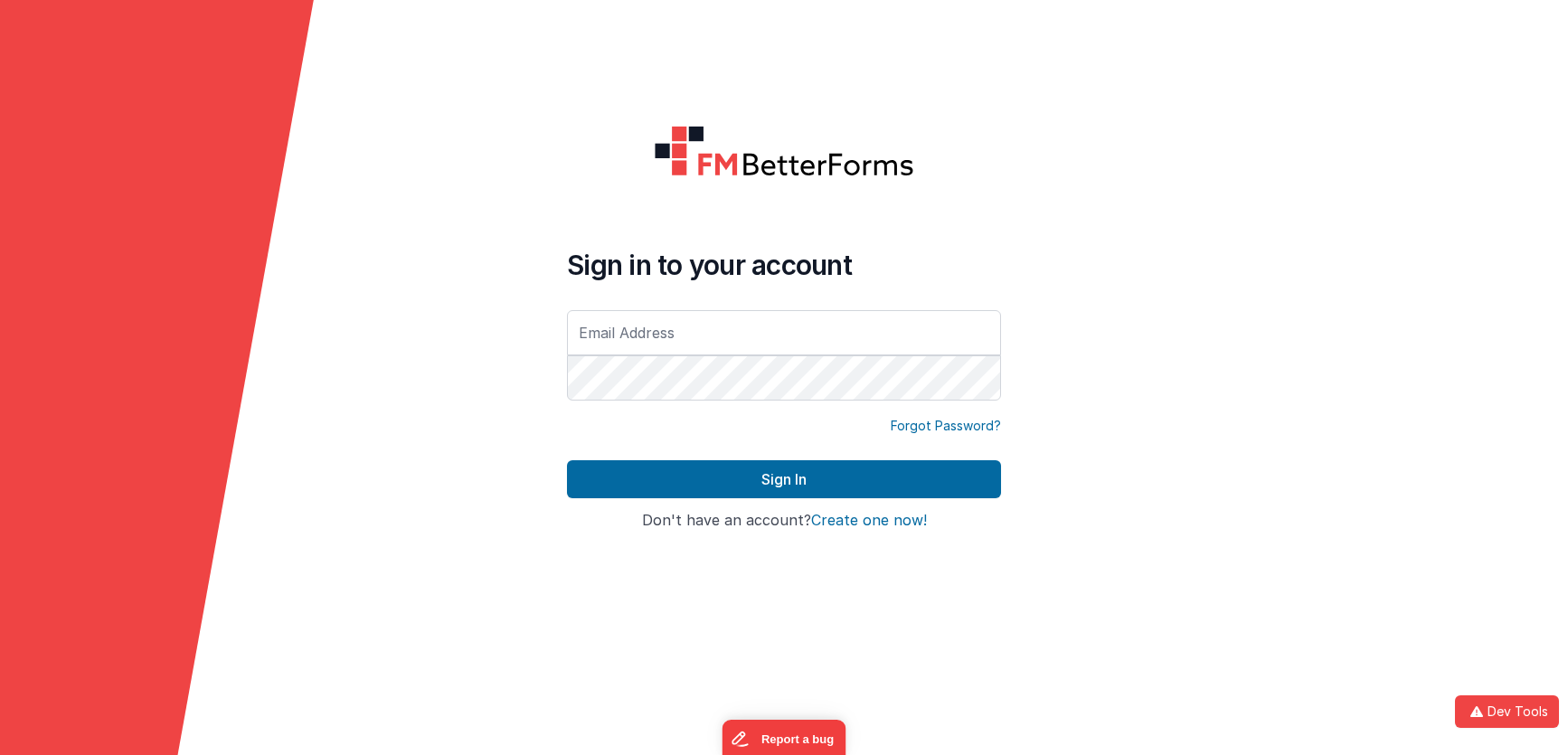 type on "d" 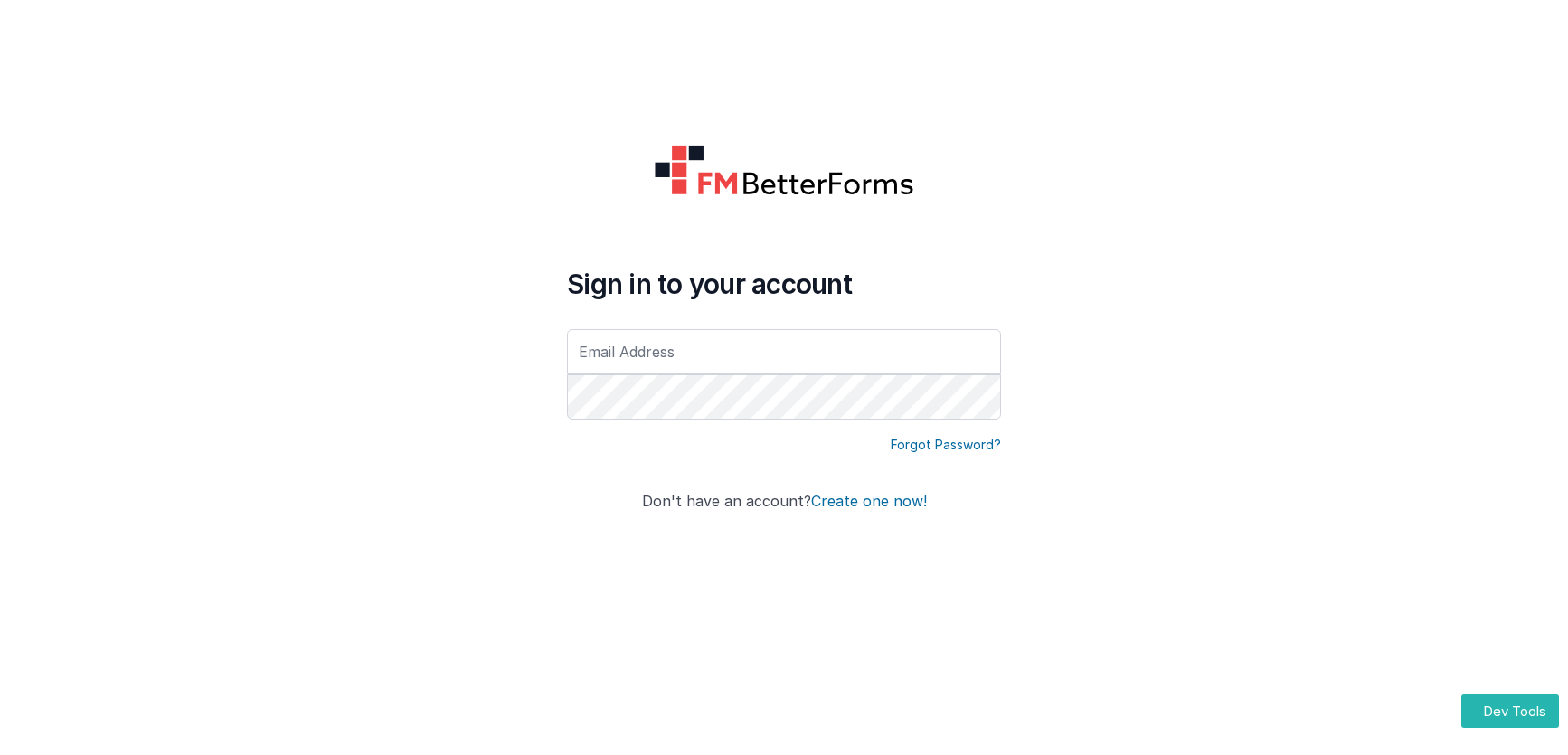 scroll, scrollTop: 0, scrollLeft: 0, axis: both 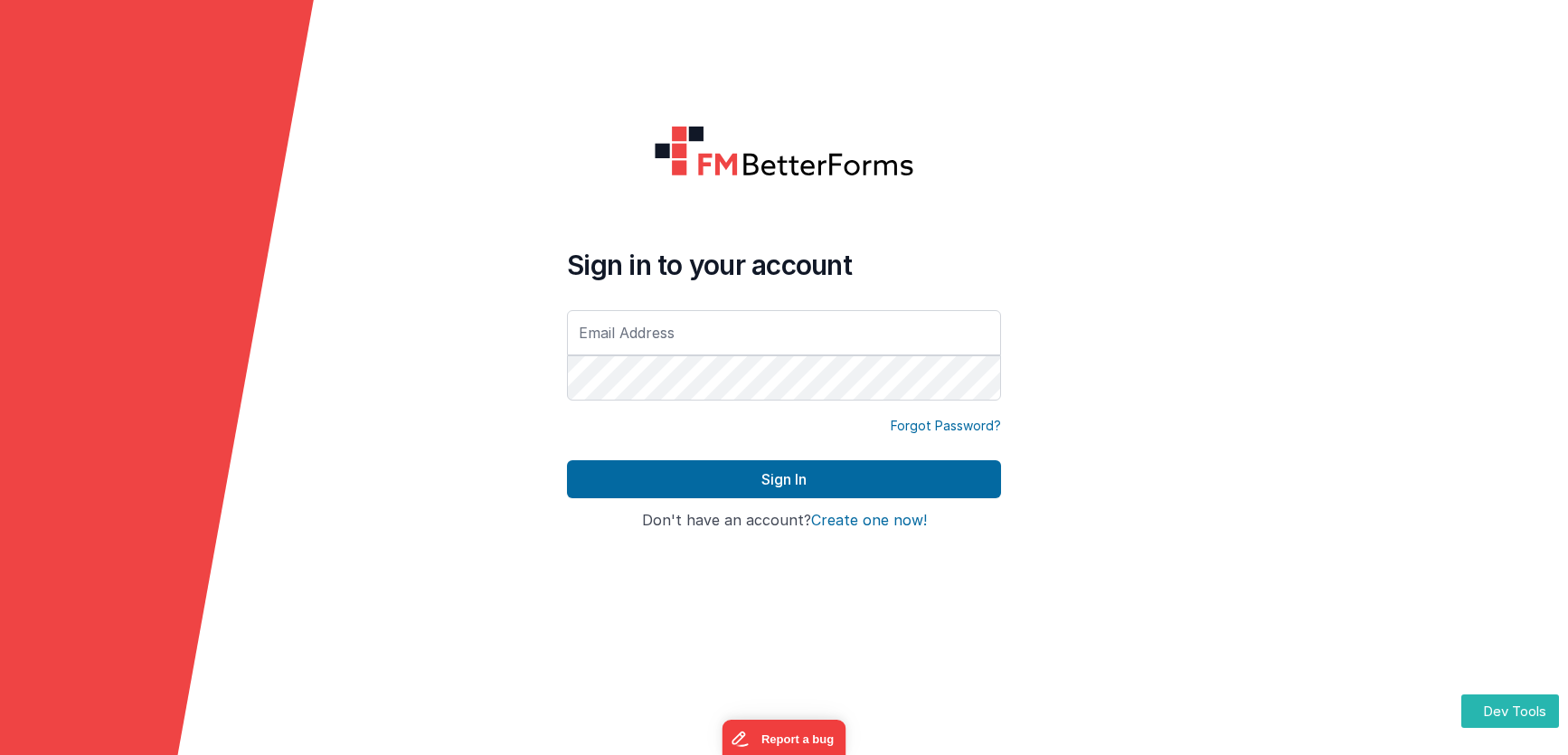 click at bounding box center [784, 333] 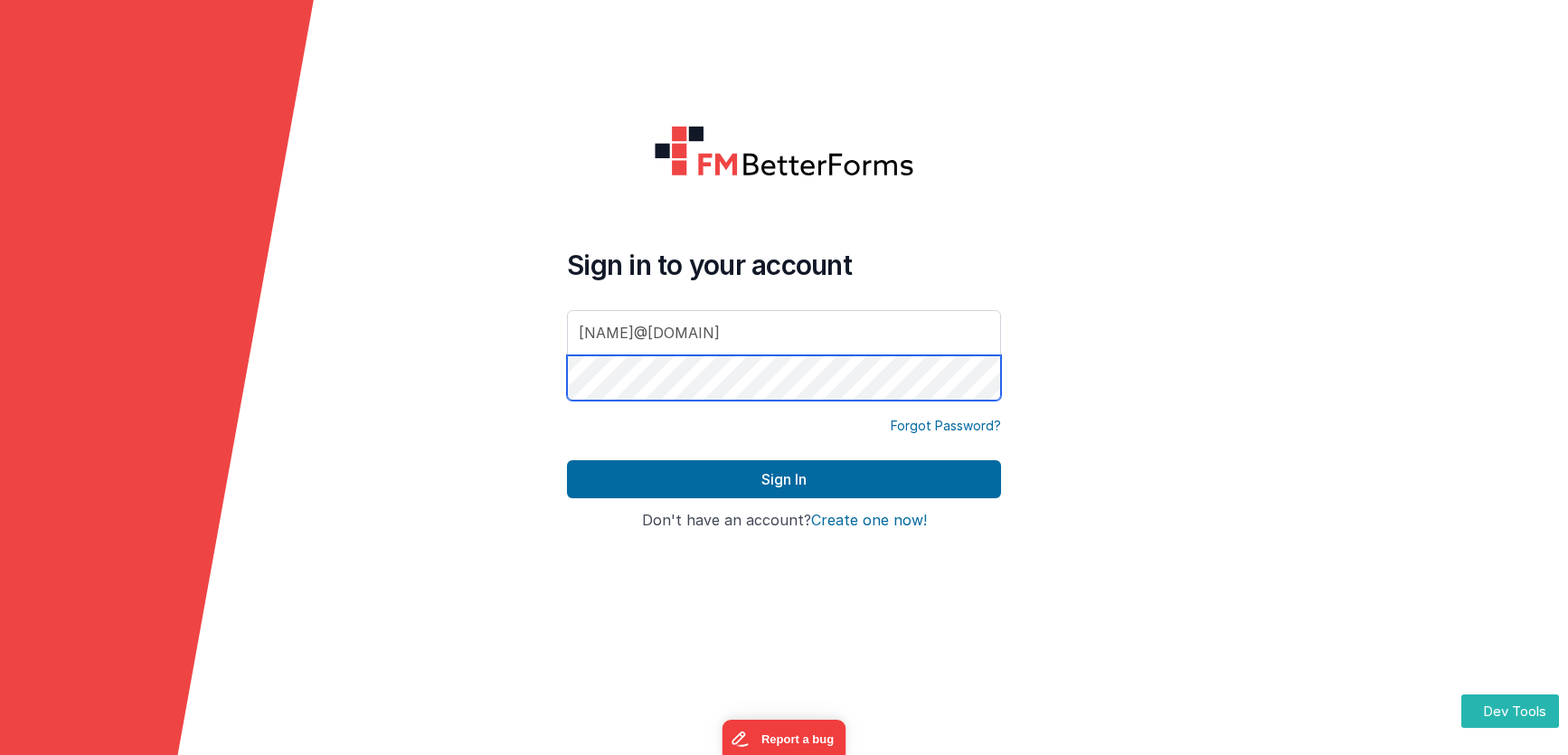 click on "Sign In" at bounding box center (784, 479) 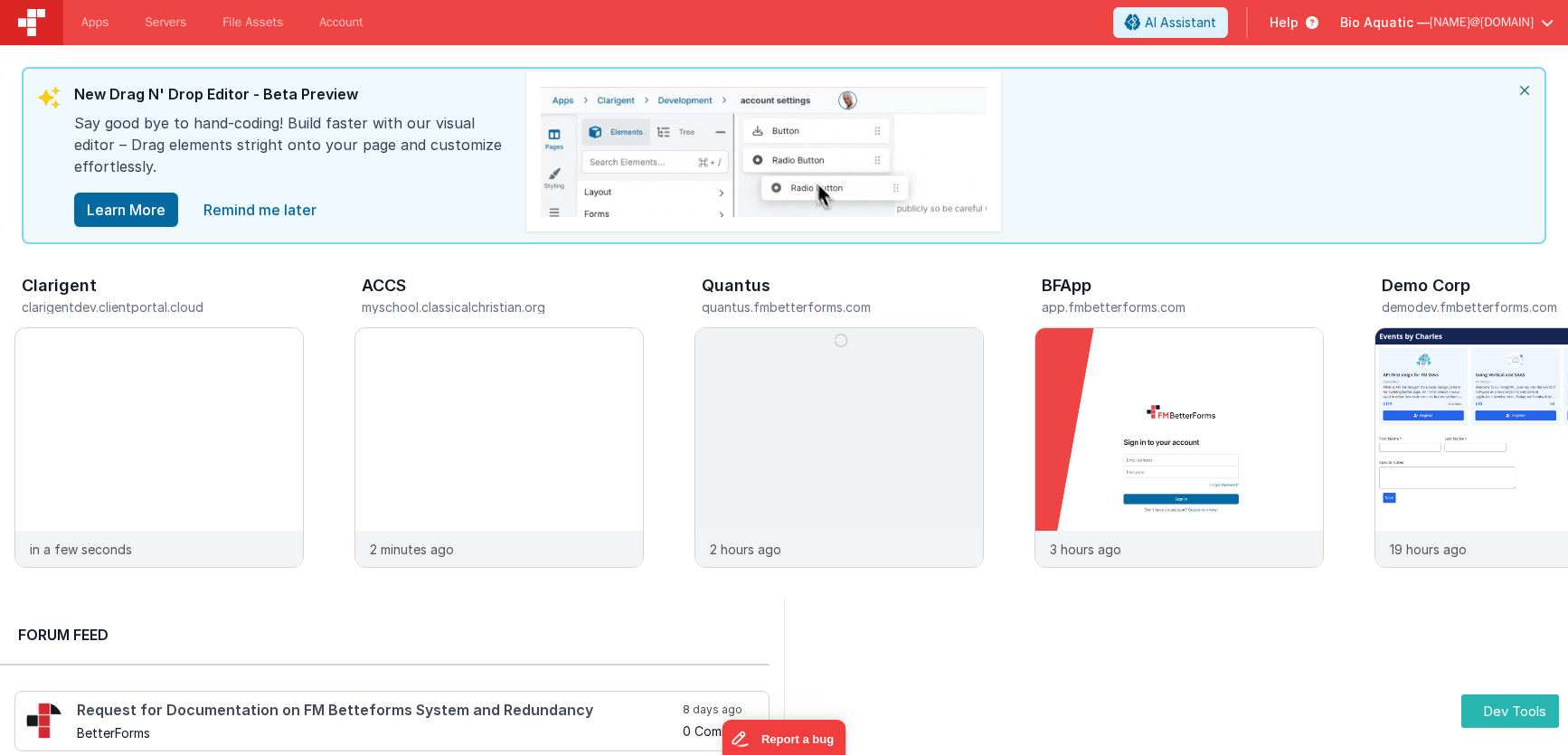 click on "[NAME]@[DOMAIN]" at bounding box center [1481, 23] 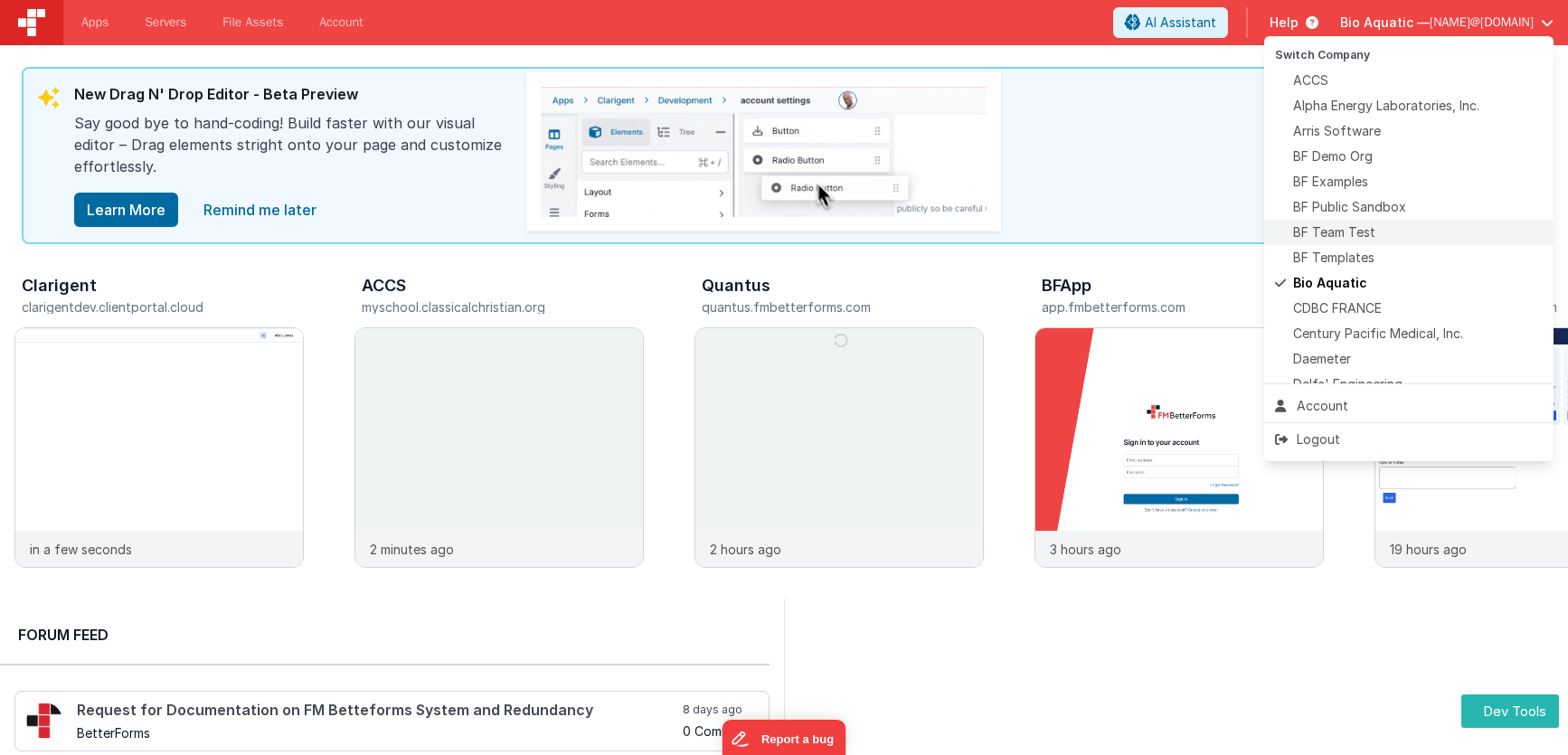 click on "BF Team Test" at bounding box center [1409, 232] 